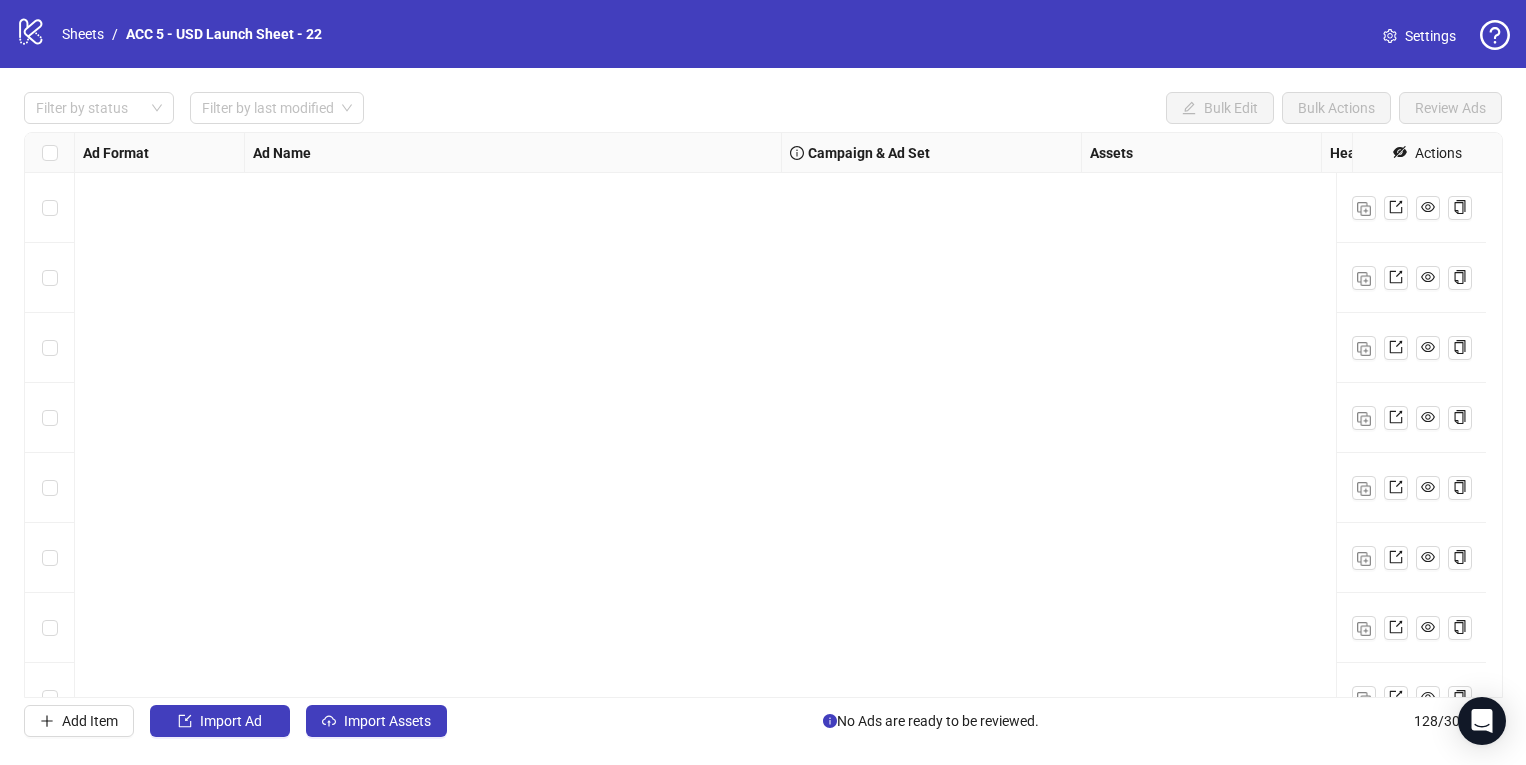 click at bounding box center [1364, 8609] 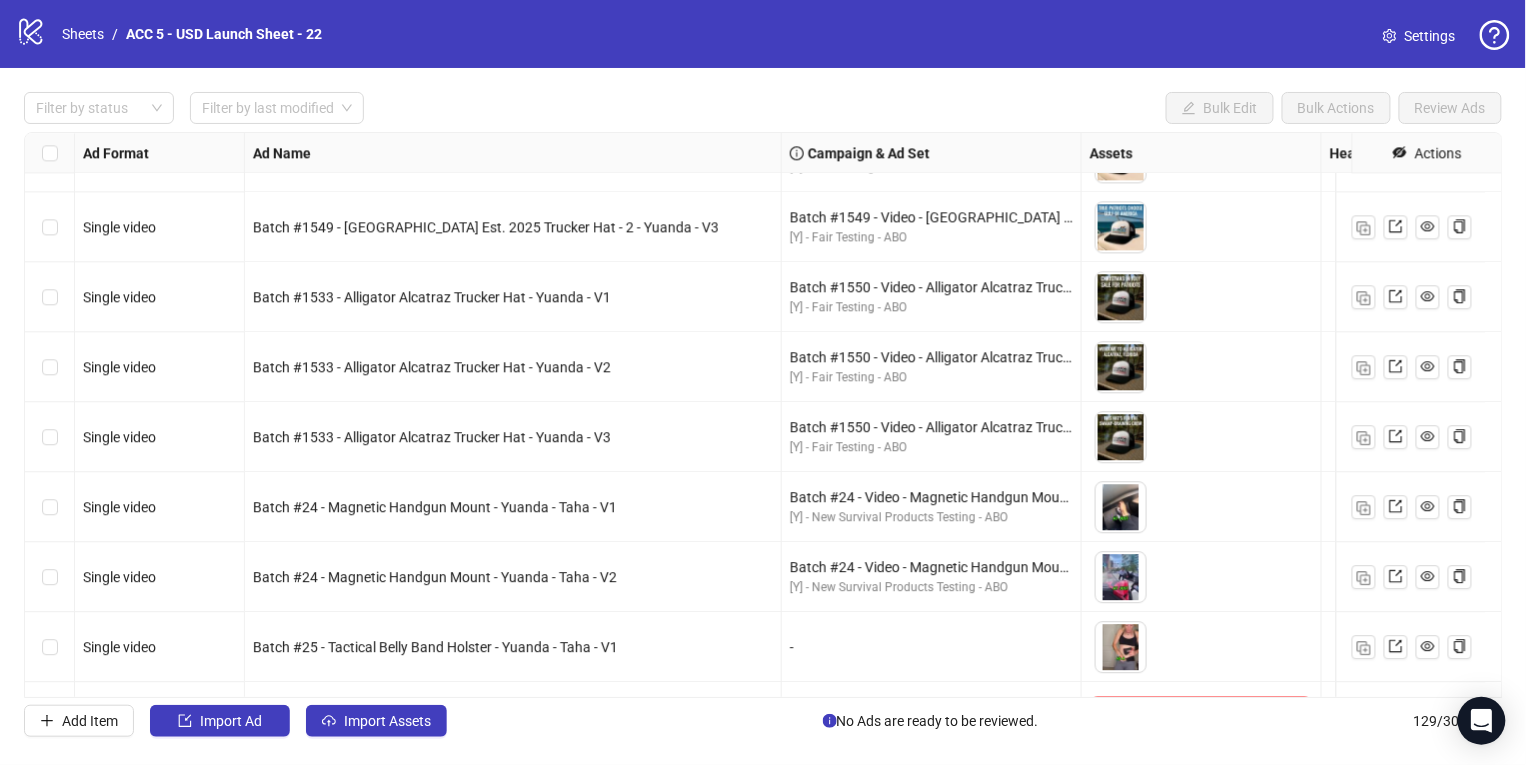 scroll, scrollTop: 8521, scrollLeft: 0, axis: vertical 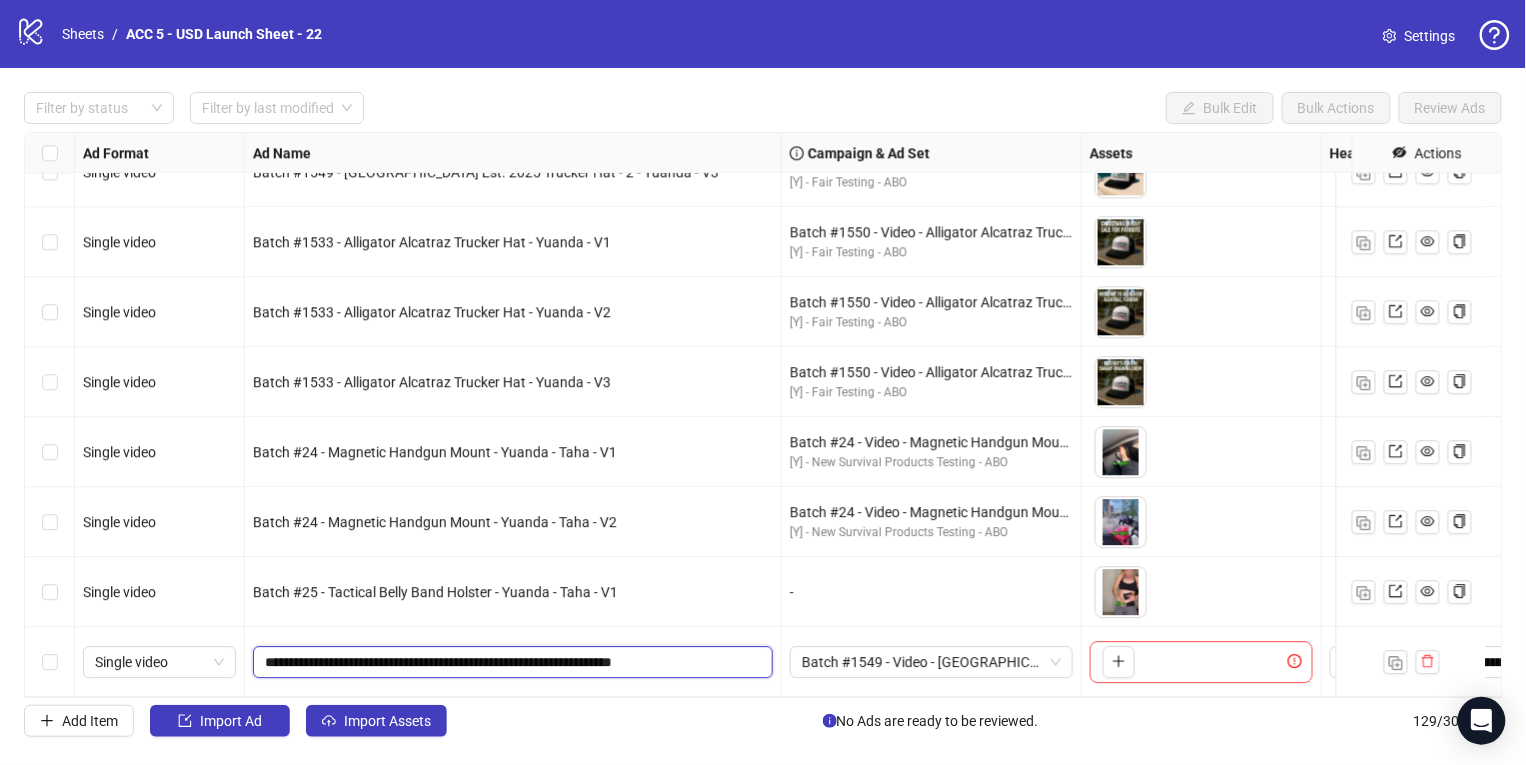 click on "**********" at bounding box center (511, 662) 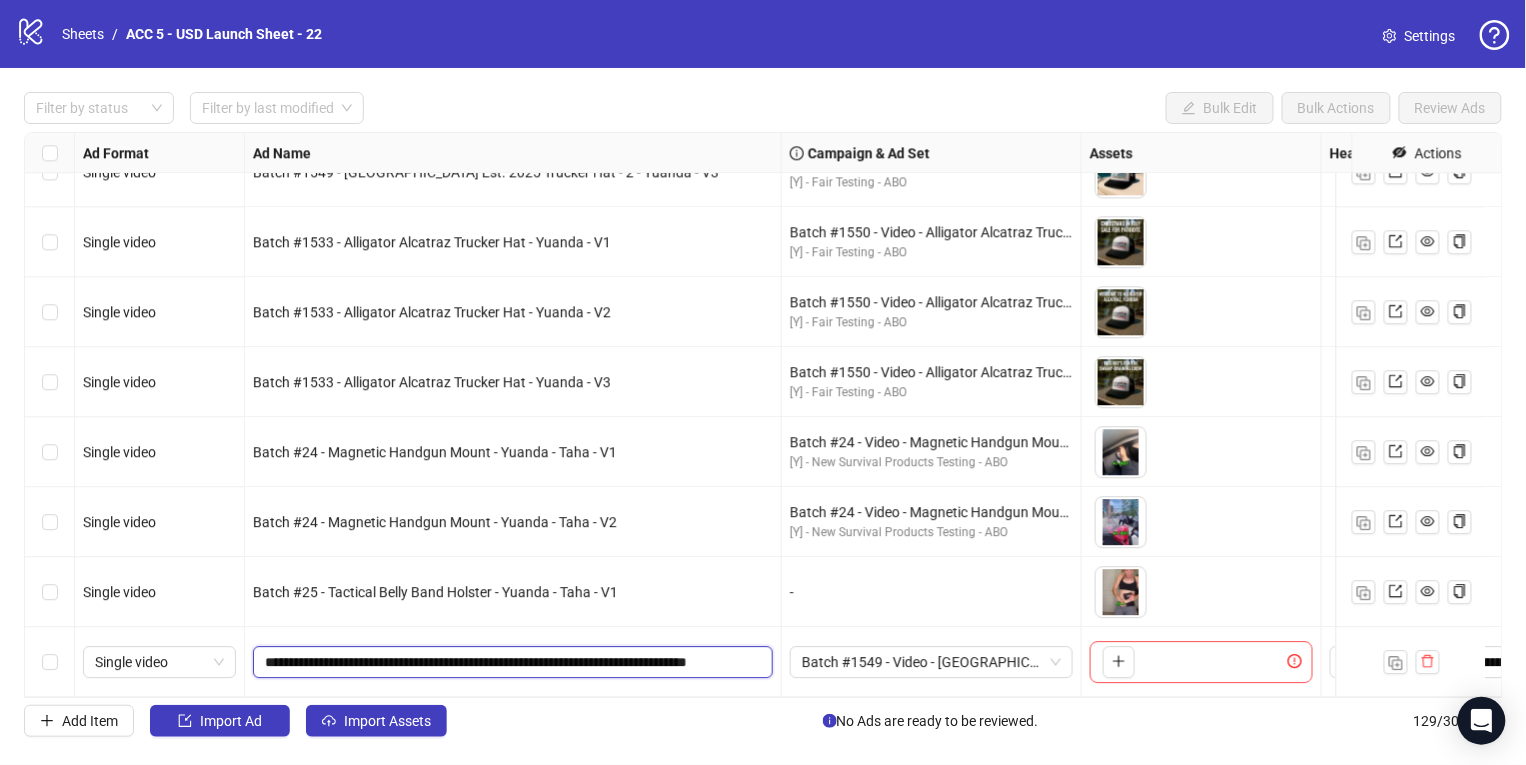 scroll, scrollTop: 0, scrollLeft: 24, axis: horizontal 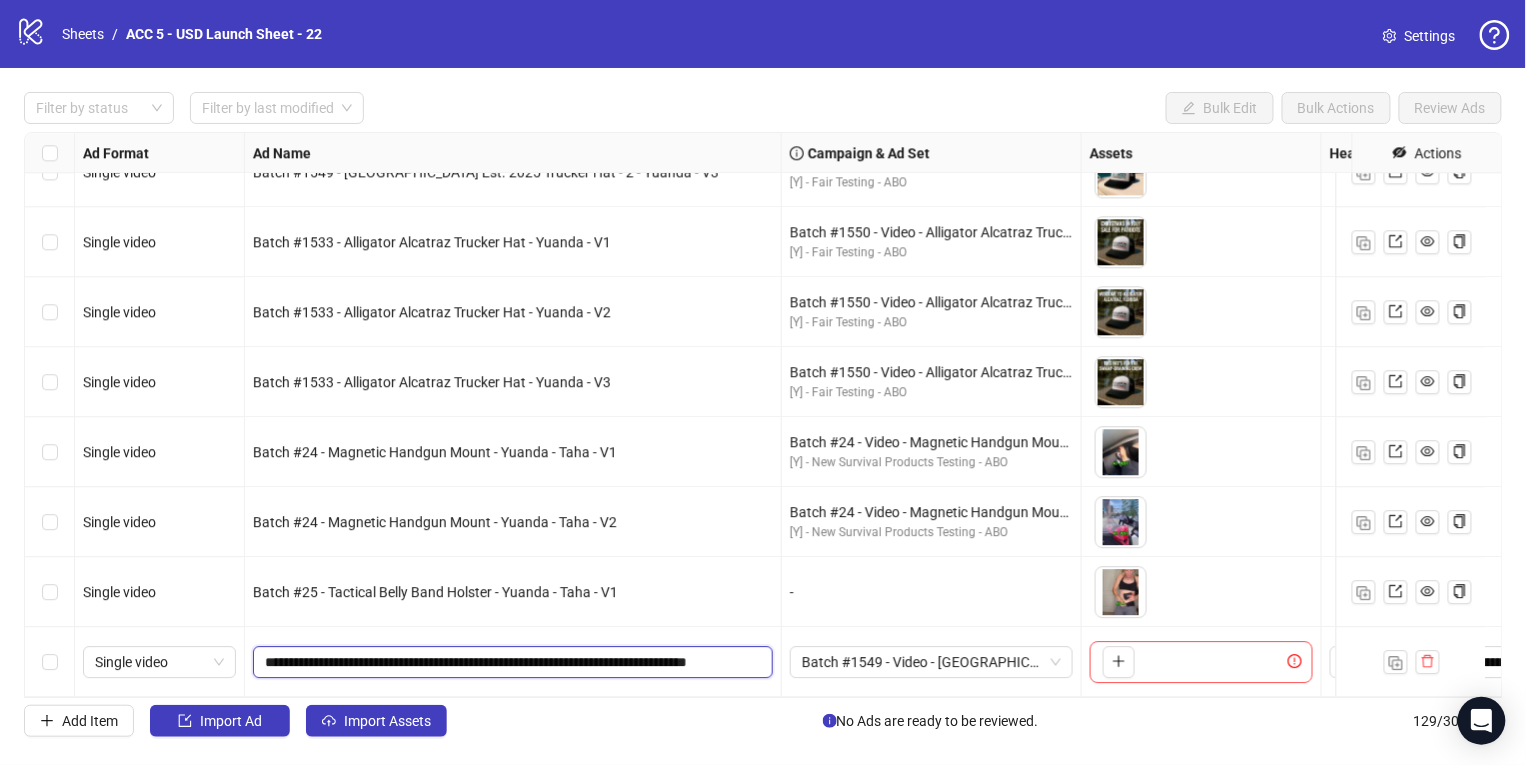drag, startPoint x: 716, startPoint y: 645, endPoint x: 895, endPoint y: 665, distance: 180.11385 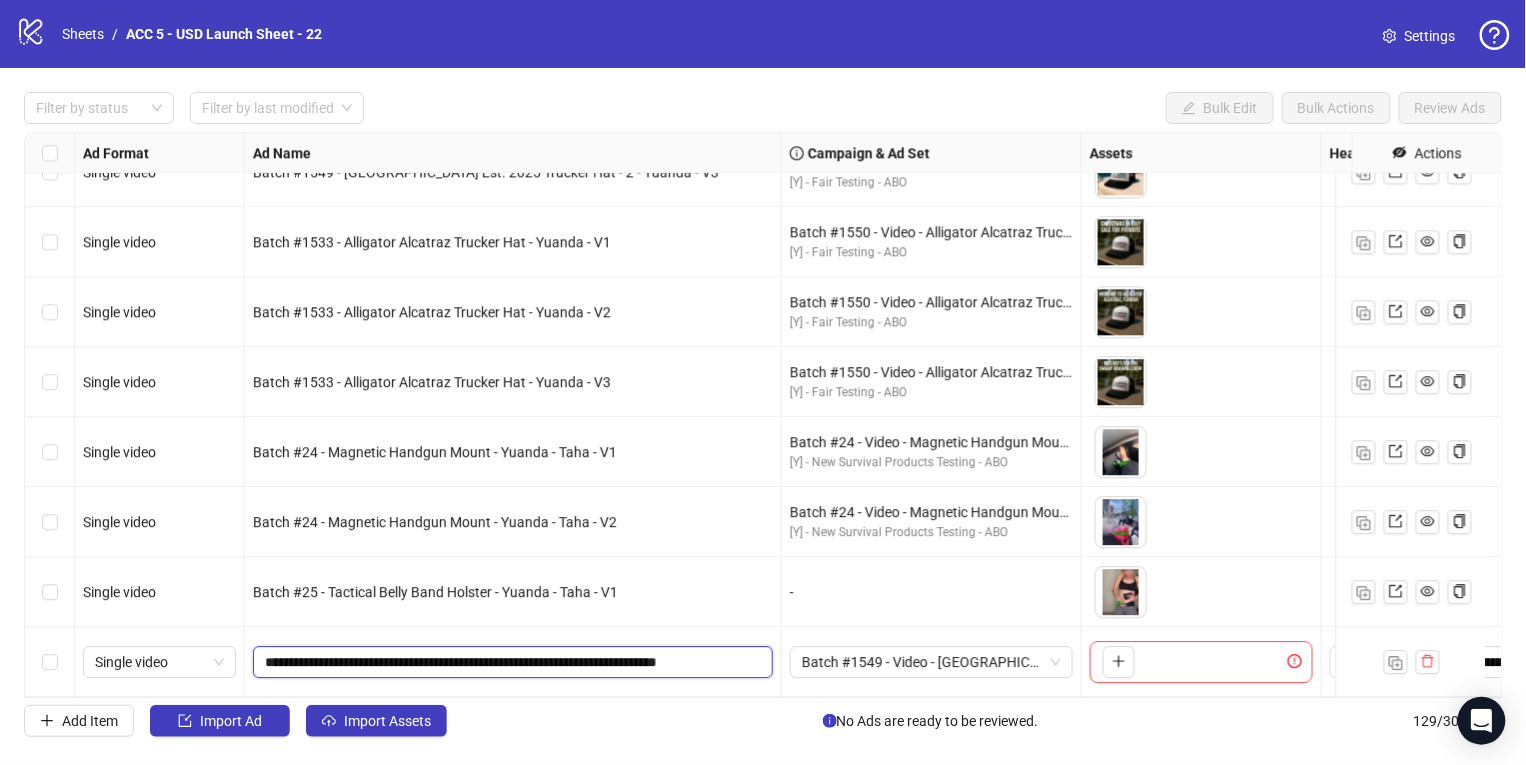 scroll, scrollTop: 0, scrollLeft: 0, axis: both 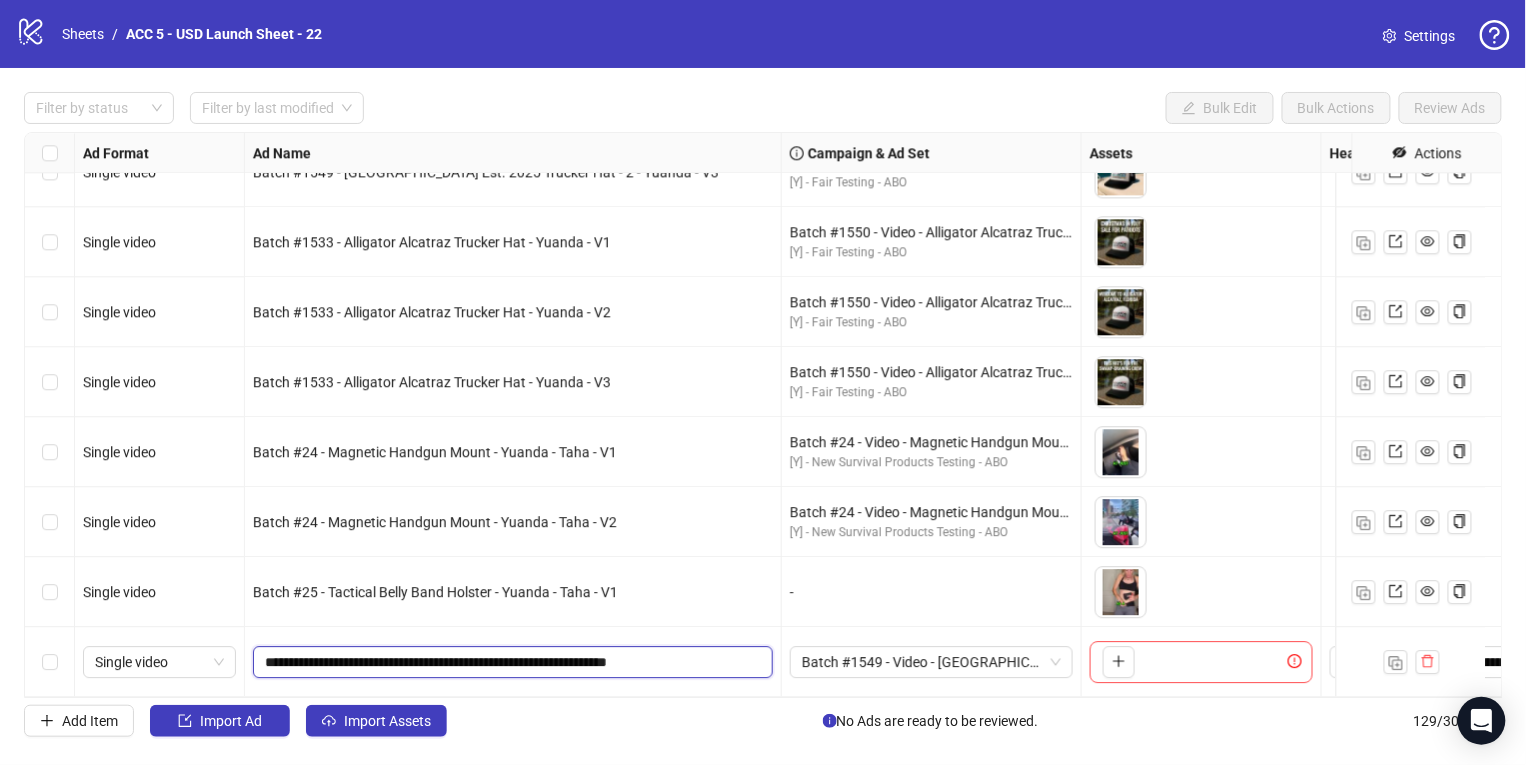 type on "**********" 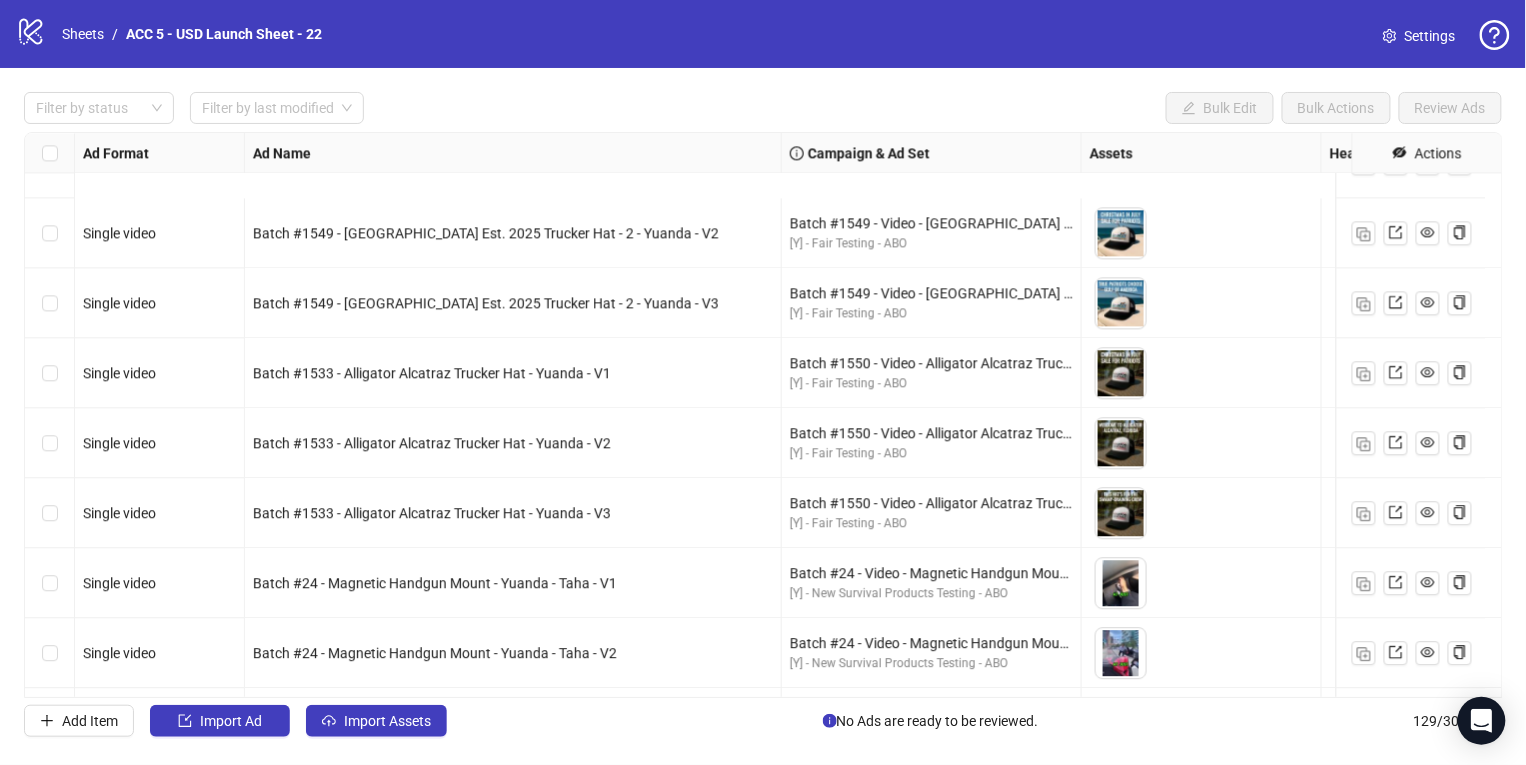 scroll, scrollTop: 8521, scrollLeft: 0, axis: vertical 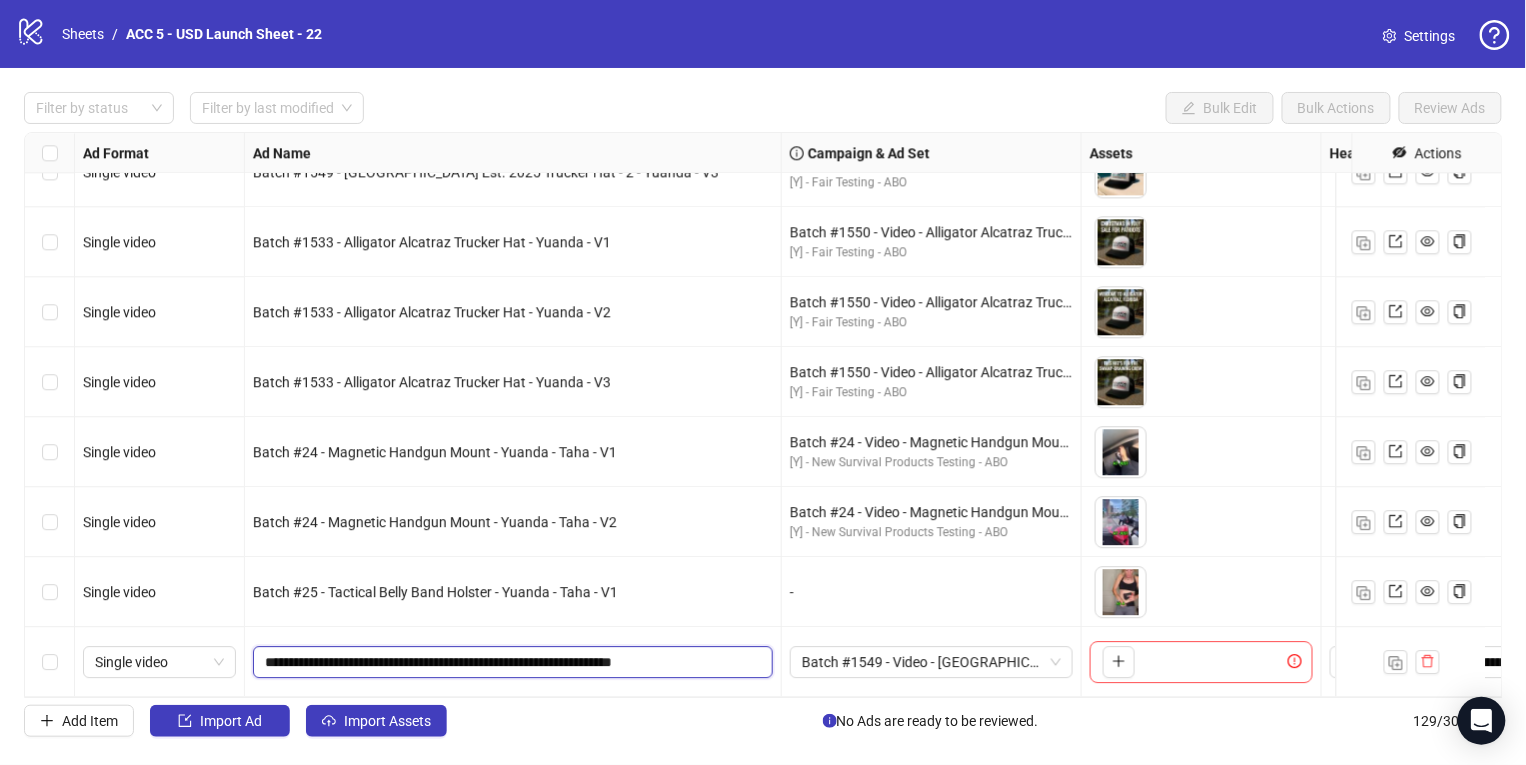 drag, startPoint x: 417, startPoint y: 648, endPoint x: 427, endPoint y: 641, distance: 12.206555 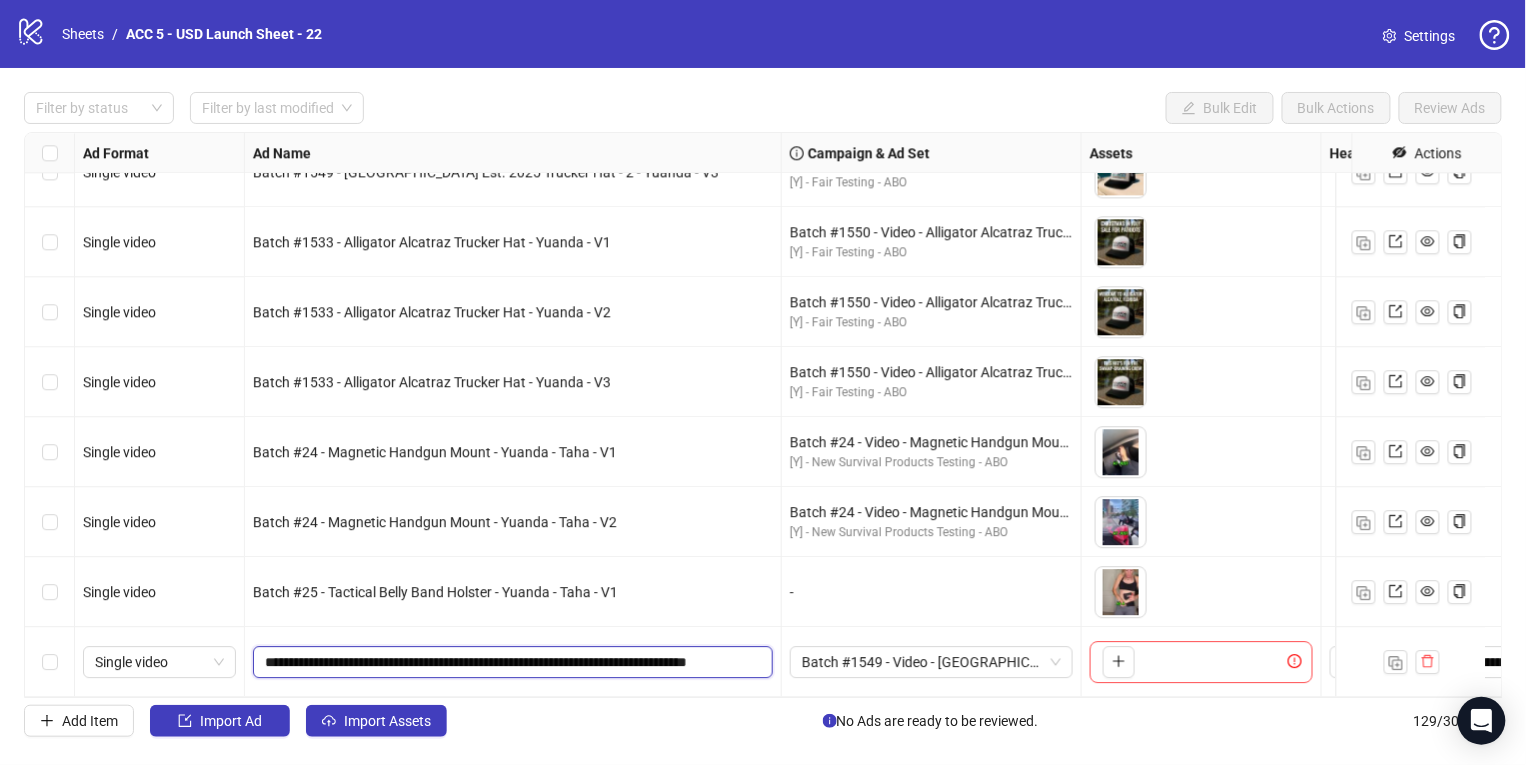 scroll, scrollTop: 0, scrollLeft: 24, axis: horizontal 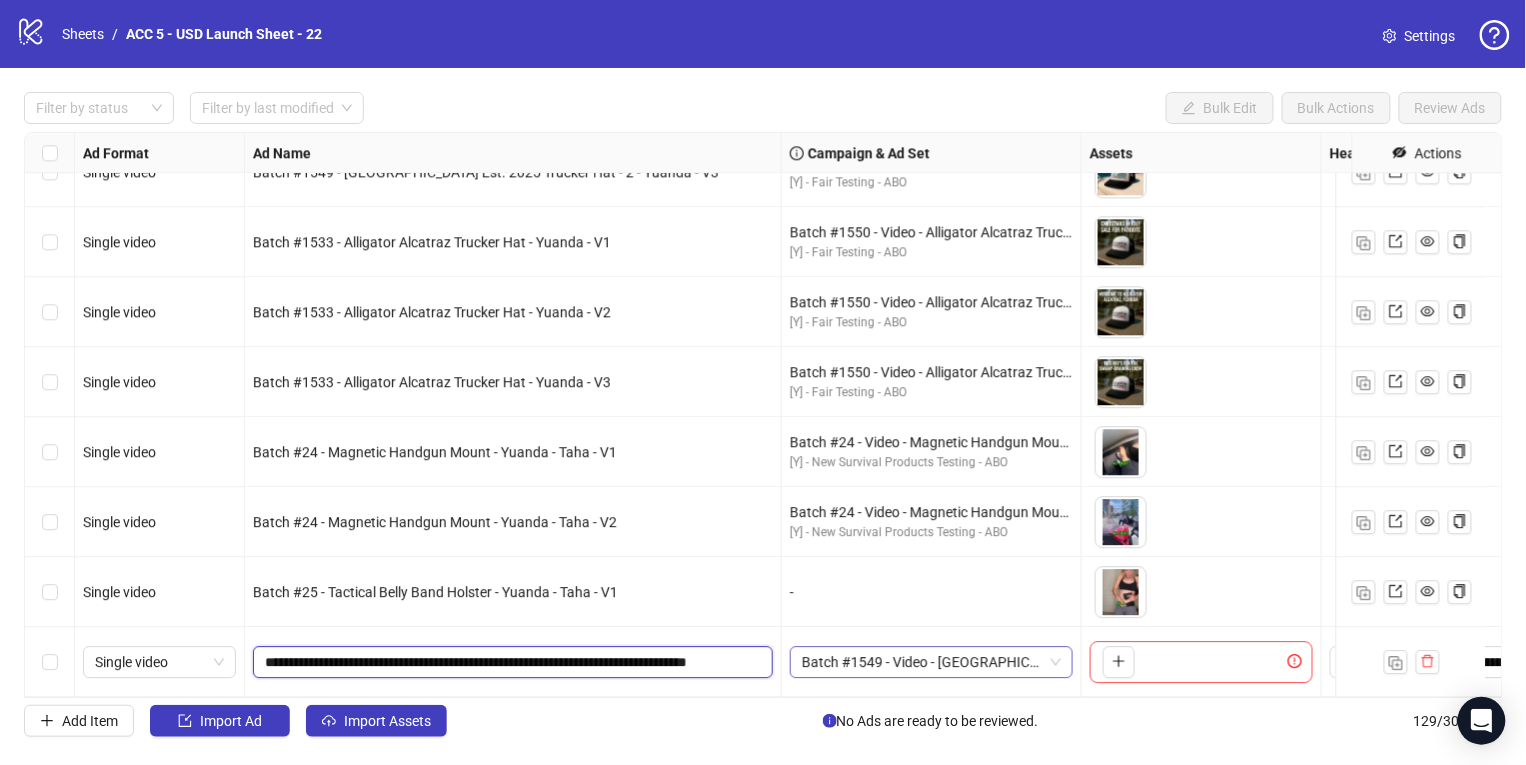 drag, startPoint x: 714, startPoint y: 649, endPoint x: 945, endPoint y: 655, distance: 231.07791 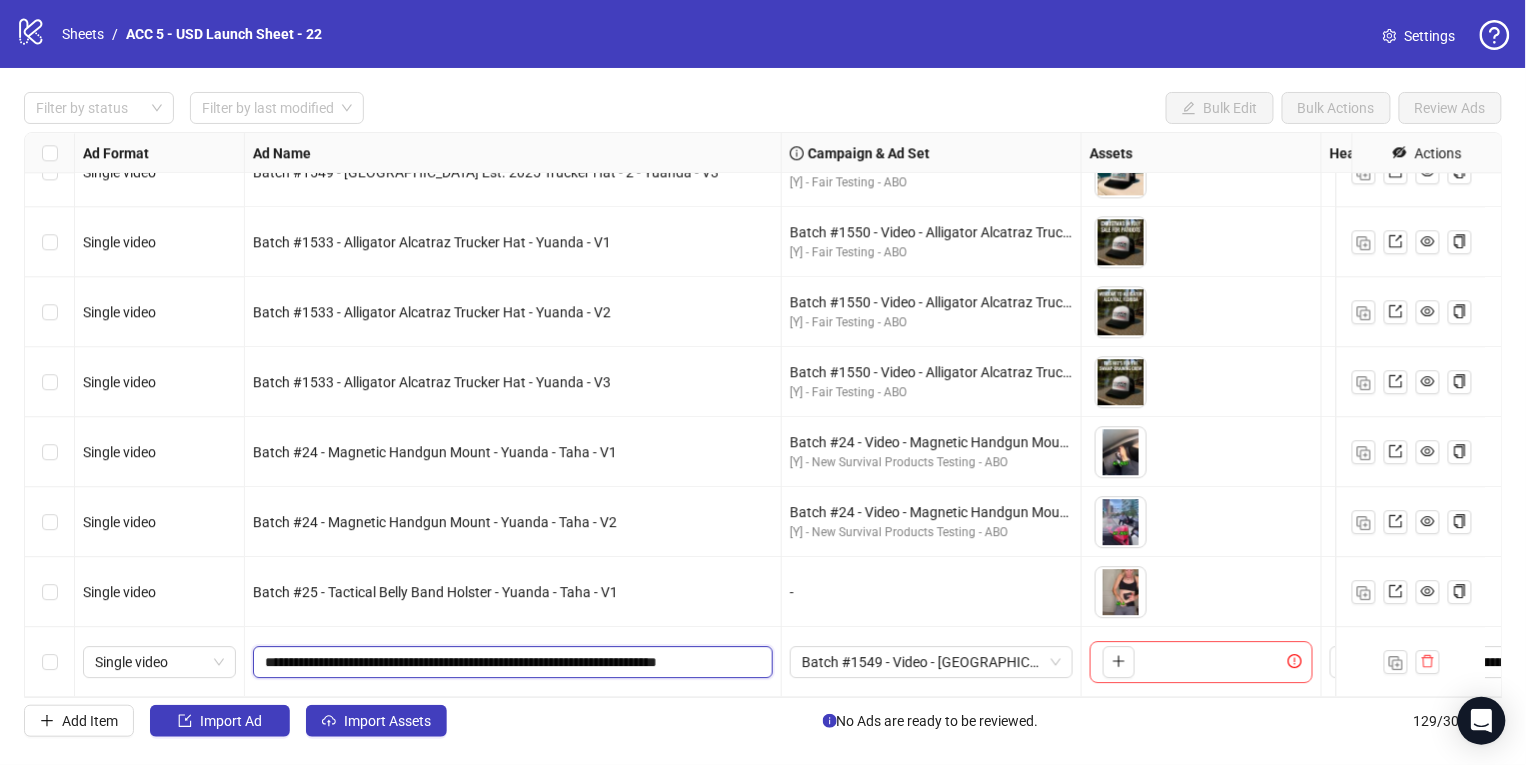 scroll, scrollTop: 0, scrollLeft: 0, axis: both 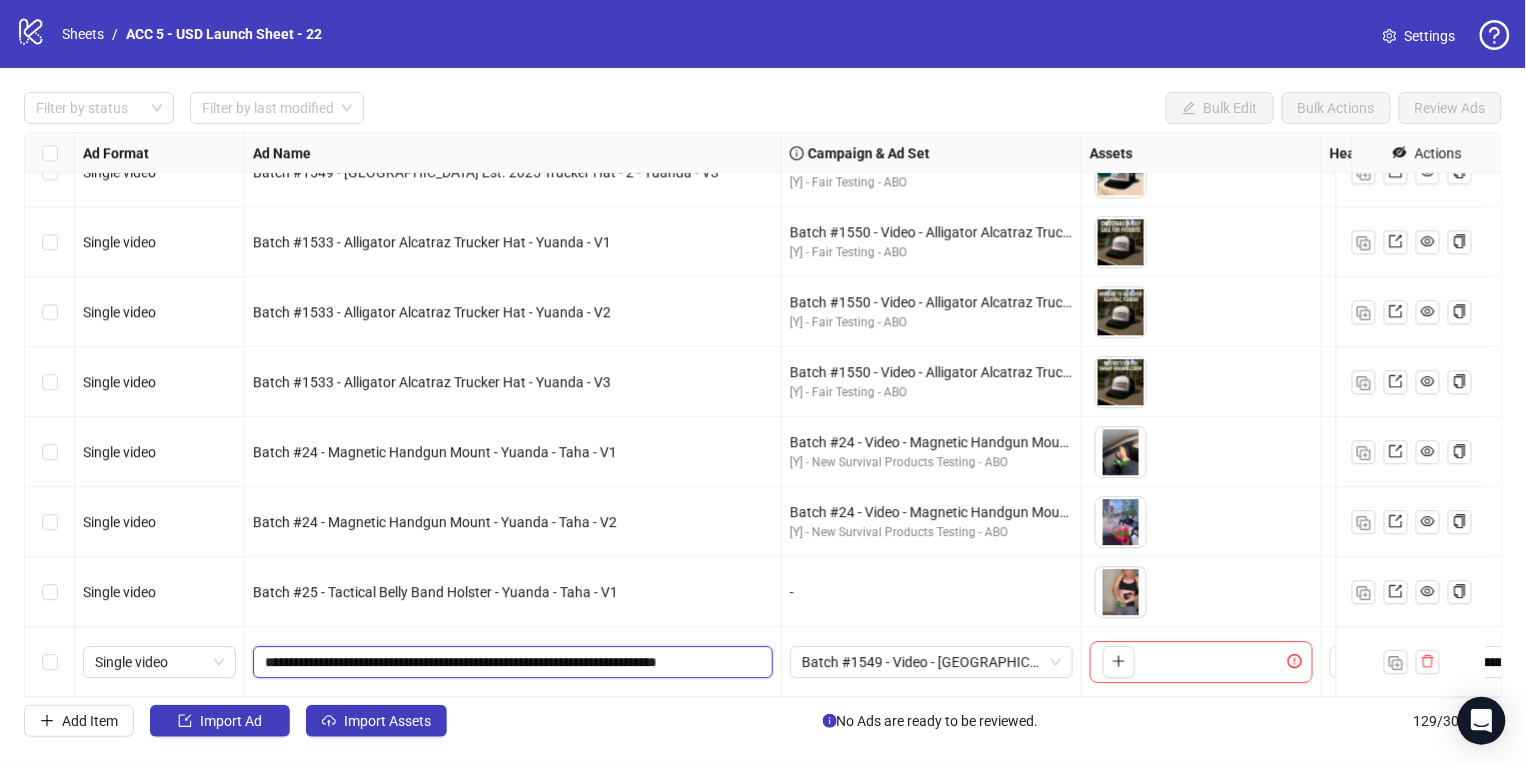 click on "**********" at bounding box center [511, 662] 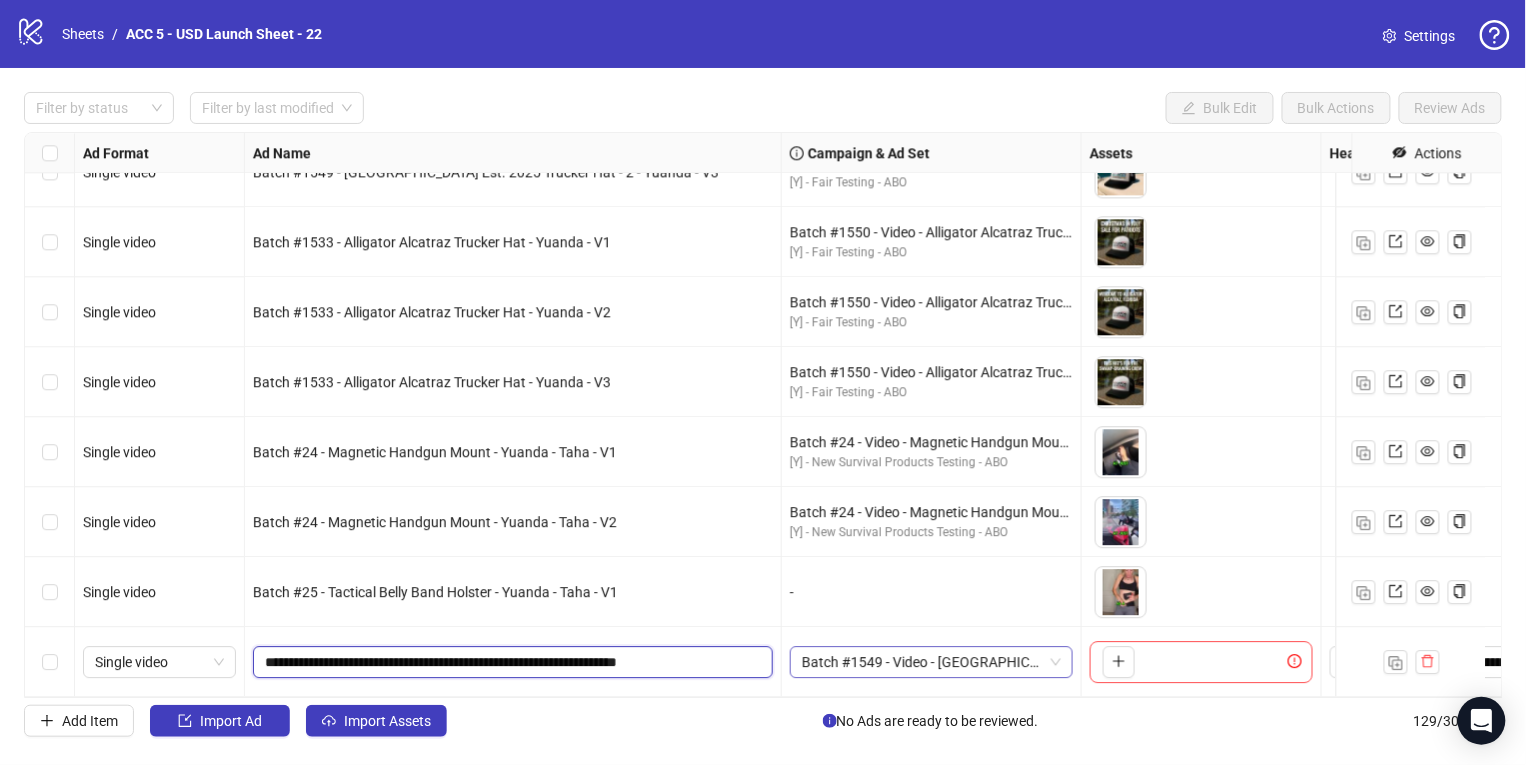 click on "Batch #1549 - Video - [GEOGRAPHIC_DATA] Est. 2025 Trucker Hat - 2 - Yuanda - [DATE]" at bounding box center (931, 662) 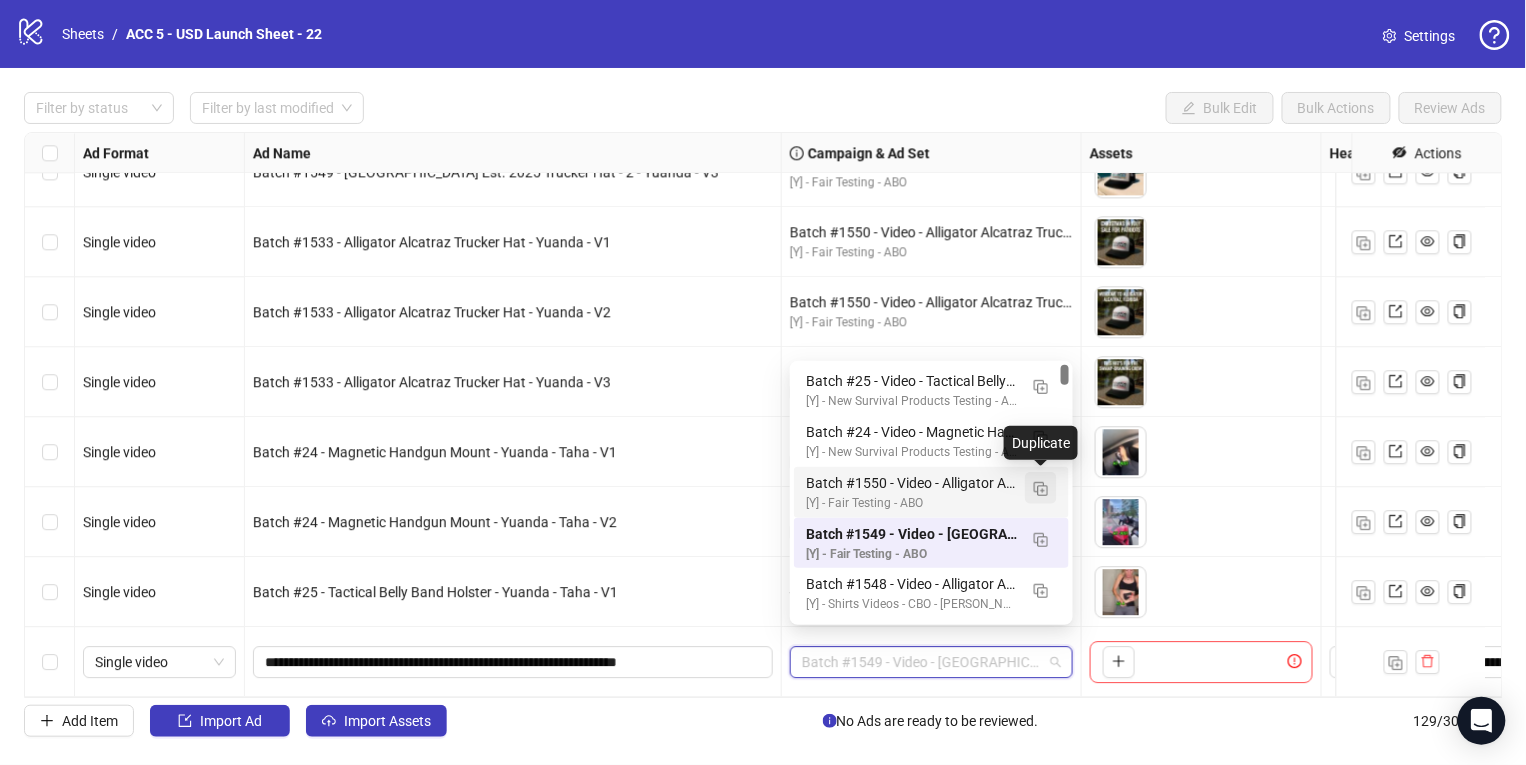 click at bounding box center (1041, 489) 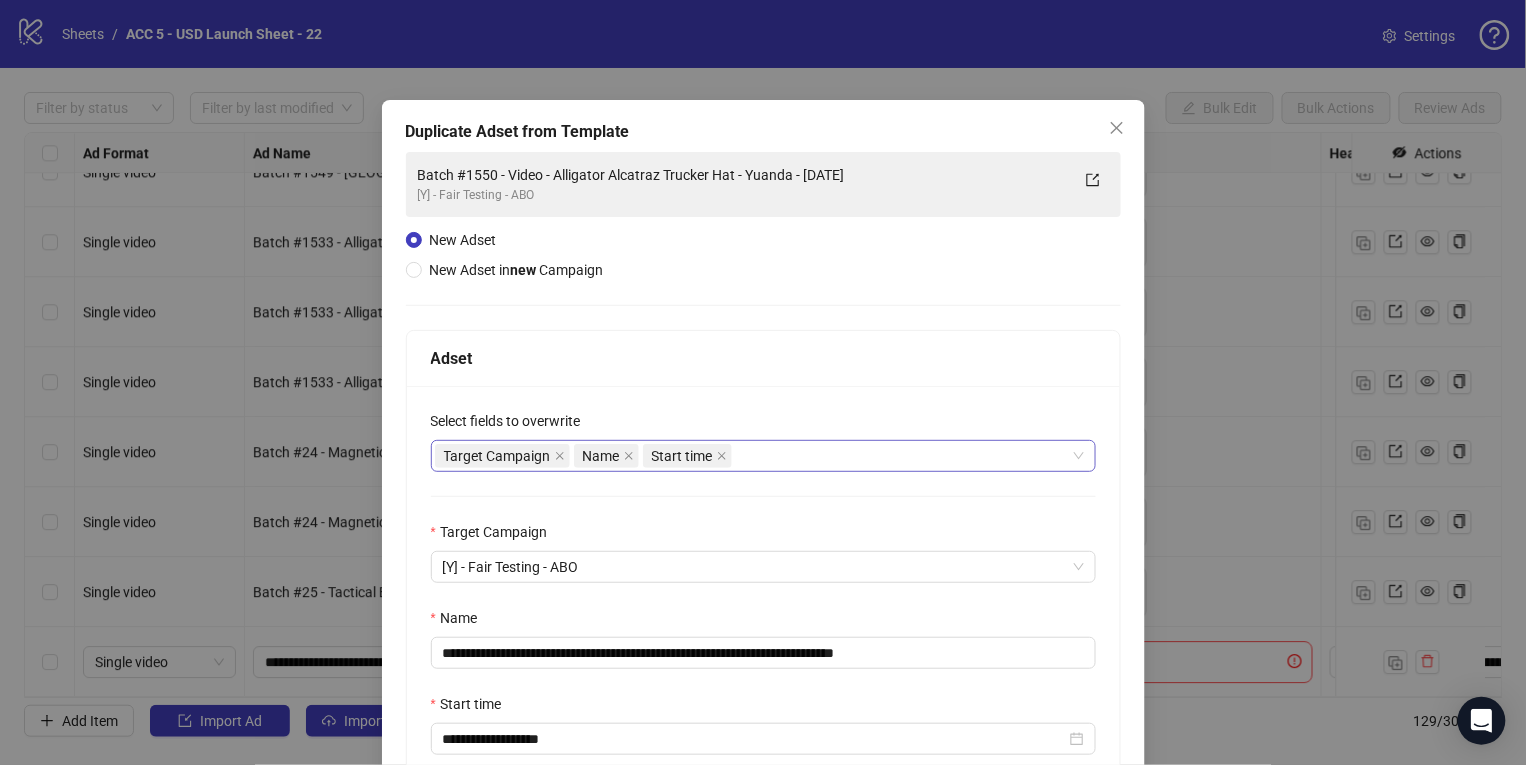 click on "Target Campaign Name Start time" at bounding box center (753, 456) 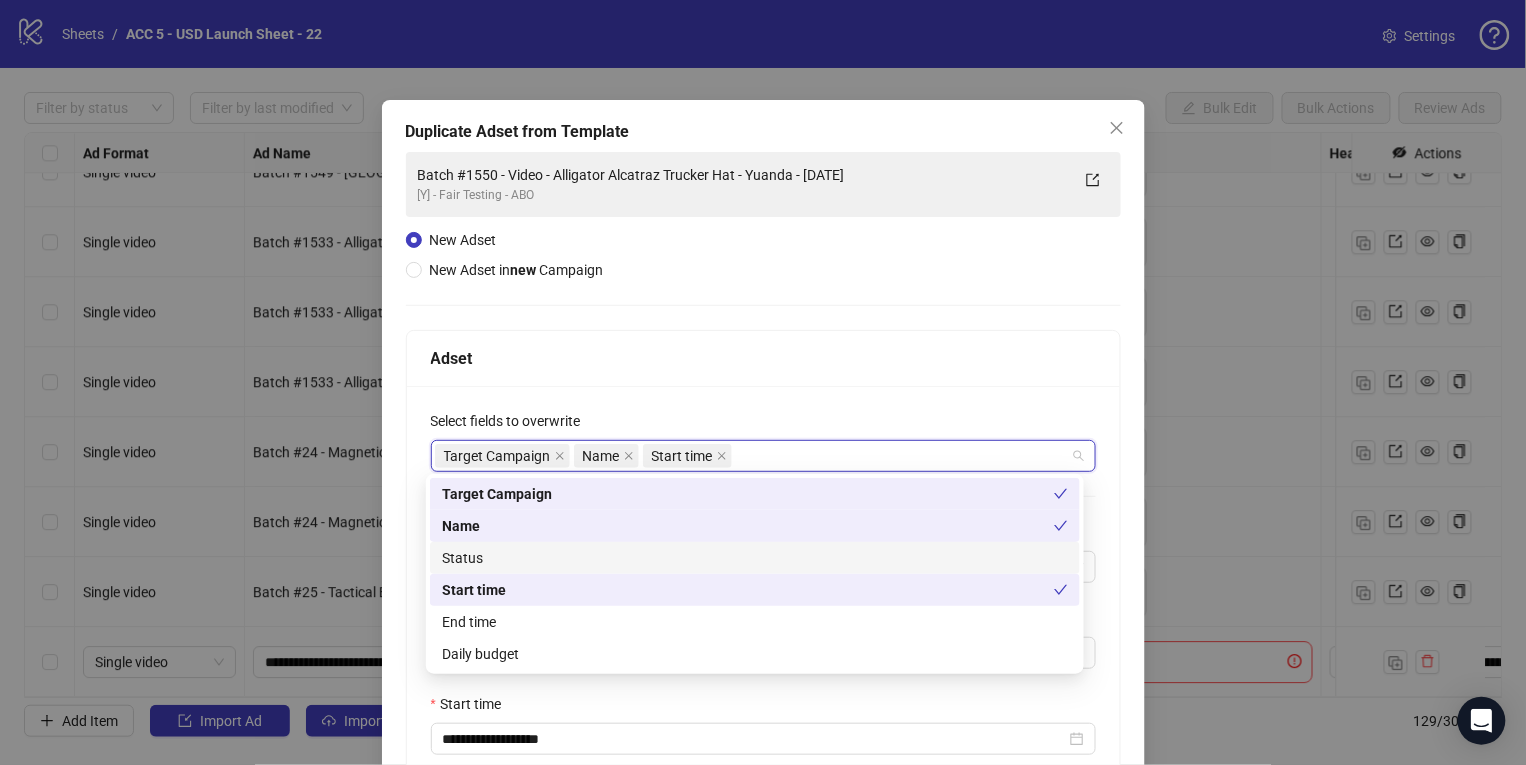 drag, startPoint x: 542, startPoint y: 557, endPoint x: 505, endPoint y: 633, distance: 84.5281 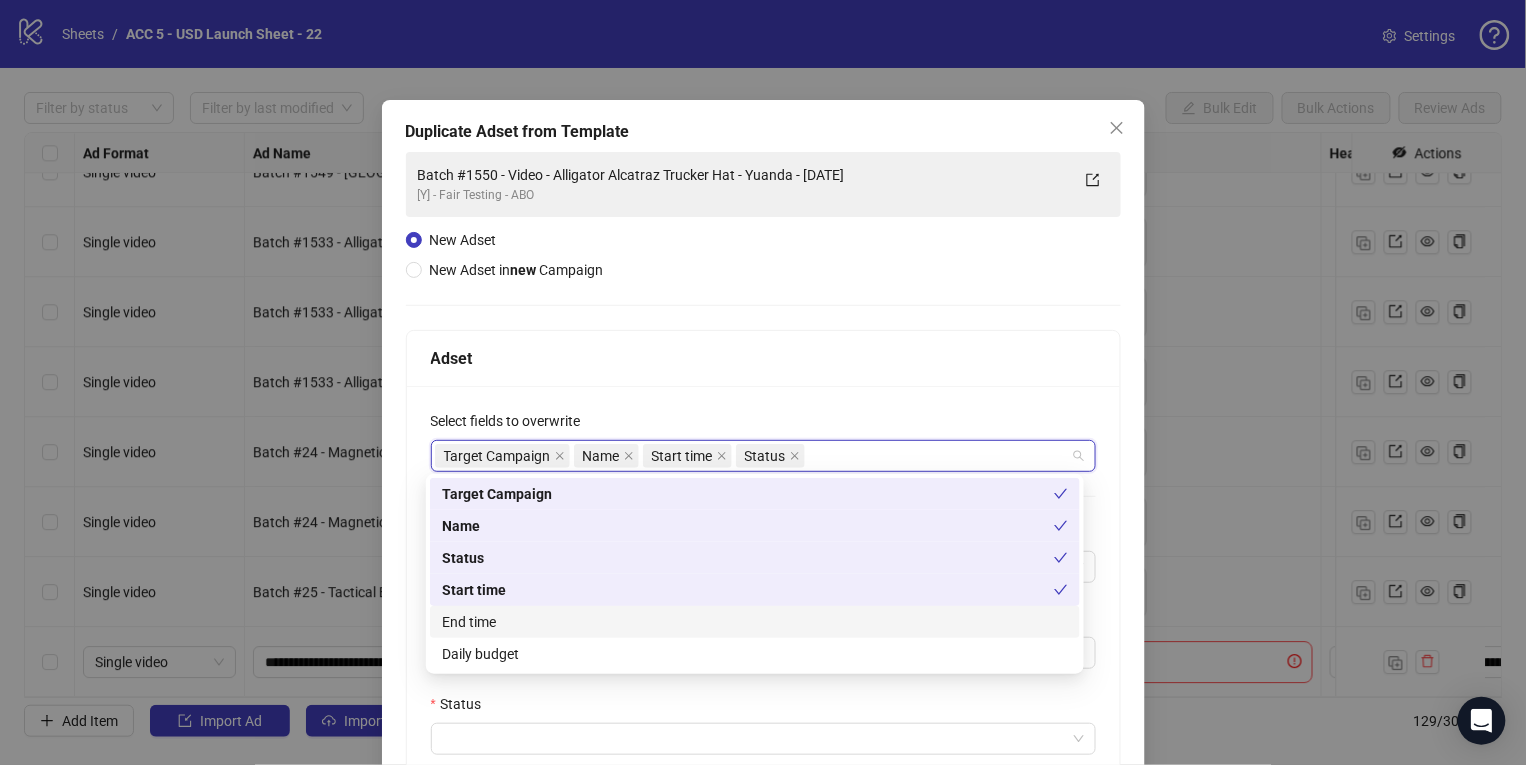 click on "End time" at bounding box center (755, 622) 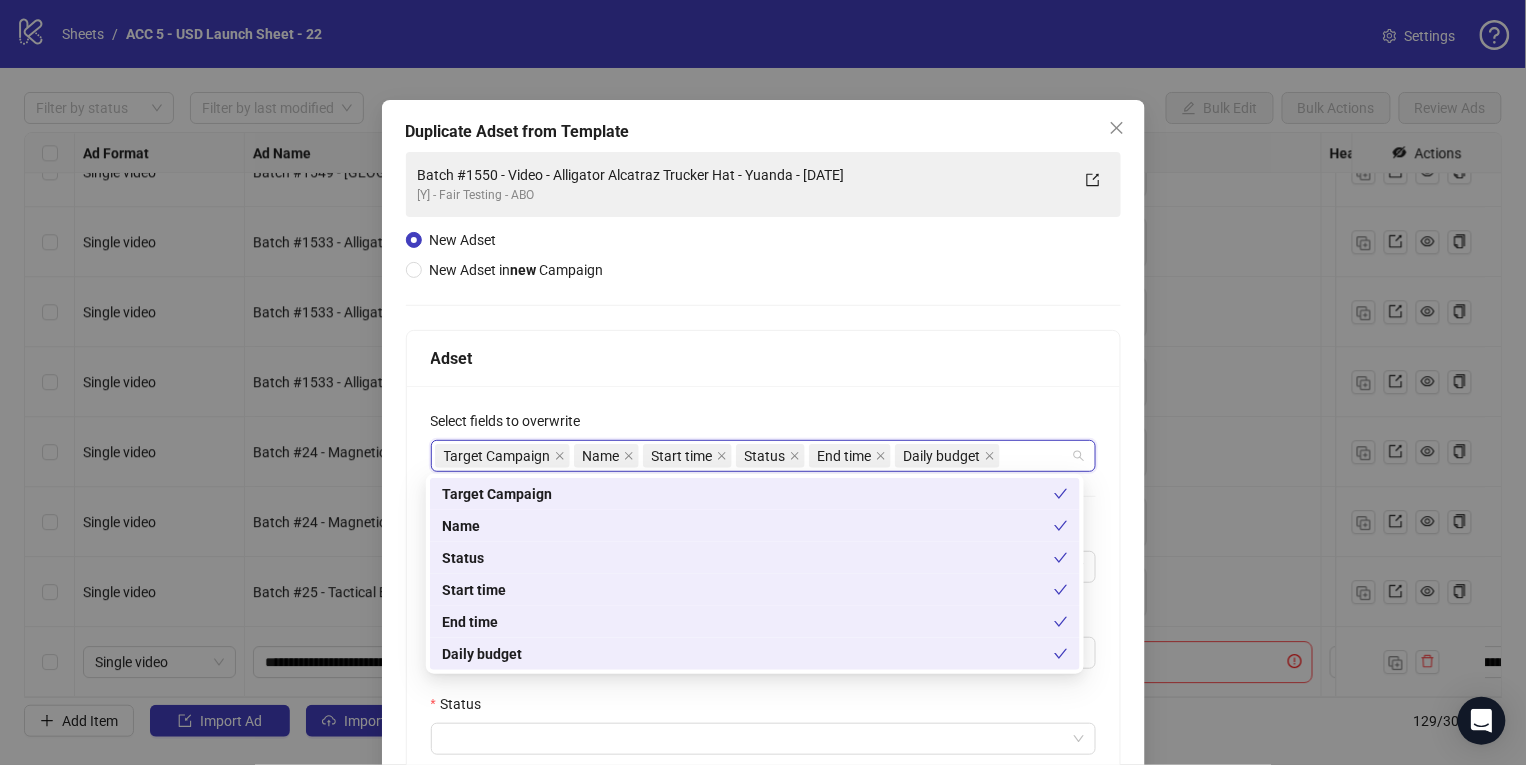 click on "Status" at bounding box center (763, 708) 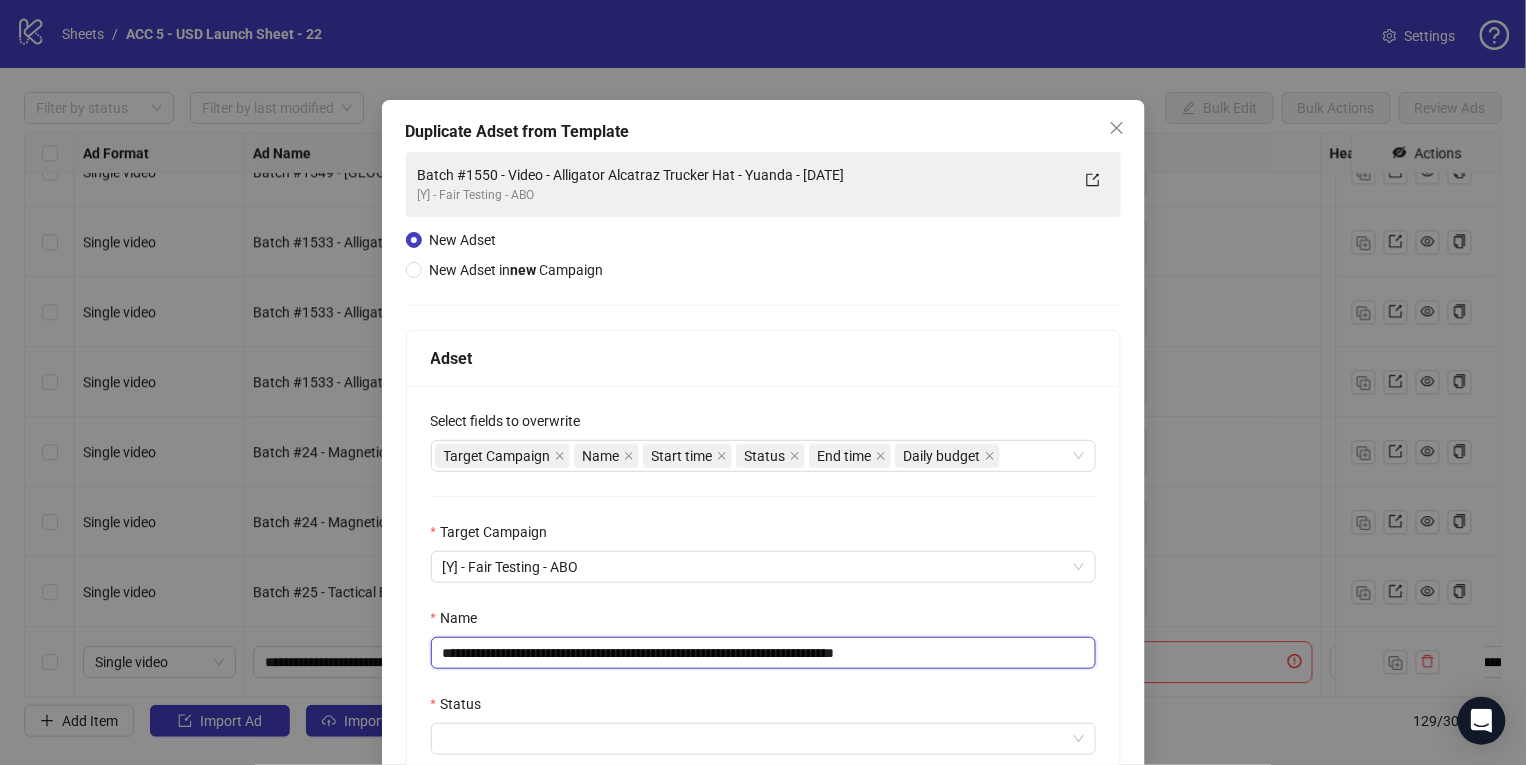 click on "**********" at bounding box center [763, 653] 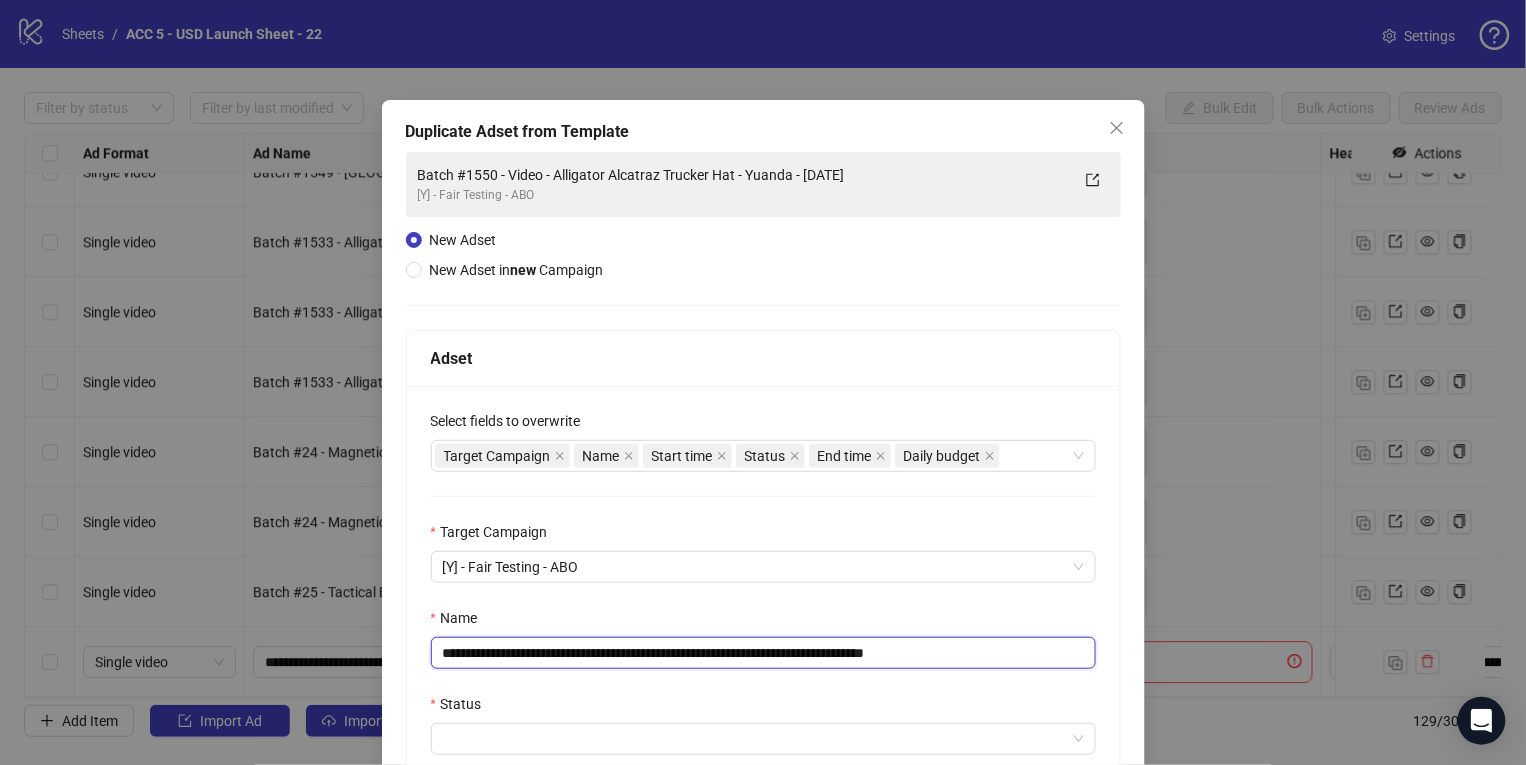 scroll, scrollTop: 238, scrollLeft: 0, axis: vertical 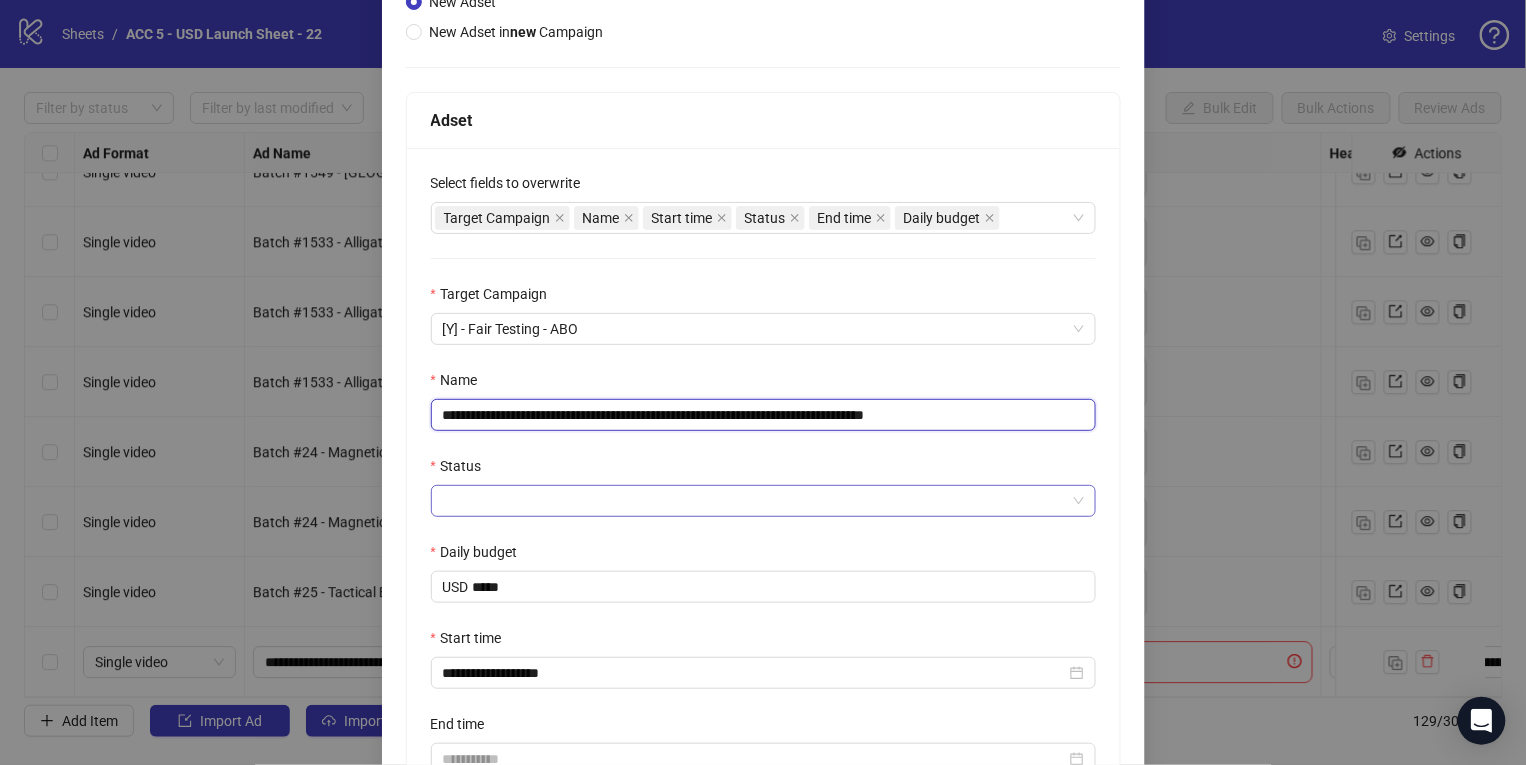 type on "**********" 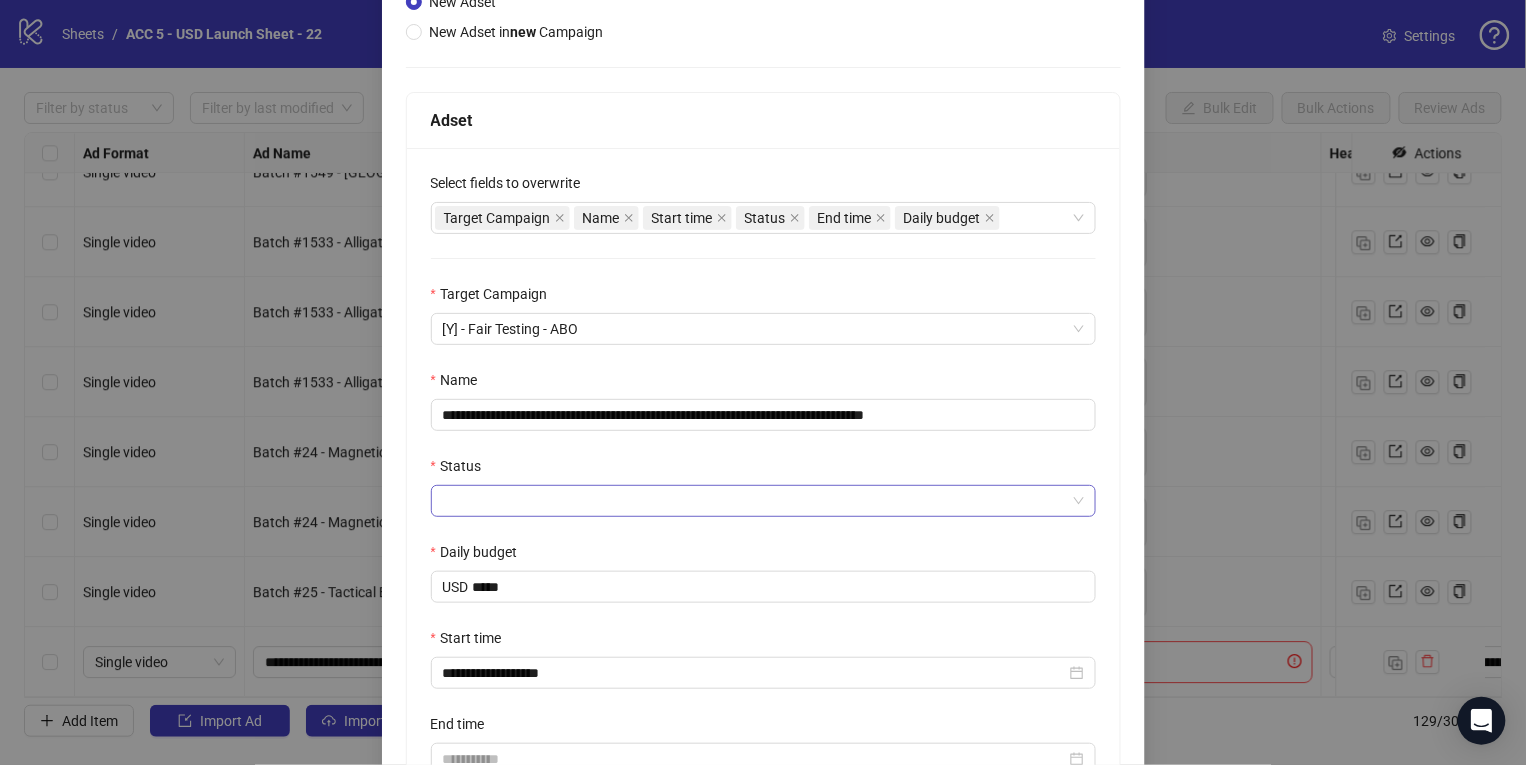 click on "Status" at bounding box center (754, 501) 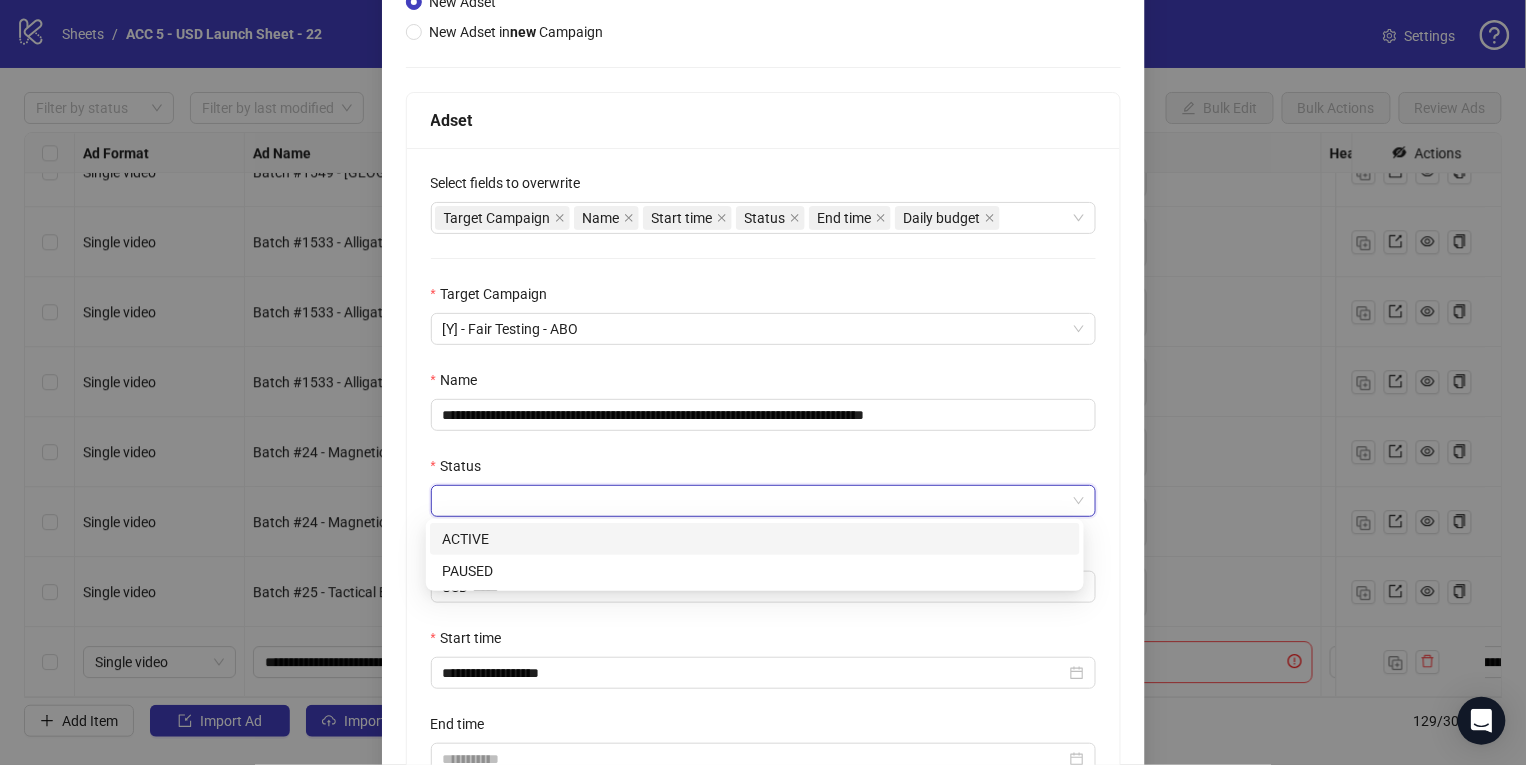 click on "ACTIVE" at bounding box center (755, 539) 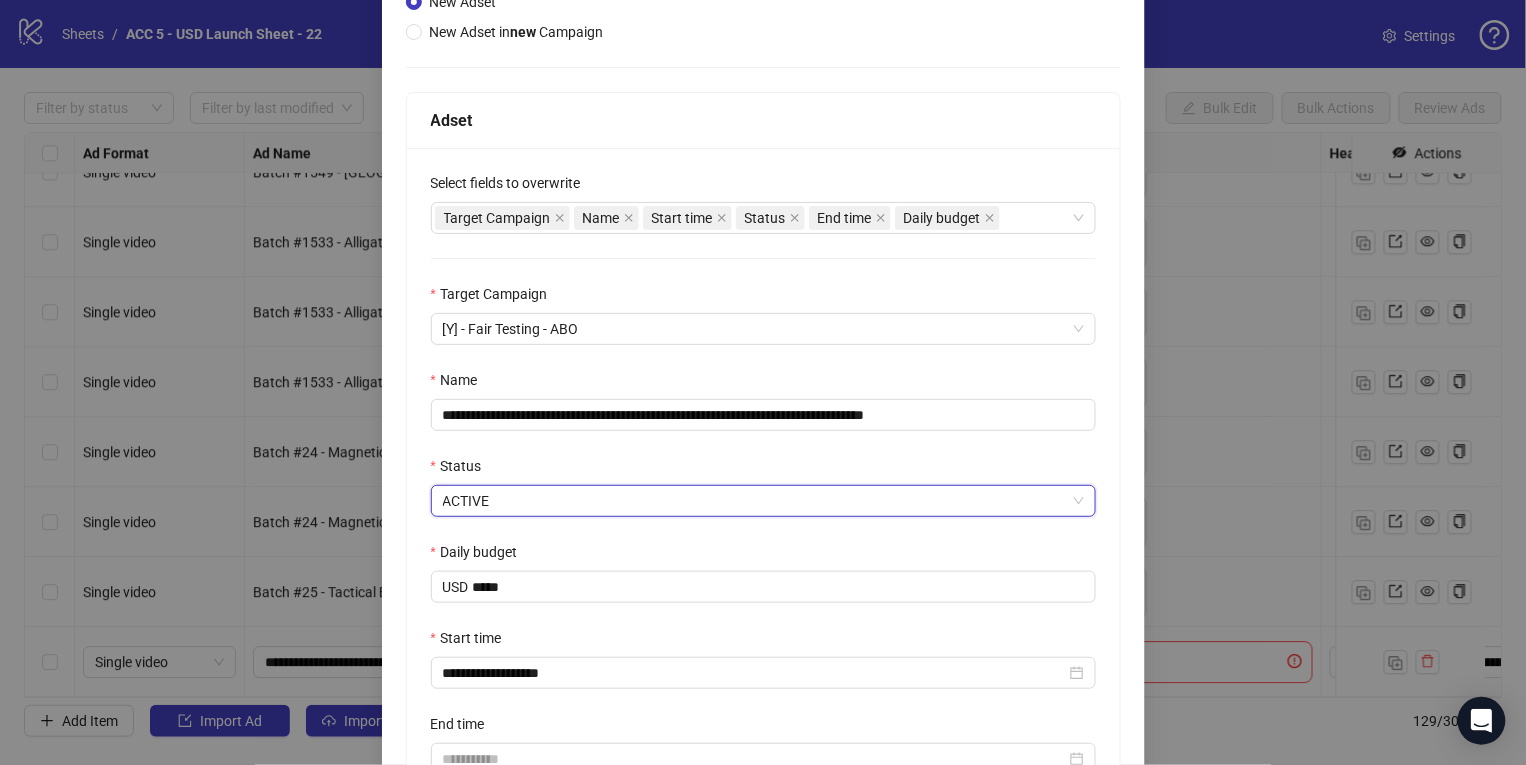 click on "**********" at bounding box center [763, 485] 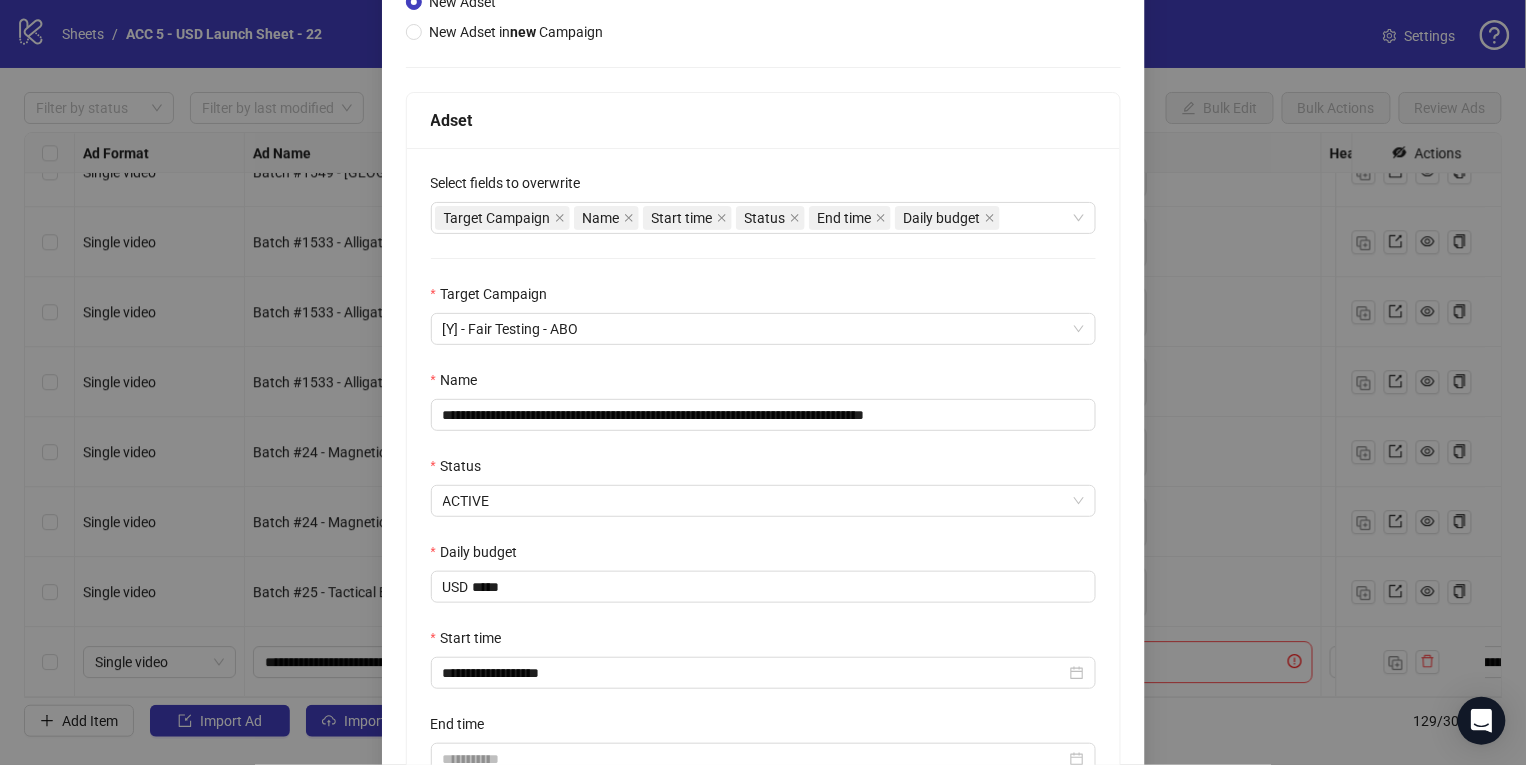 scroll, scrollTop: 451, scrollLeft: 0, axis: vertical 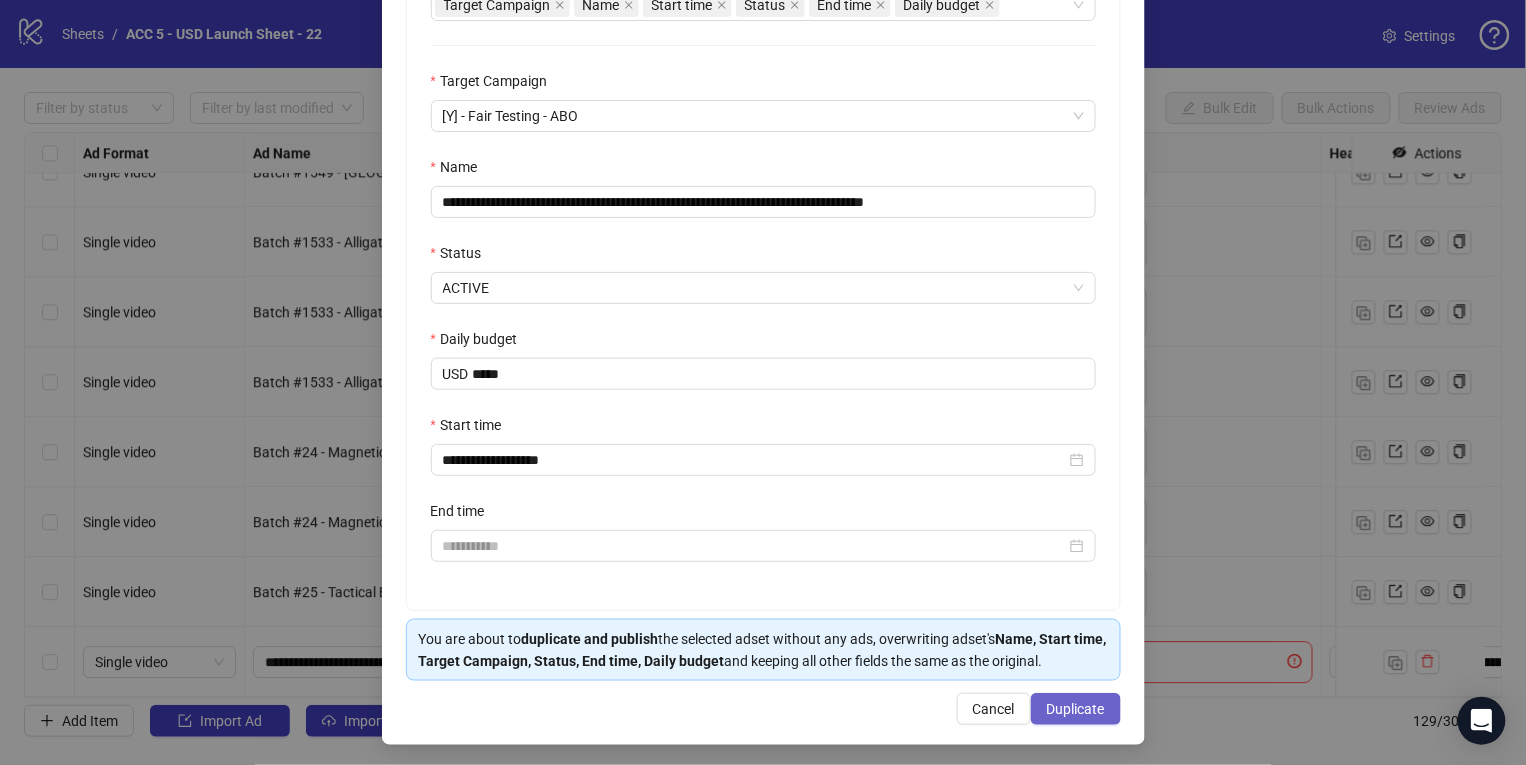 click on "Duplicate" at bounding box center [1076, 709] 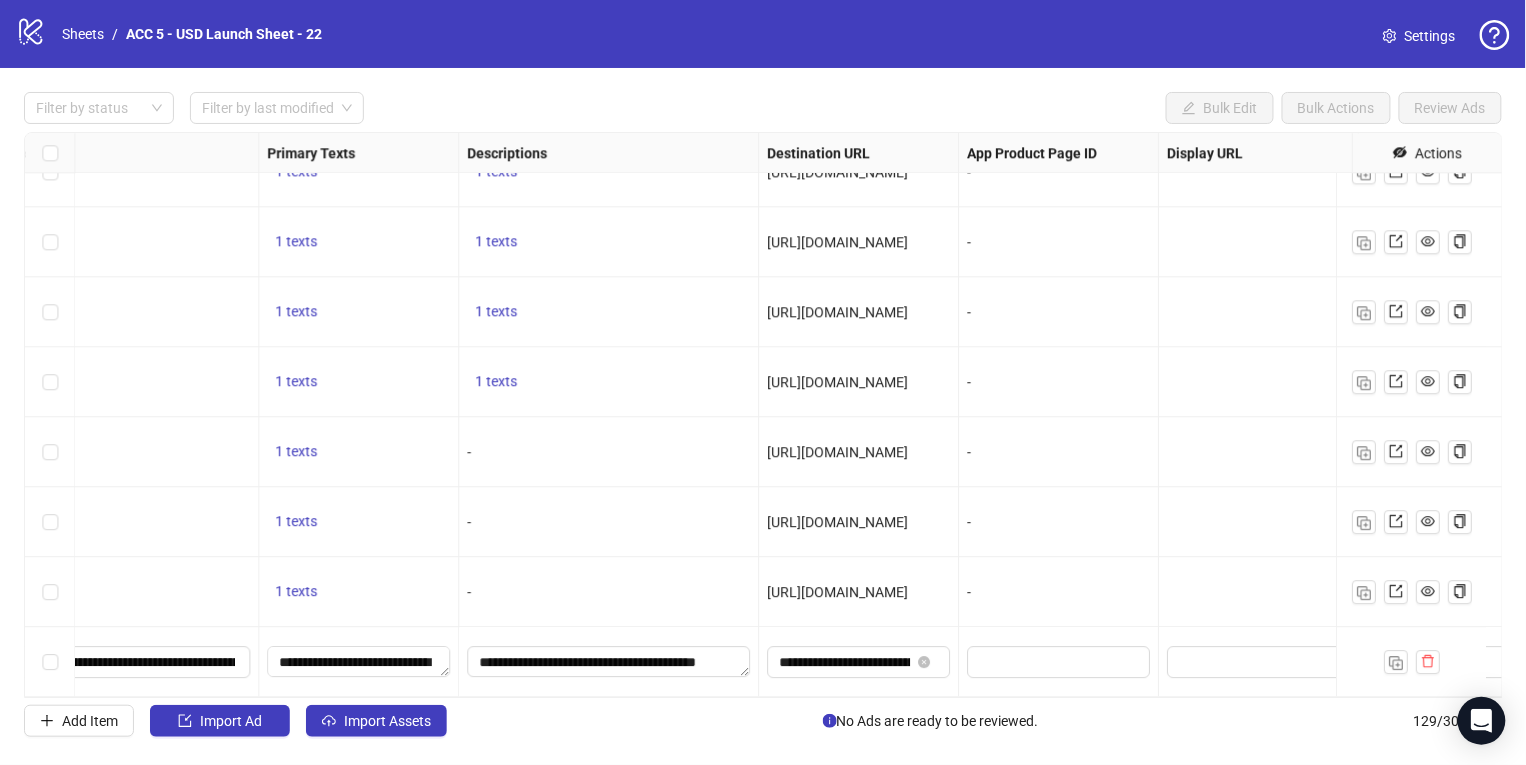 scroll, scrollTop: 8521, scrollLeft: 0, axis: vertical 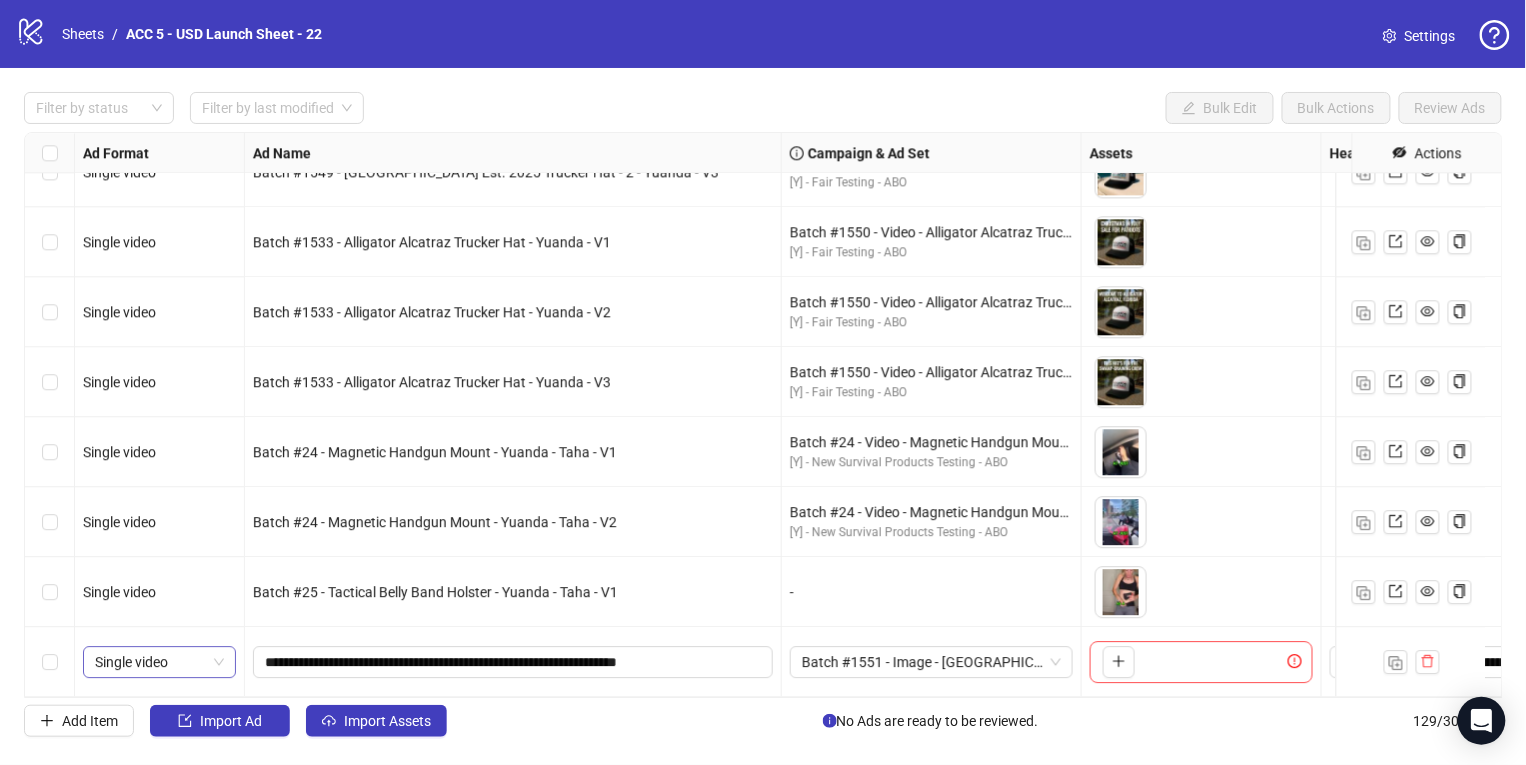 click on "Single video" at bounding box center [159, 662] 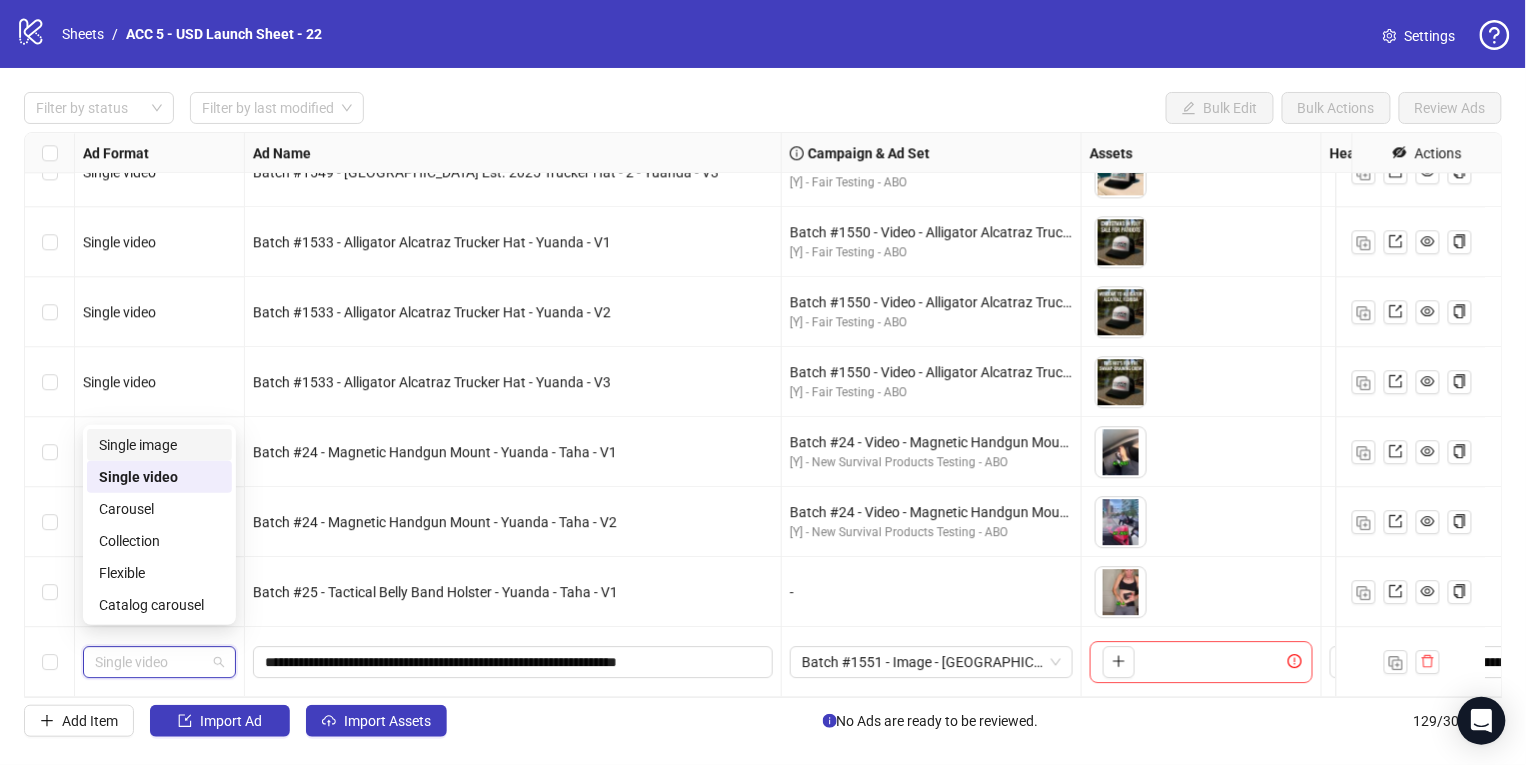 click on "Single image" at bounding box center (159, 445) 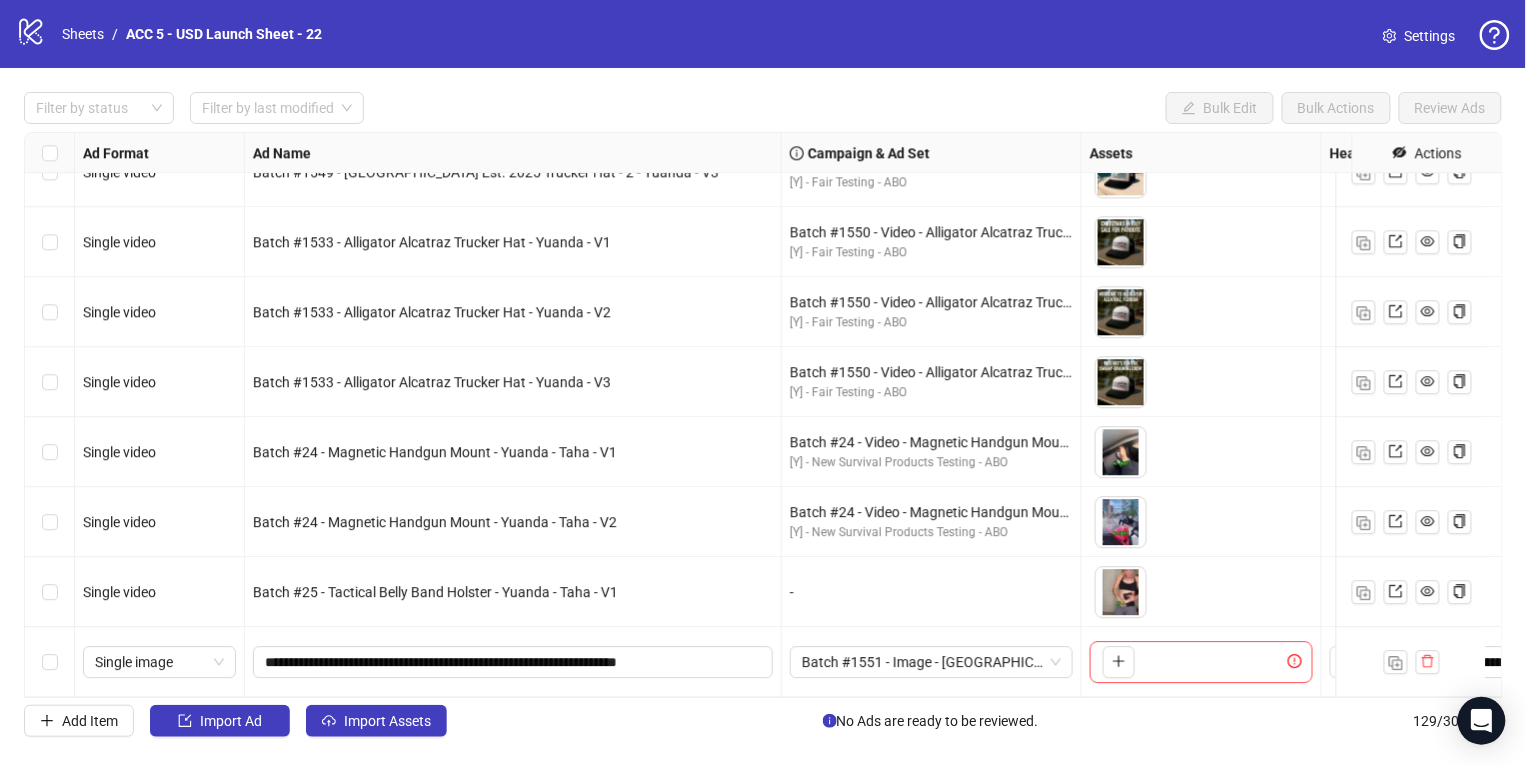 scroll, scrollTop: 8521, scrollLeft: 160, axis: both 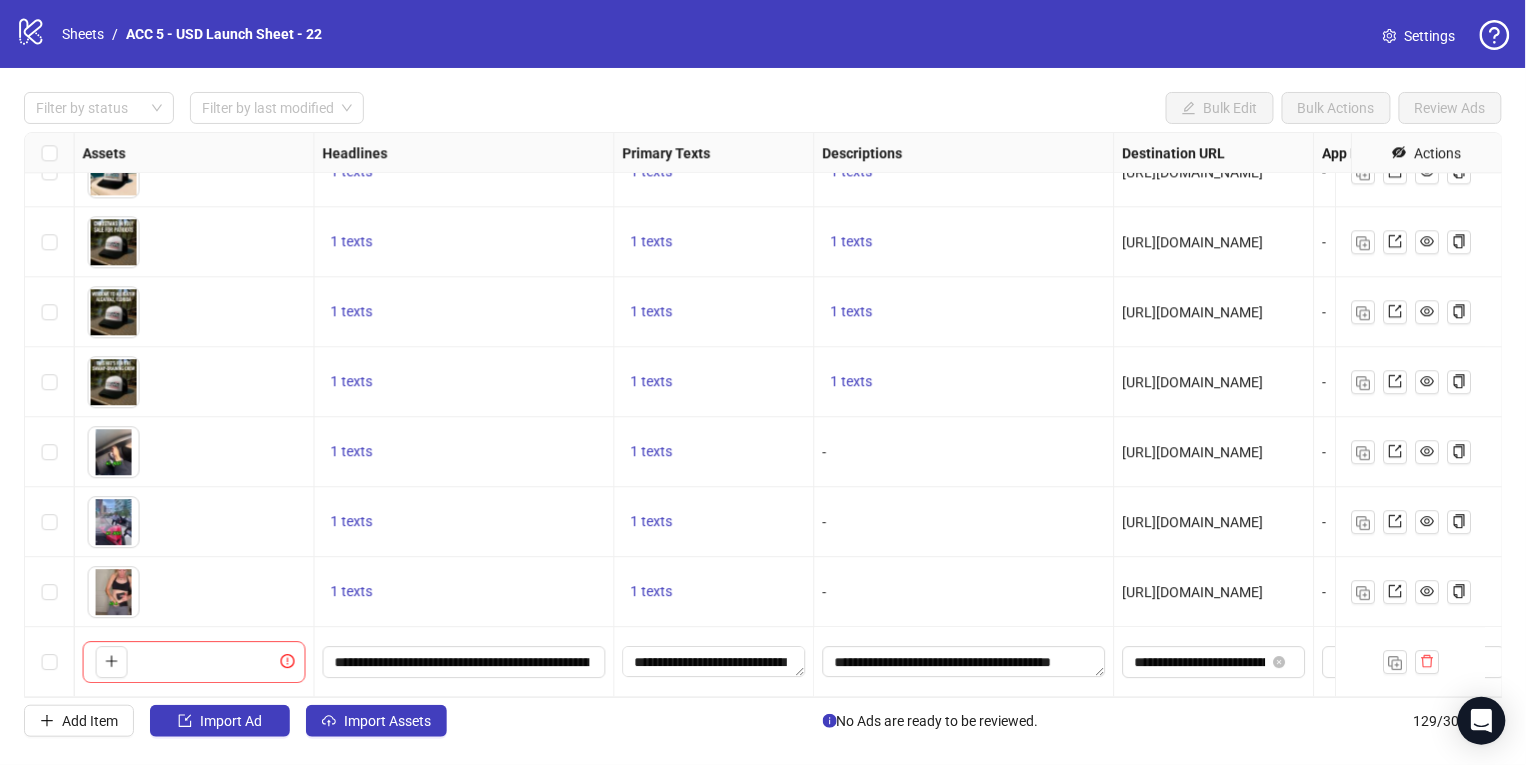 click on "Ad Format Ad Name Campaign & Ad Set Assets Headlines Primary Texts Descriptions Destination URL App Product Page ID Display URL Leadgen Form Product Set ID Call to Action Actions Batch #1549 - Gulf Of America Est. 2025 Trucker Hat - 2 - Yuanda - V2 Batch #1549 - Video - Gulf Of America Est. 2025 Trucker Hat - 2 - Yuanda - July 12 [Y] - Fair Testing - ABO
To pick up a draggable item, press the space bar.
While dragging, use the arrow keys to move the item.
Press space again to drop the item in its new position, or press escape to cancel.
1 texts 1 texts 1 texts https://www.unitedpatriotco.com/products/gulf-of-america-est-2025-trucker-hat-2 - Batch #1549 - Gulf Of America Est. 2025 Trucker Hat - 2 - Yuanda - V3 Batch #1549 - Video - Gulf Of America Est. 2025 Trucker Hat - 2 - Yuanda - July 12 [Y] - Fair Testing - ABO 1 texts 1 texts 1 texts https://www.unitedpatriotco.com/products/gulf-of-america-est-2025-trucker-hat-2 - Batch #1533 - Alligator Alcatraz Trucker Hat - Yuanda - V1 1 texts 1 texts" at bounding box center (763, 415) 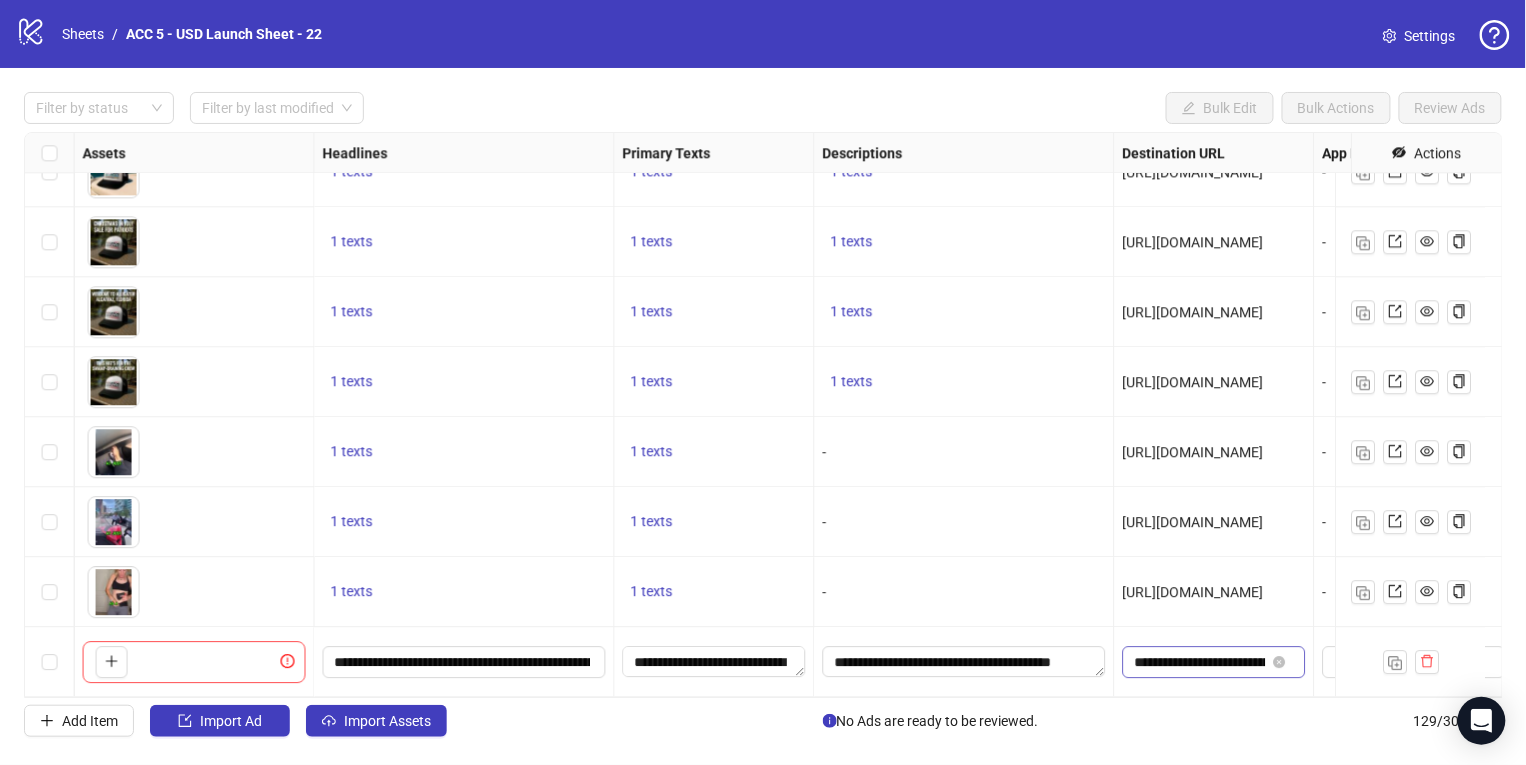 scroll, scrollTop: 8521, scrollLeft: 1268, axis: both 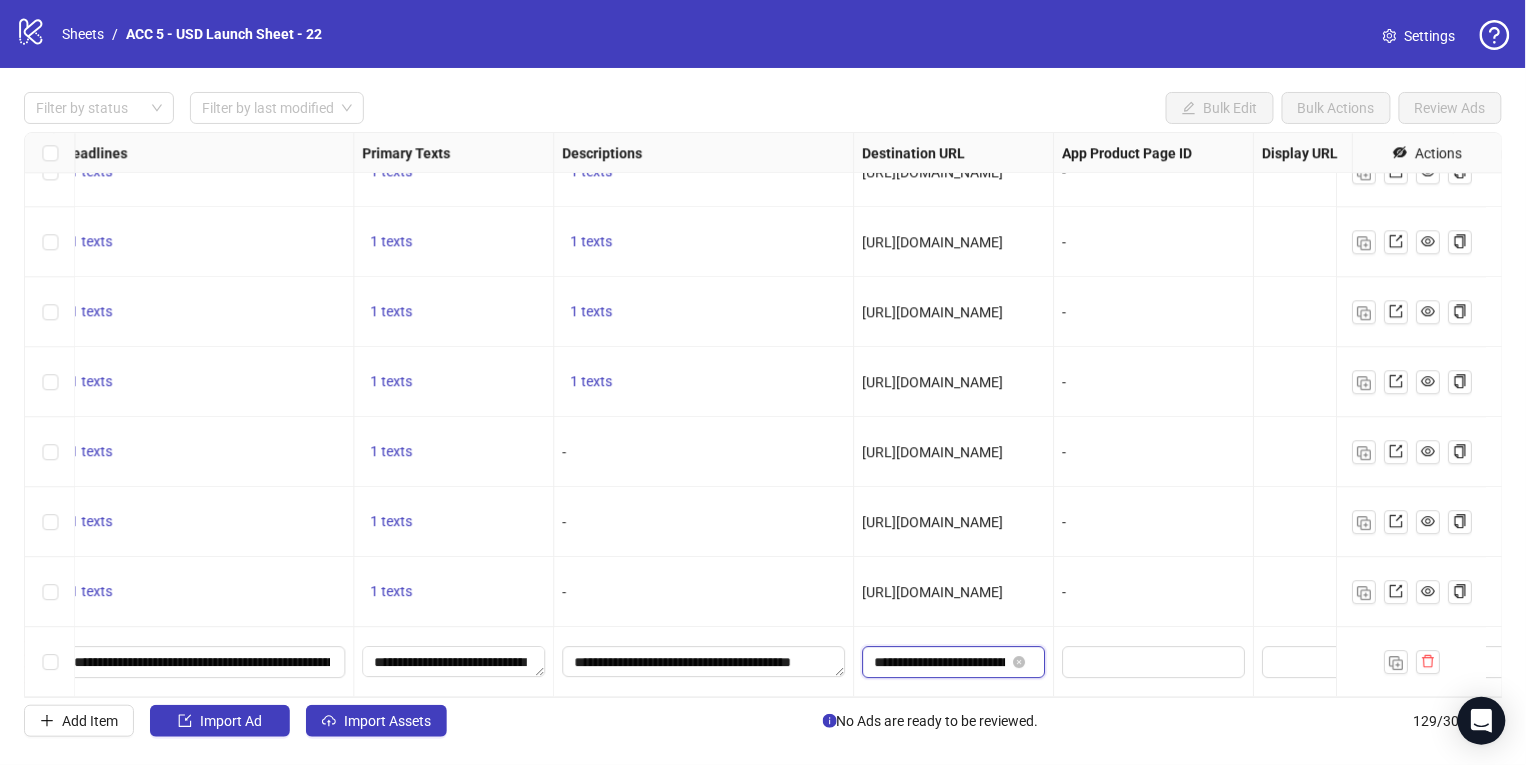 click on "**********" at bounding box center [939, 662] 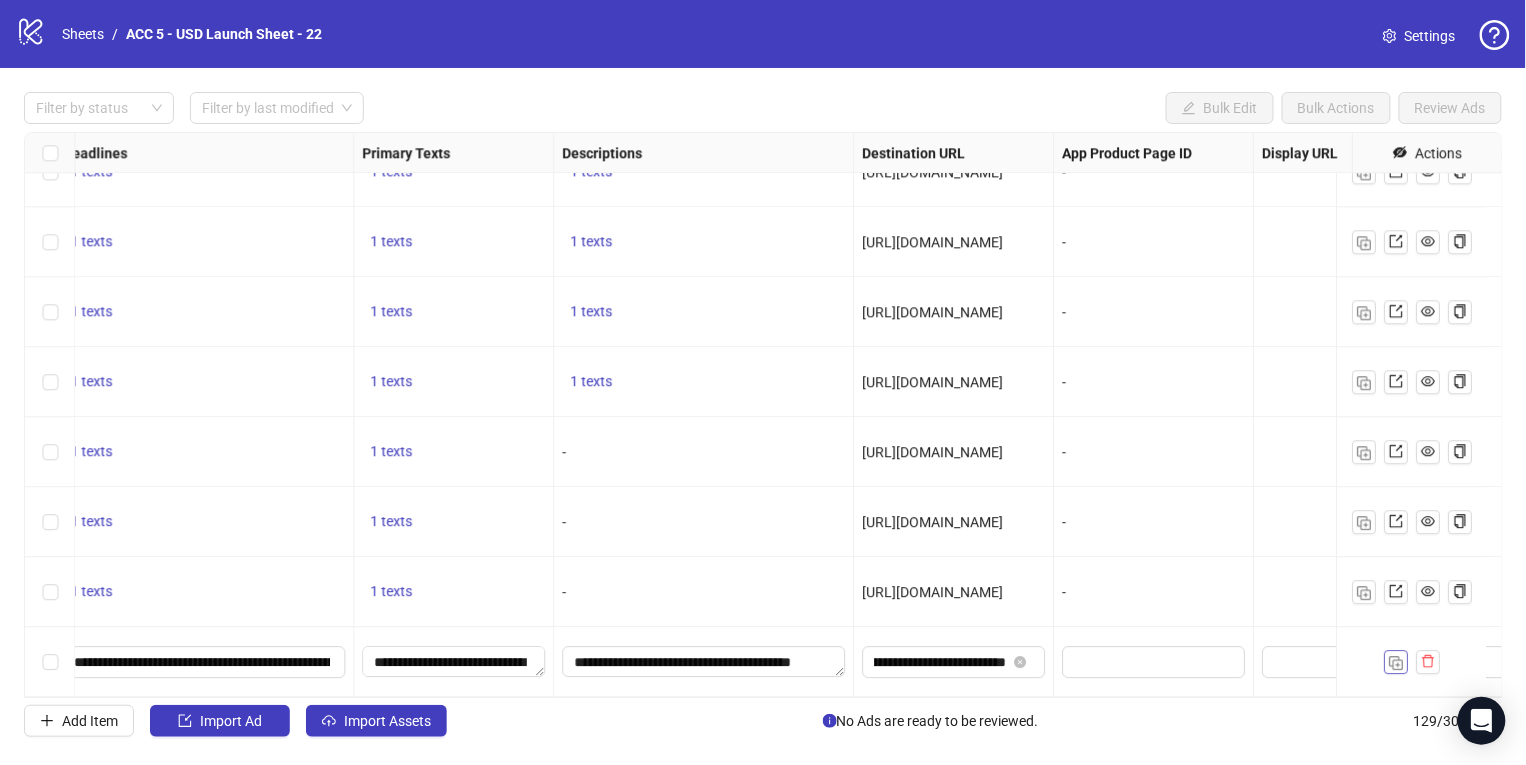 click at bounding box center [1396, 663] 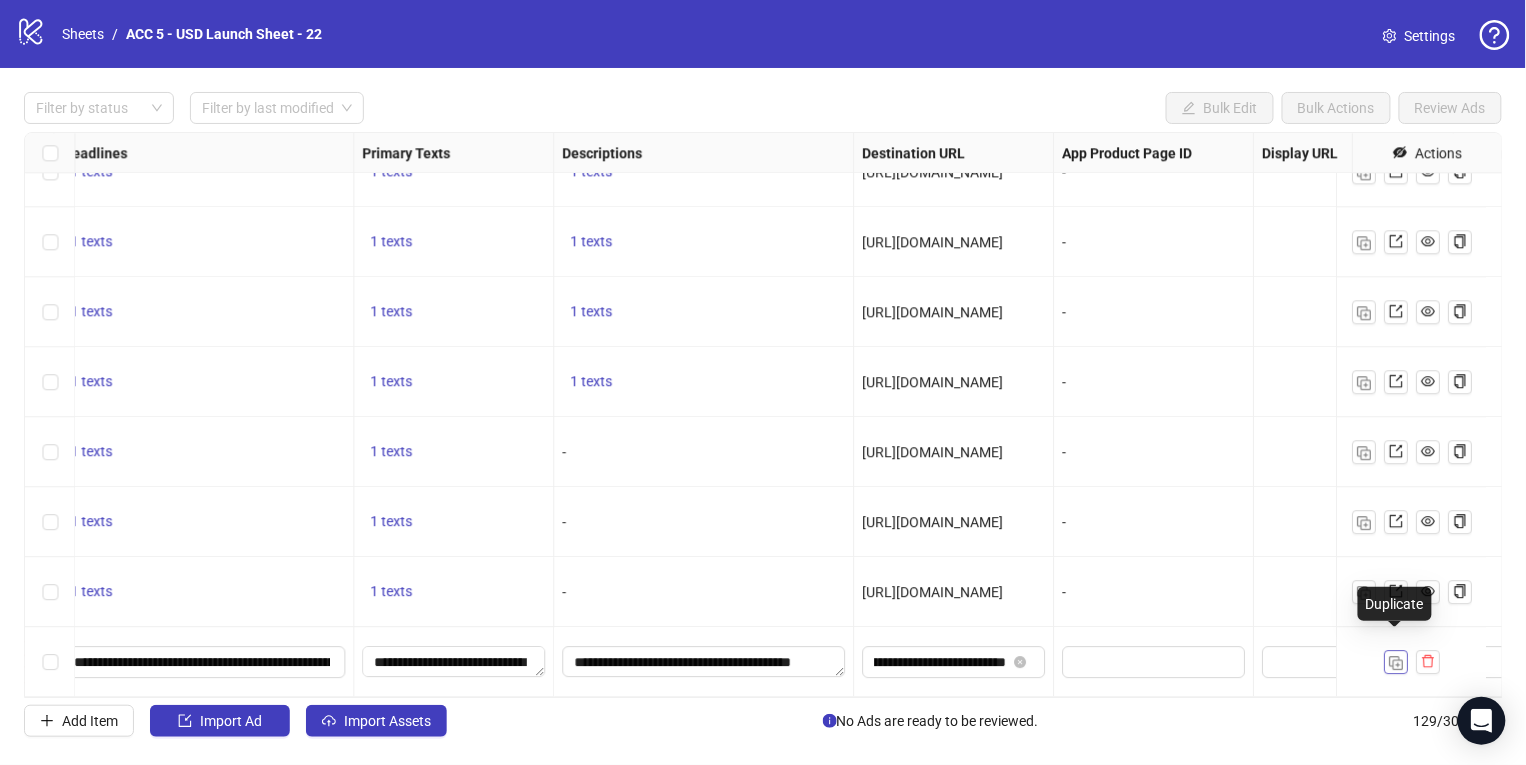 scroll, scrollTop: 0, scrollLeft: 0, axis: both 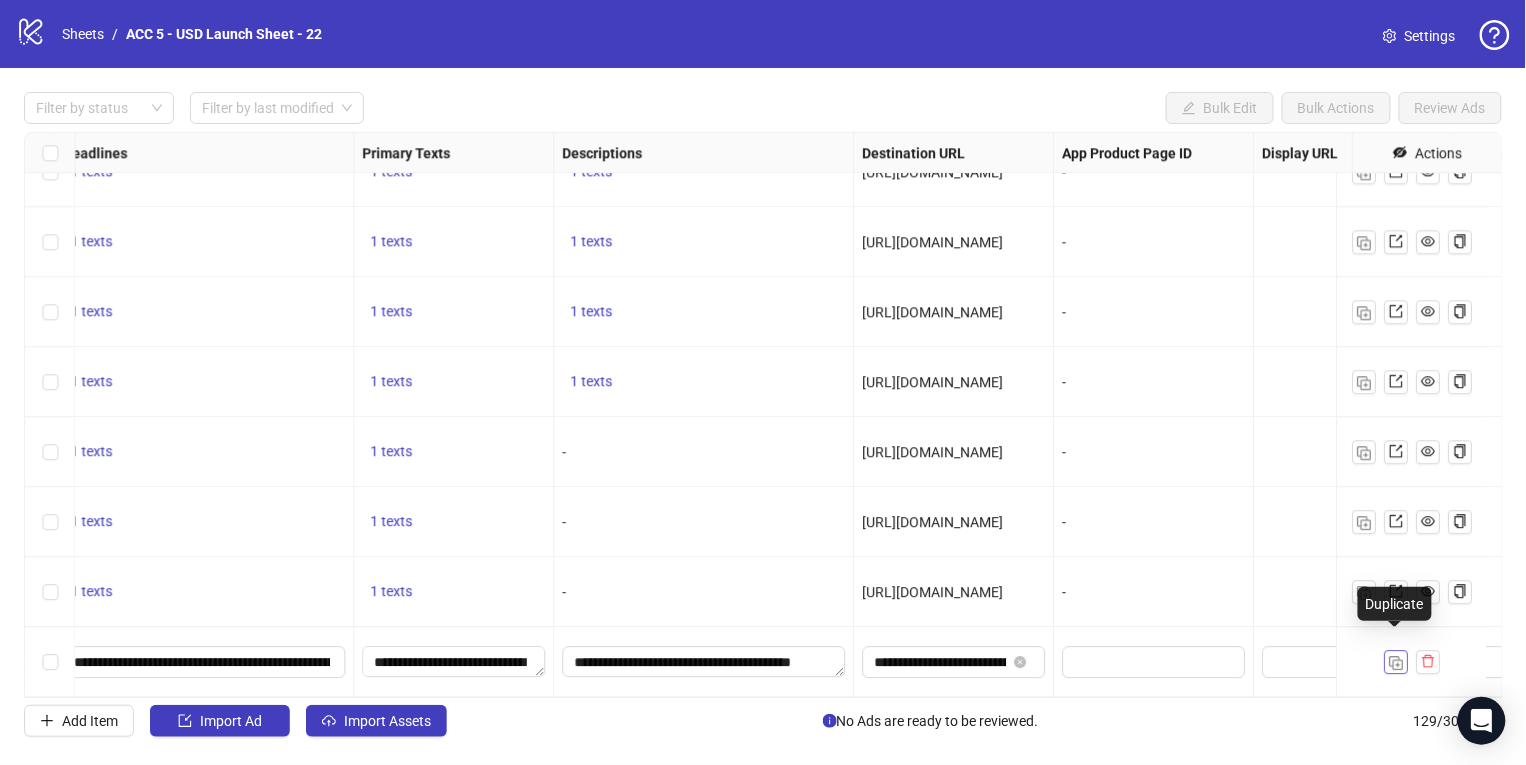 click at bounding box center [1396, 663] 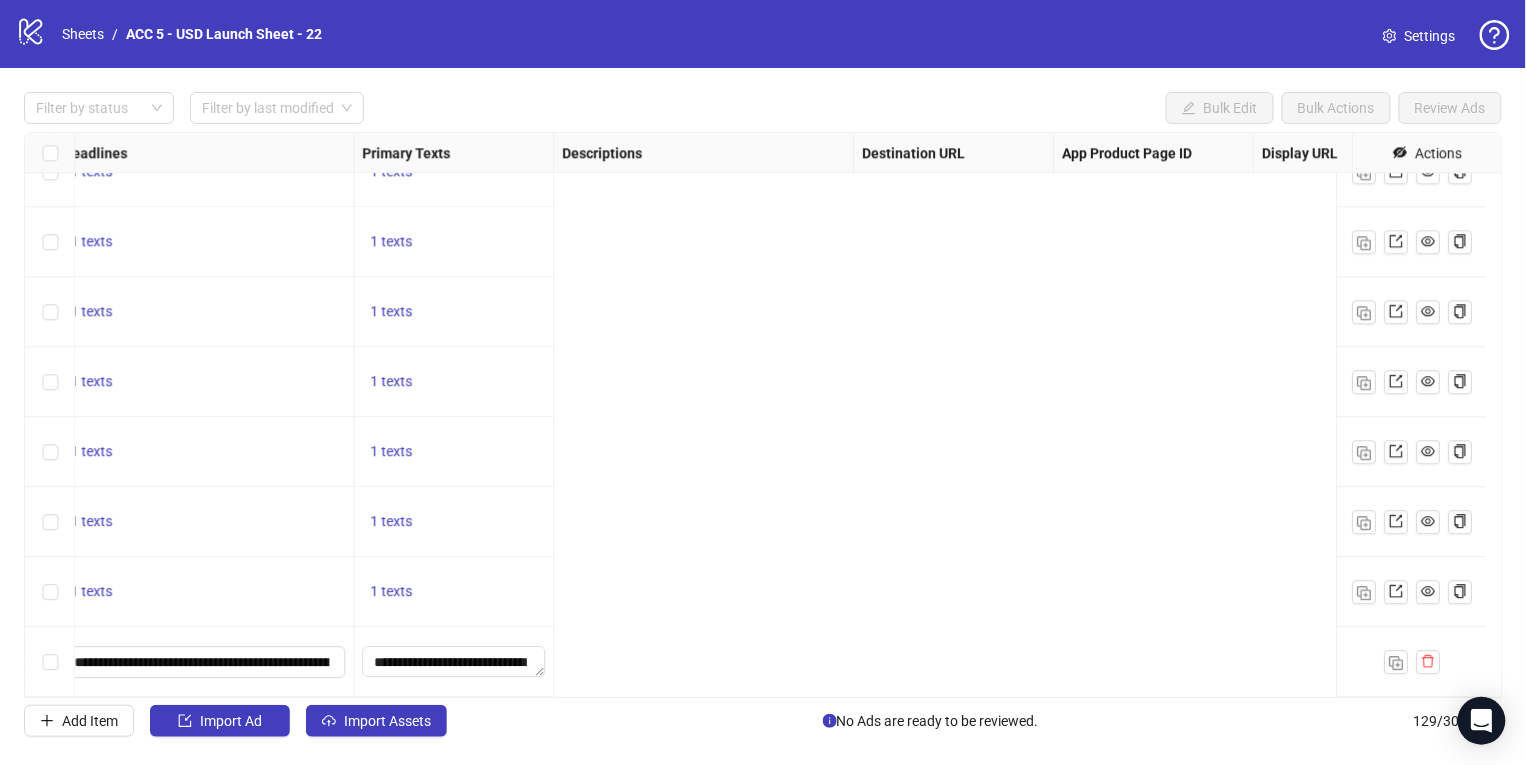 scroll, scrollTop: 8521, scrollLeft: 0, axis: vertical 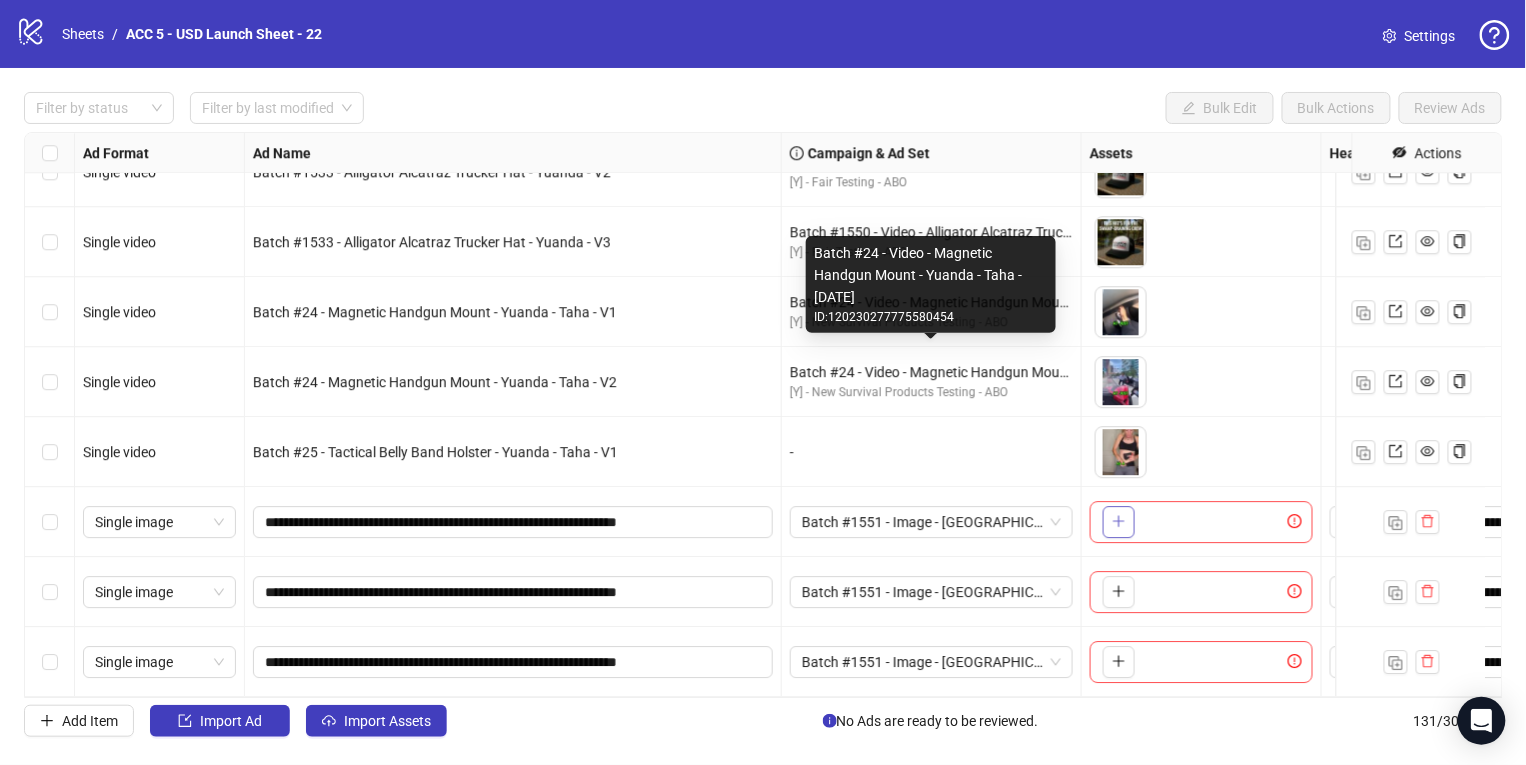 click 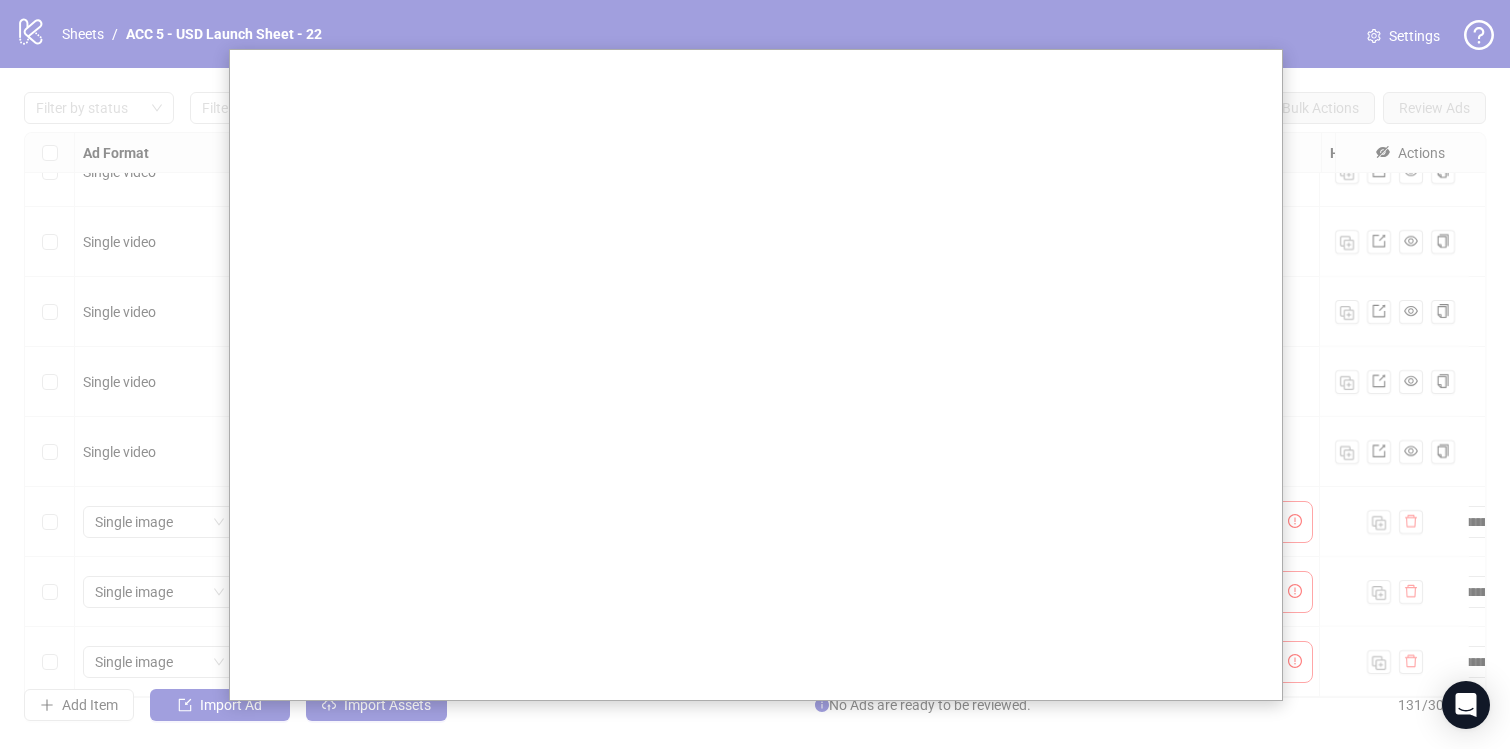 scroll, scrollTop: 17, scrollLeft: 0, axis: vertical 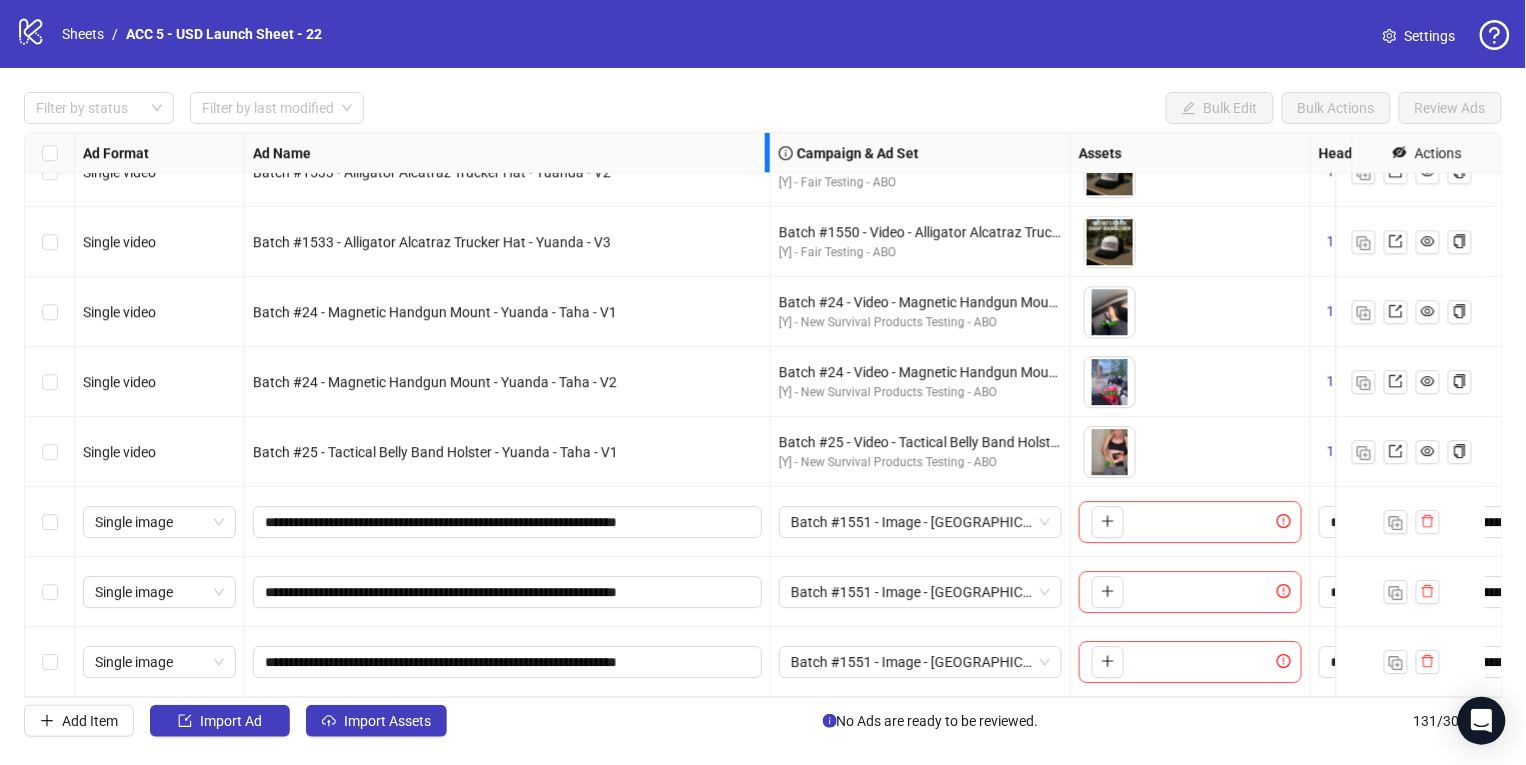 click at bounding box center [767, 152] 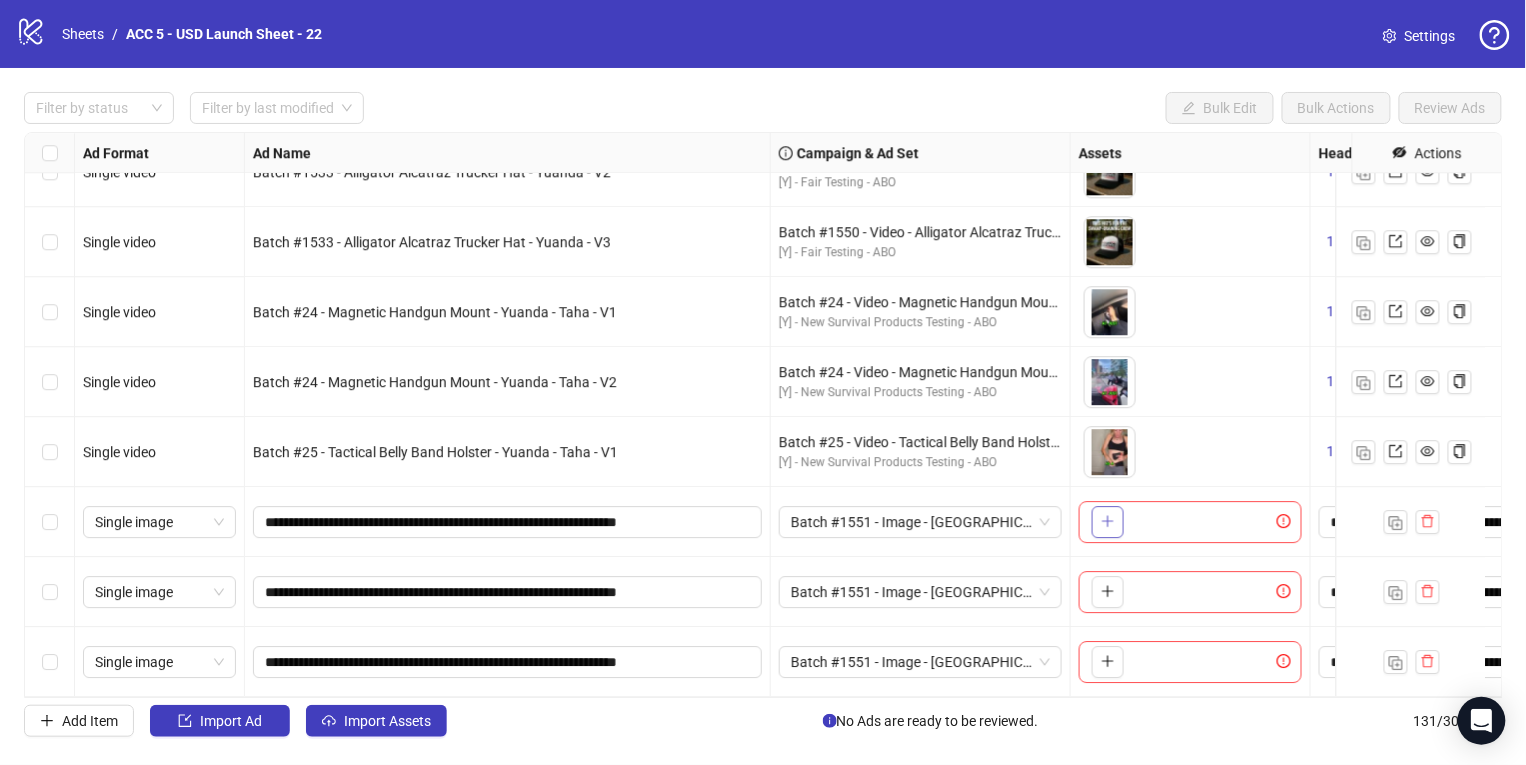 click at bounding box center (1108, 522) 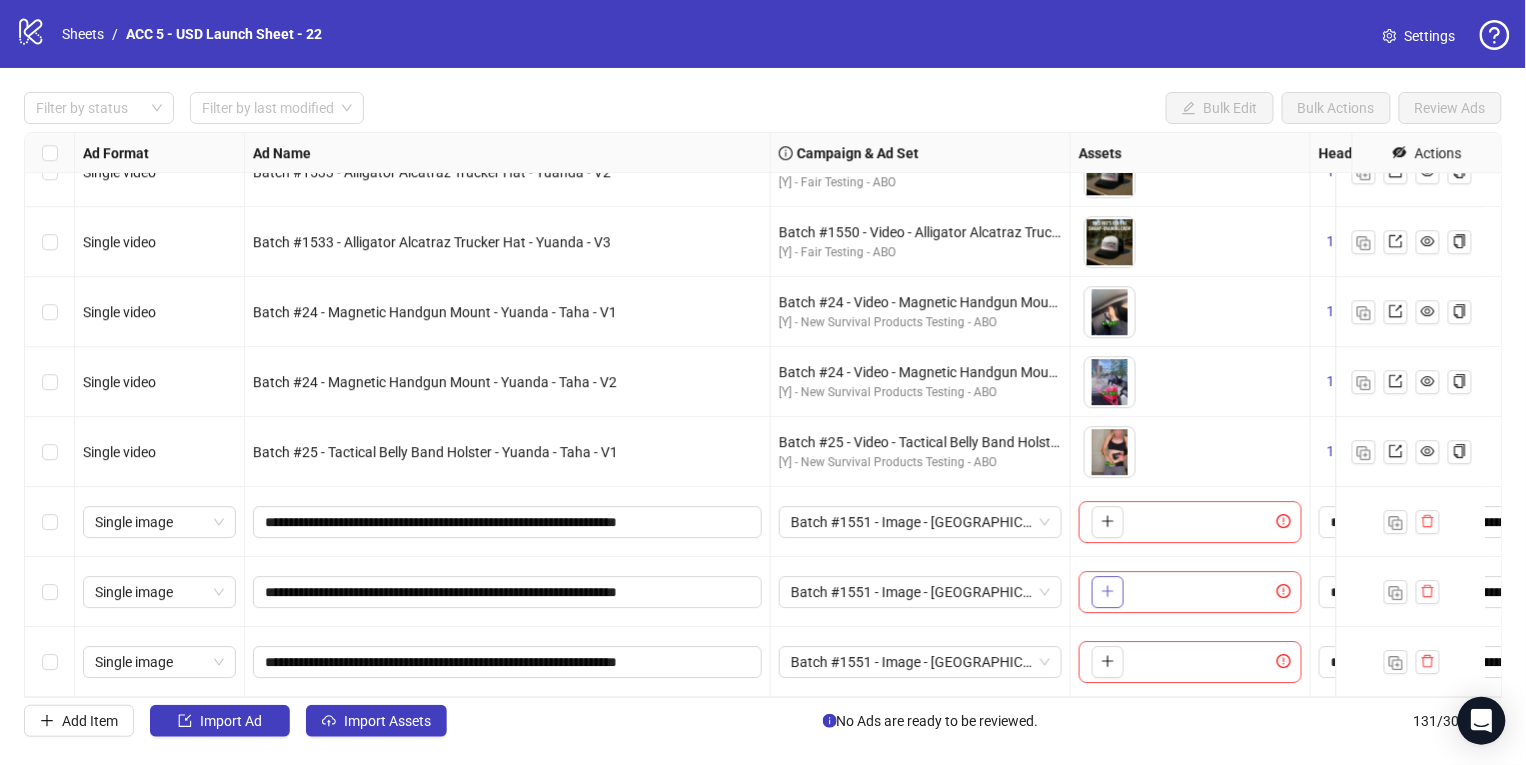 click at bounding box center [1108, 592] 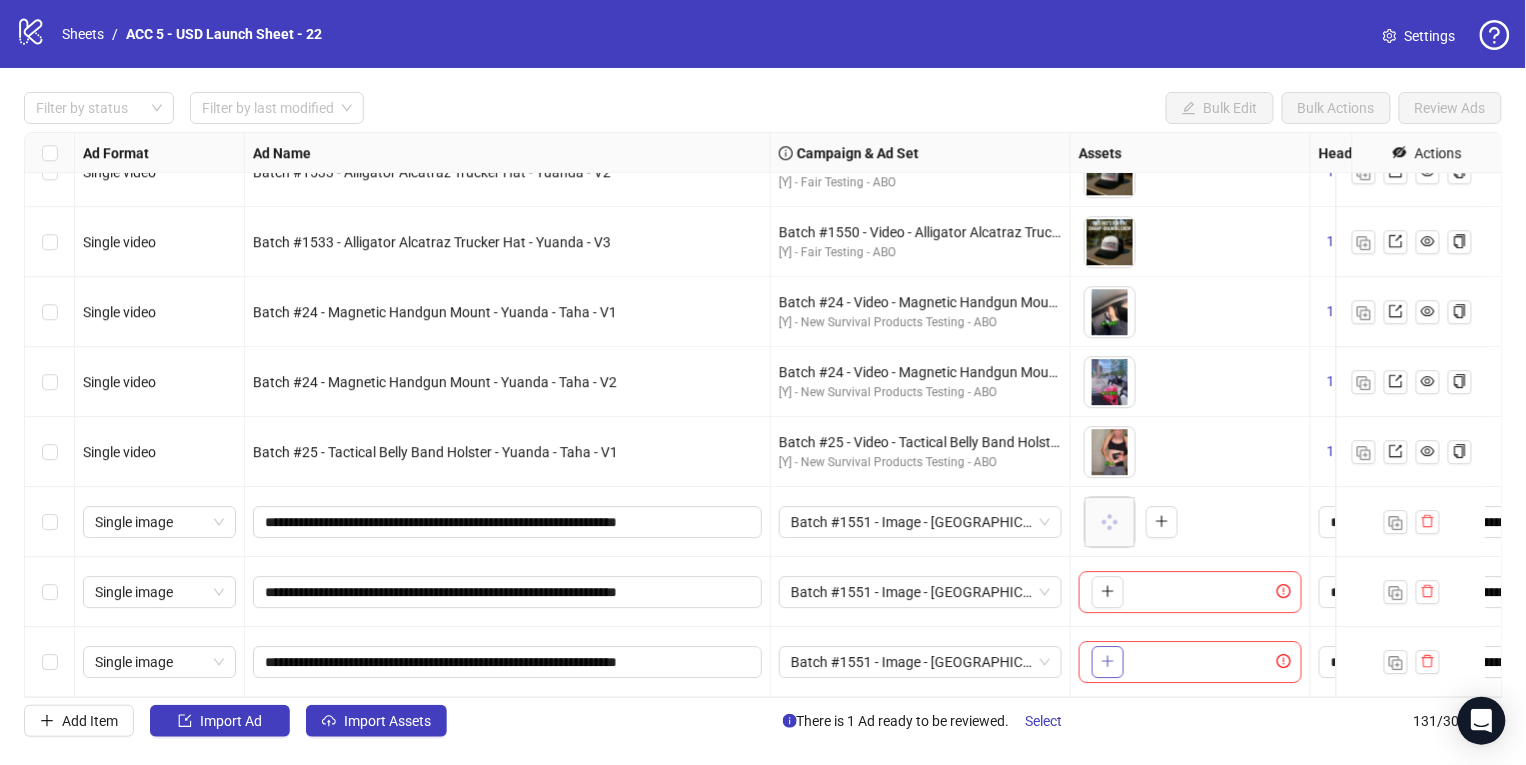 click 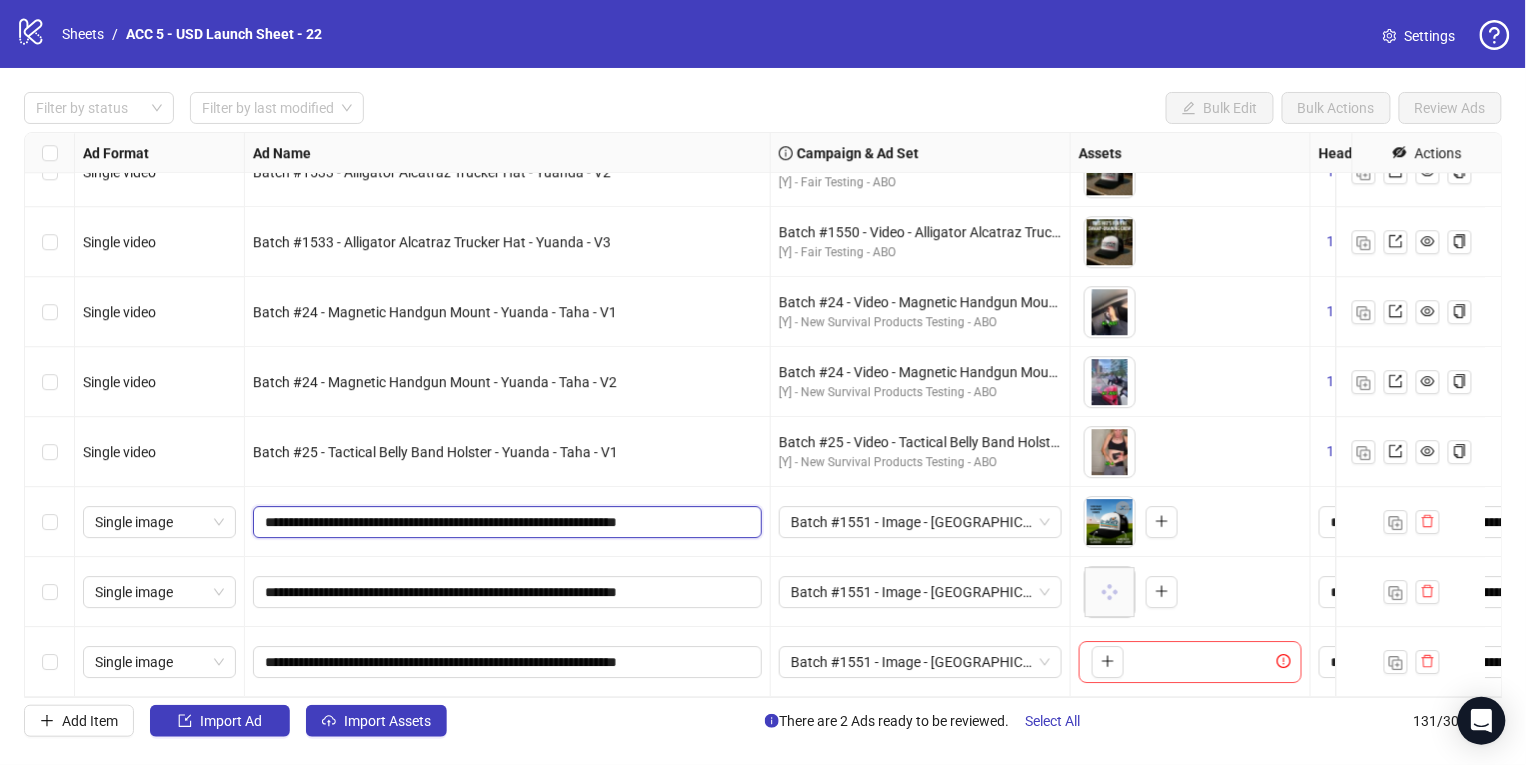 click on "**********" at bounding box center [505, 522] 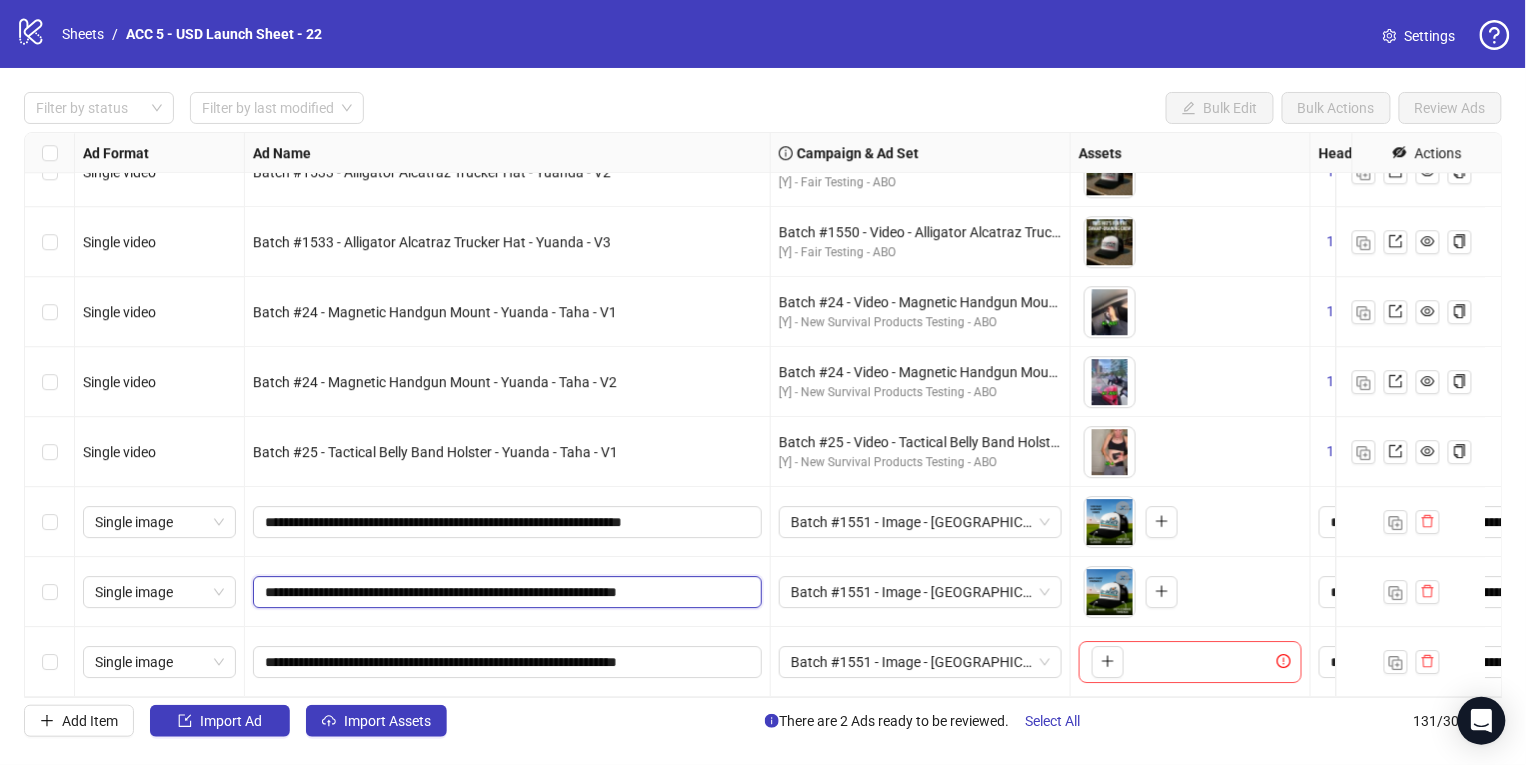 click on "**********" at bounding box center (505, 592) 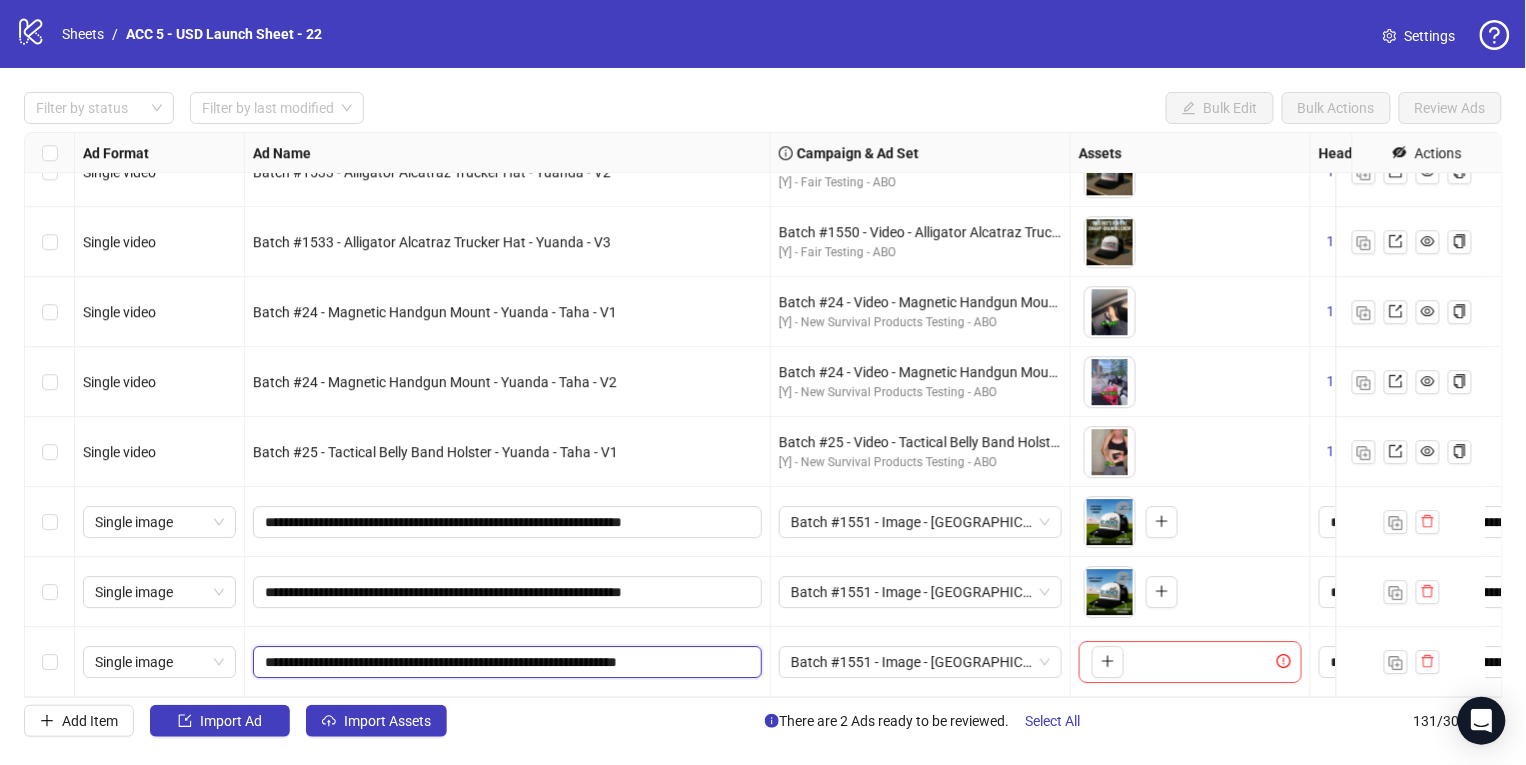click on "**********" at bounding box center (505, 662) 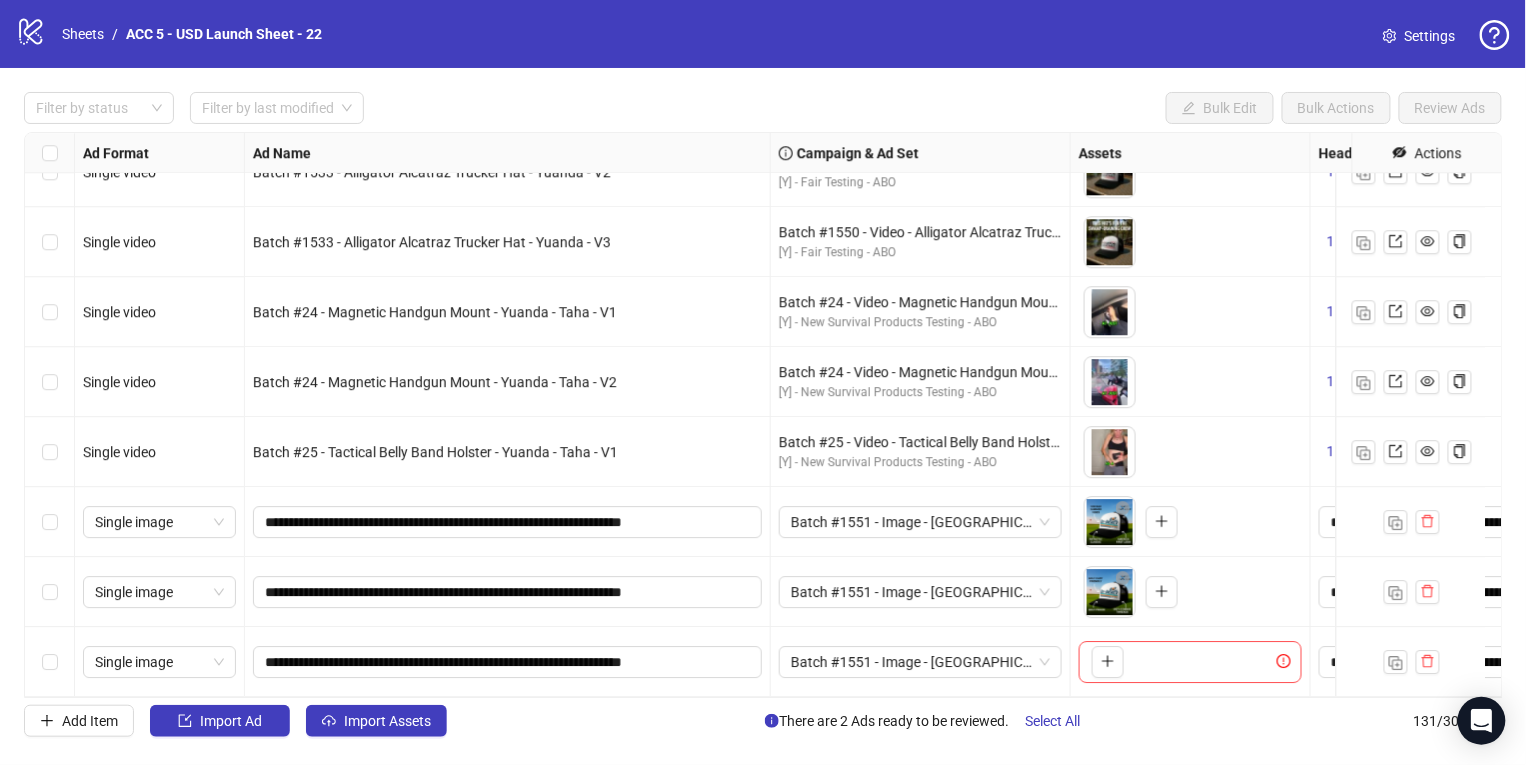 click on "**********" at bounding box center (508, 662) 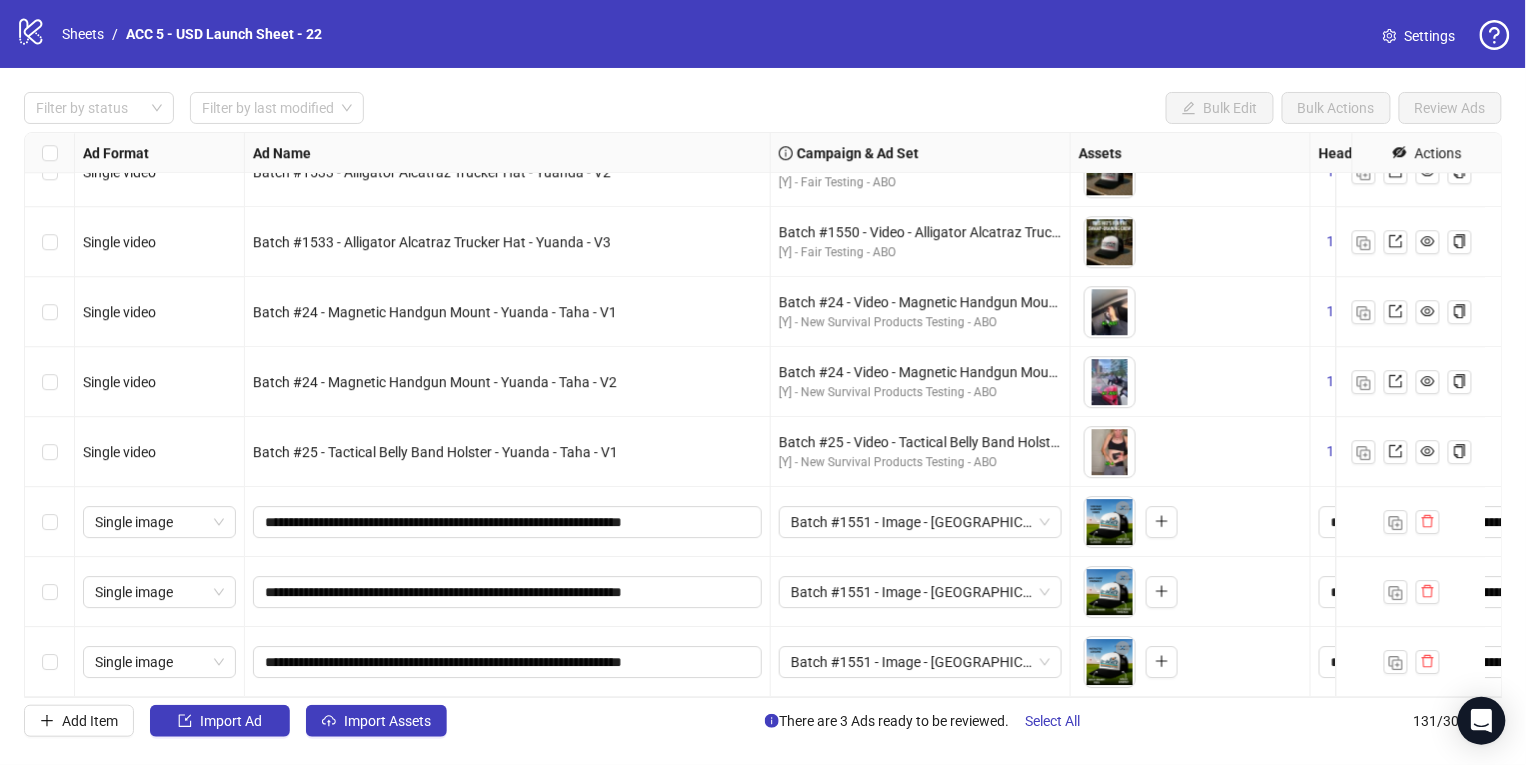 scroll, scrollTop: 8661, scrollLeft: 390, axis: both 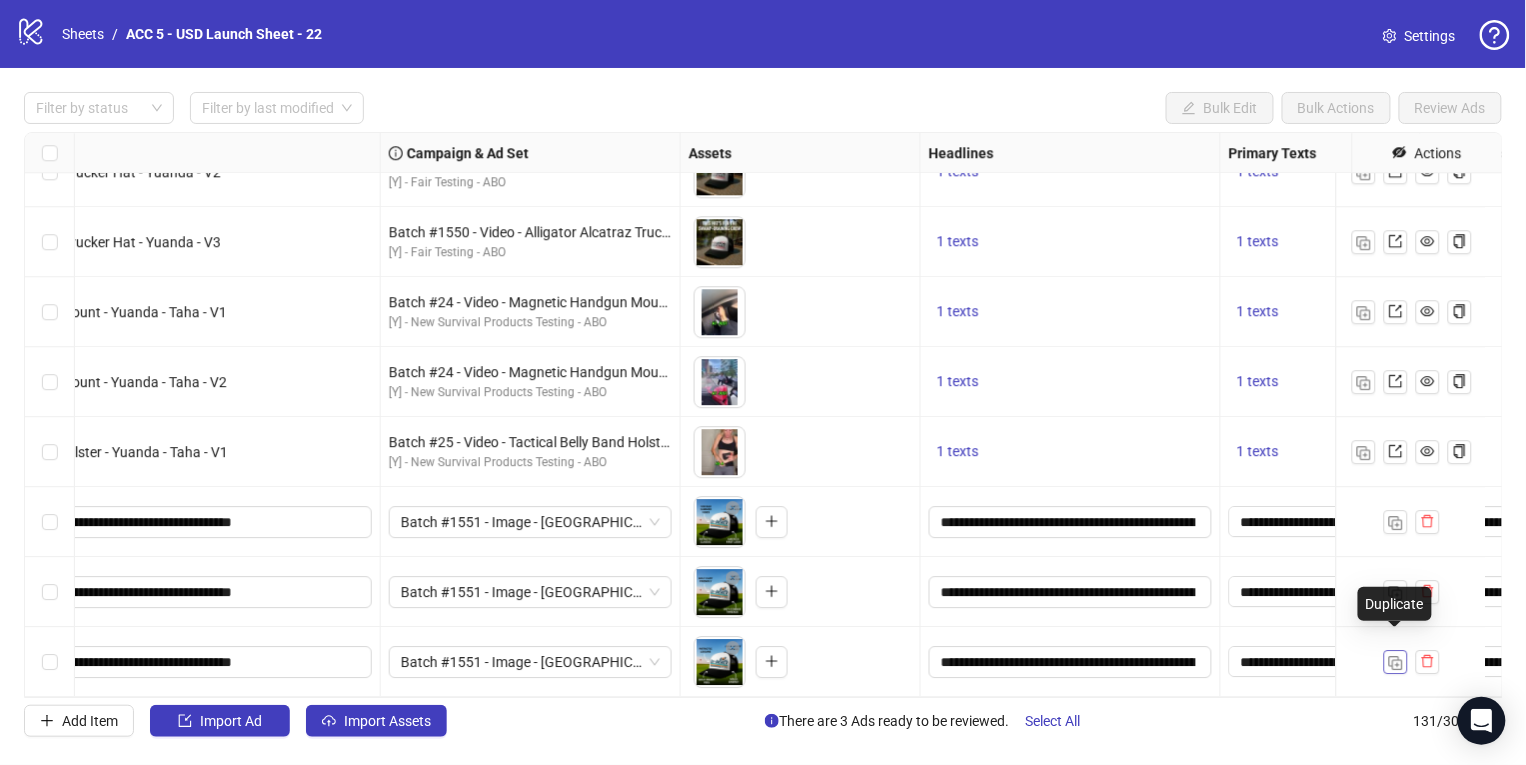 click at bounding box center [1396, 663] 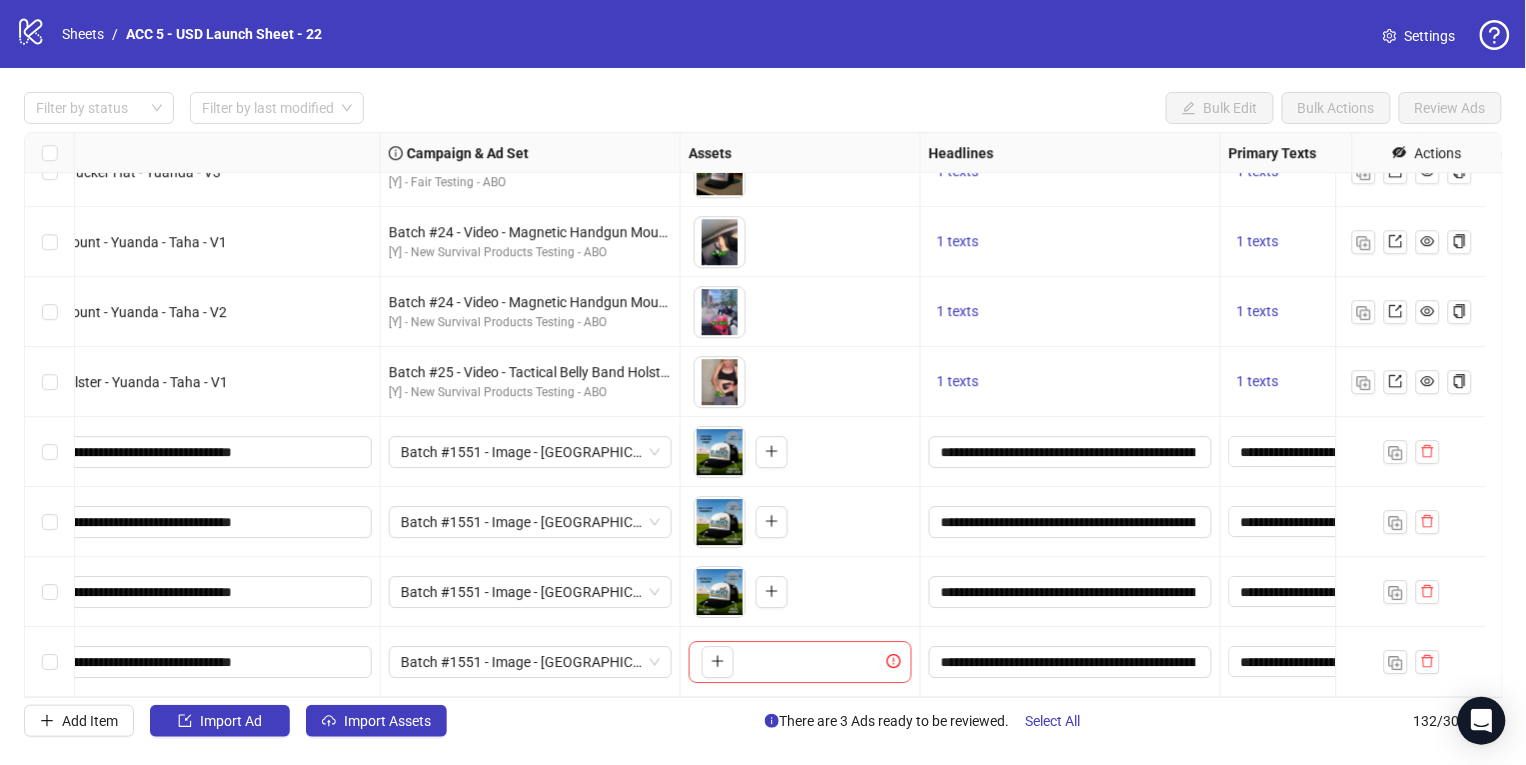 scroll, scrollTop: 8731, scrollLeft: 0, axis: vertical 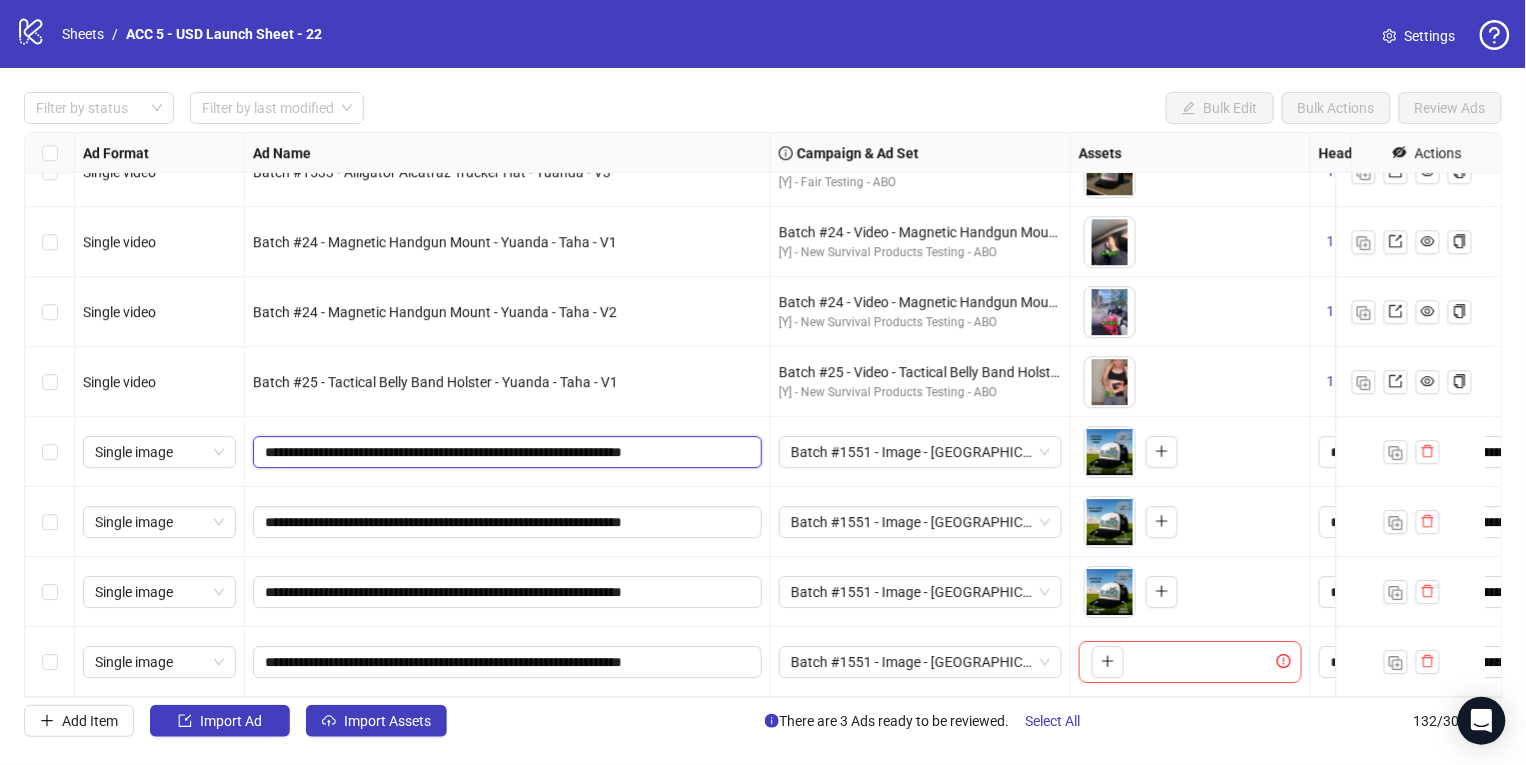 click on "**********" at bounding box center [505, 452] 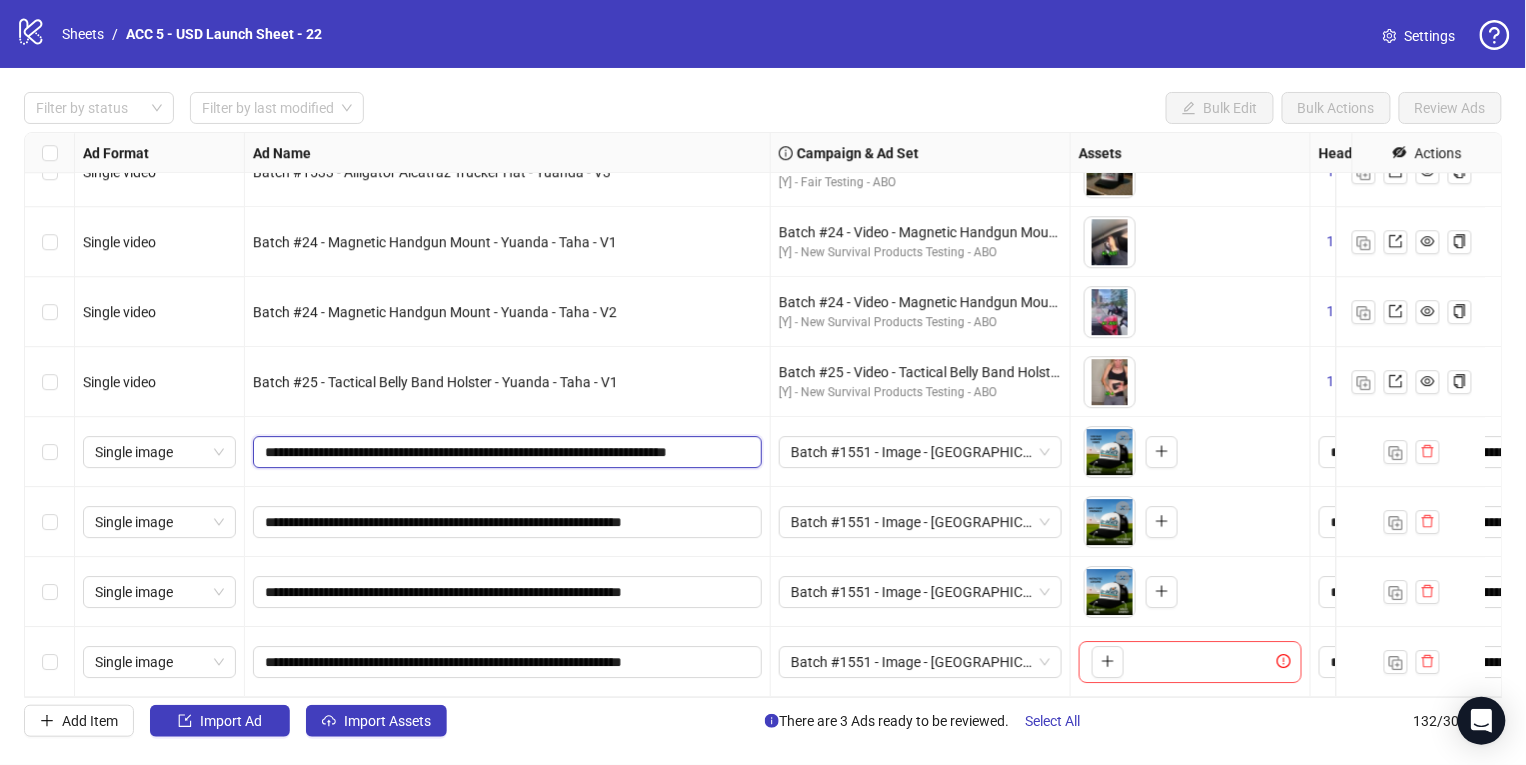 type on "**********" 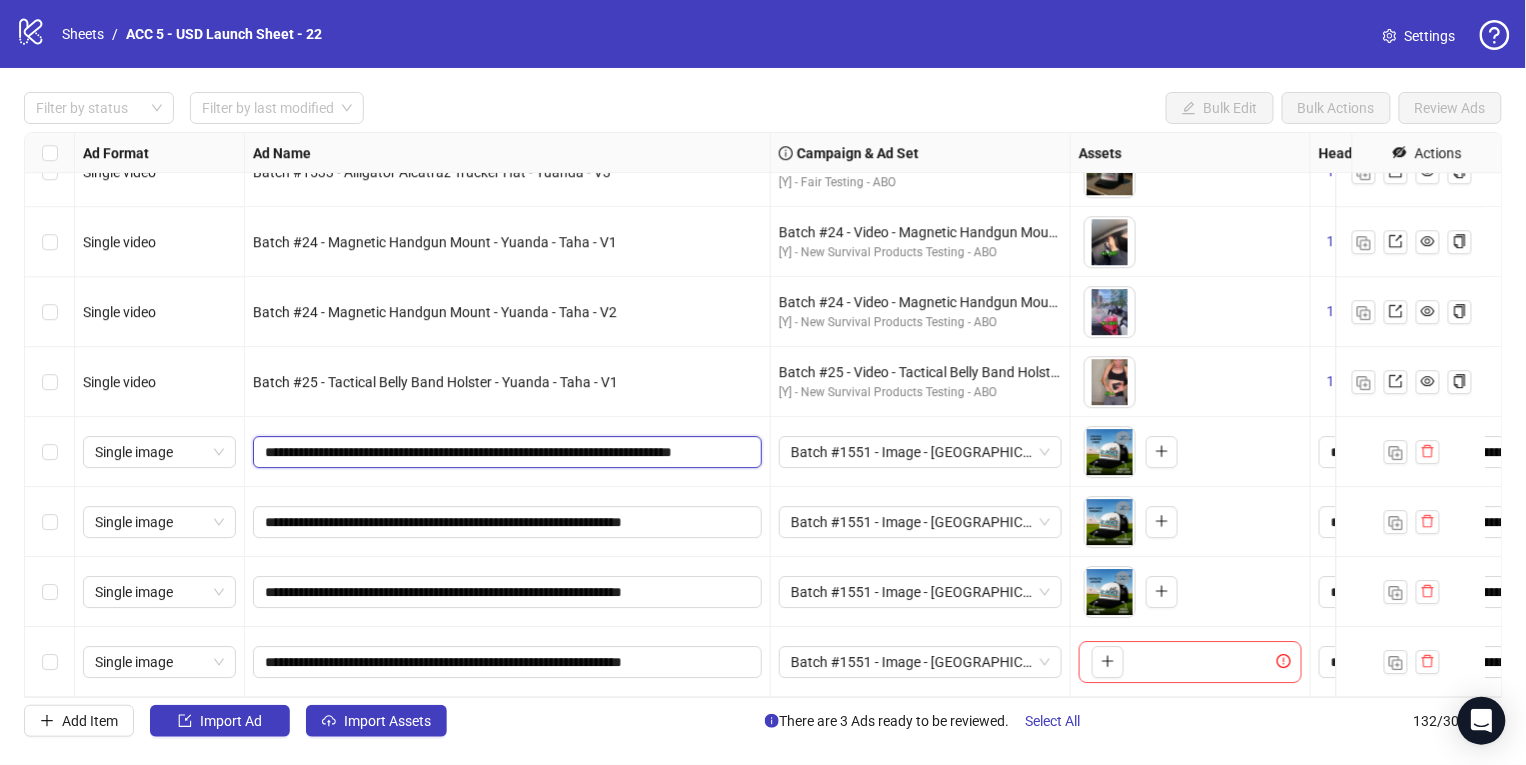 click on "Batch #1551 - Image - [GEOGRAPHIC_DATA] Est. 2025 Trucker Hat - 2 - [PERSON_NAME] - [DATE]" at bounding box center (920, 662) 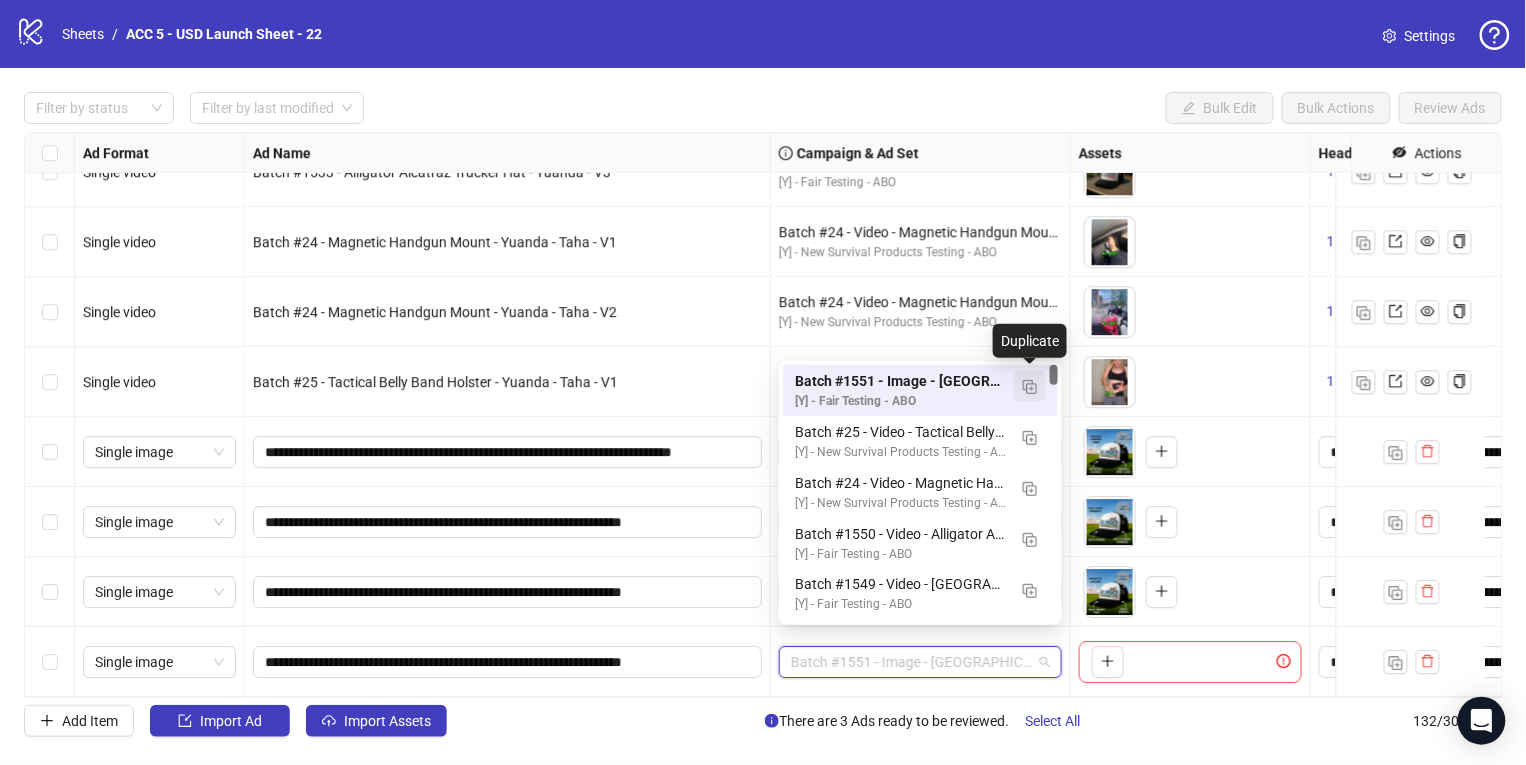 click at bounding box center (1030, 387) 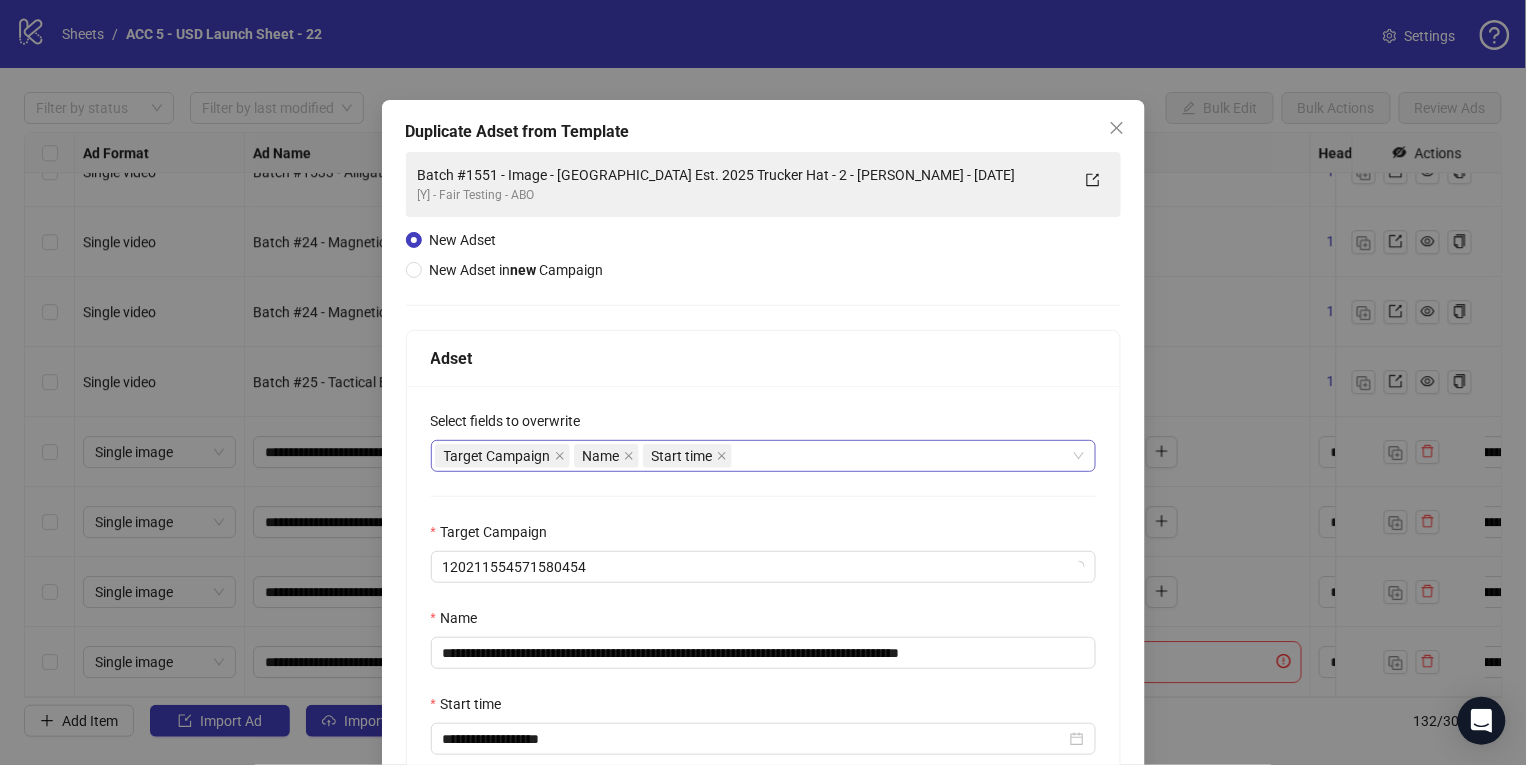 click on "Start time" at bounding box center (689, 456) 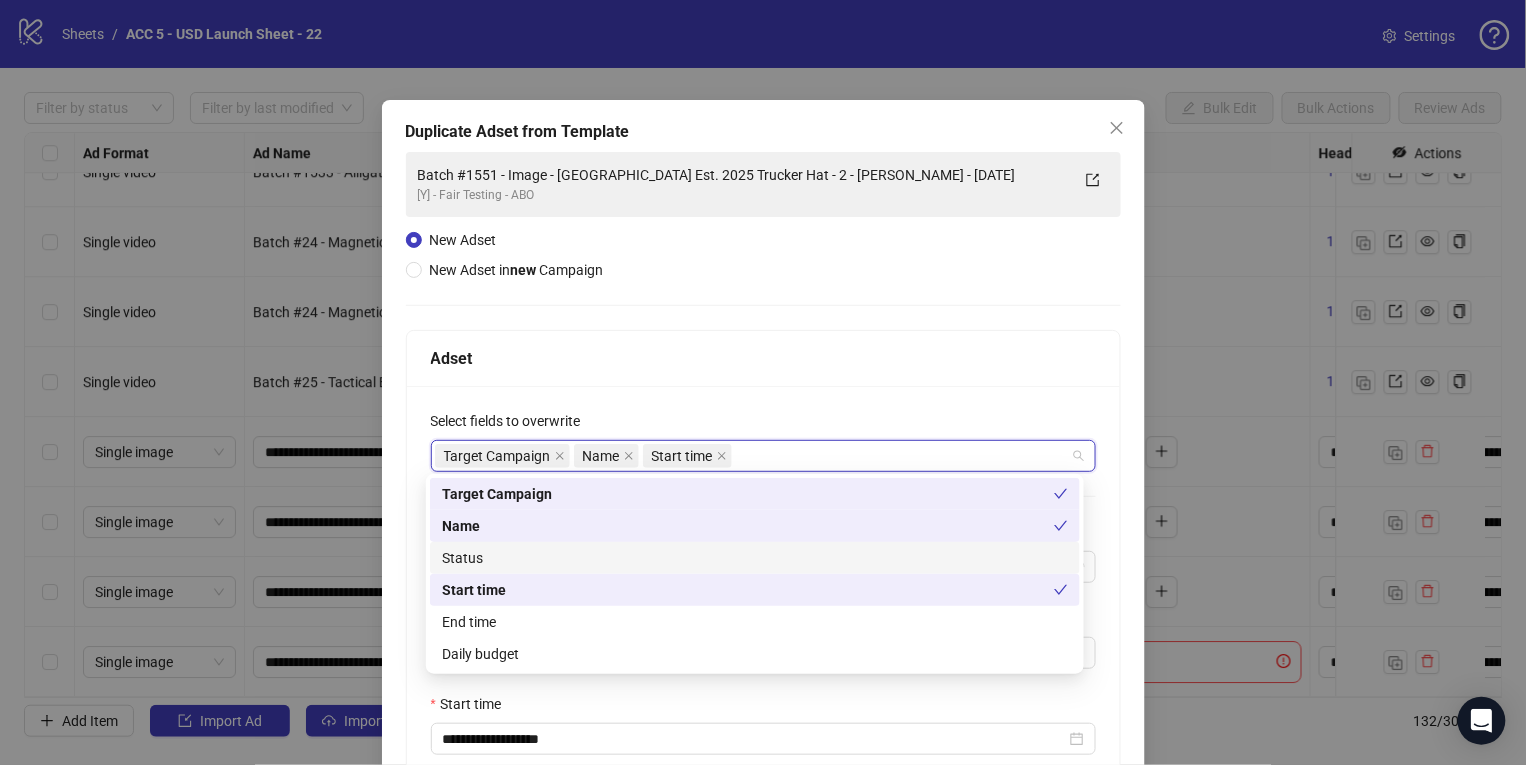 click on "Status" at bounding box center [755, 558] 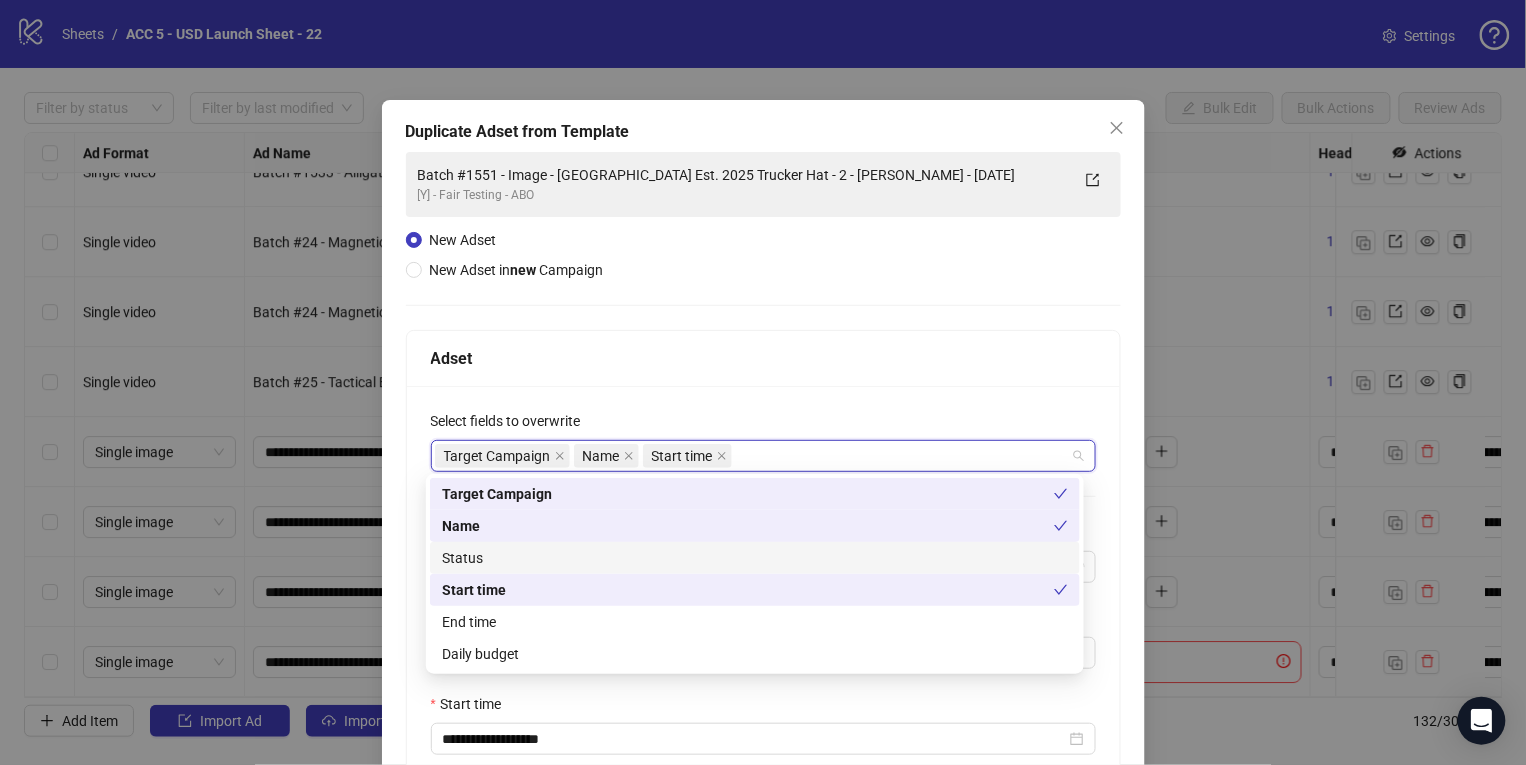 click on "Daily budget" at bounding box center (755, 654) 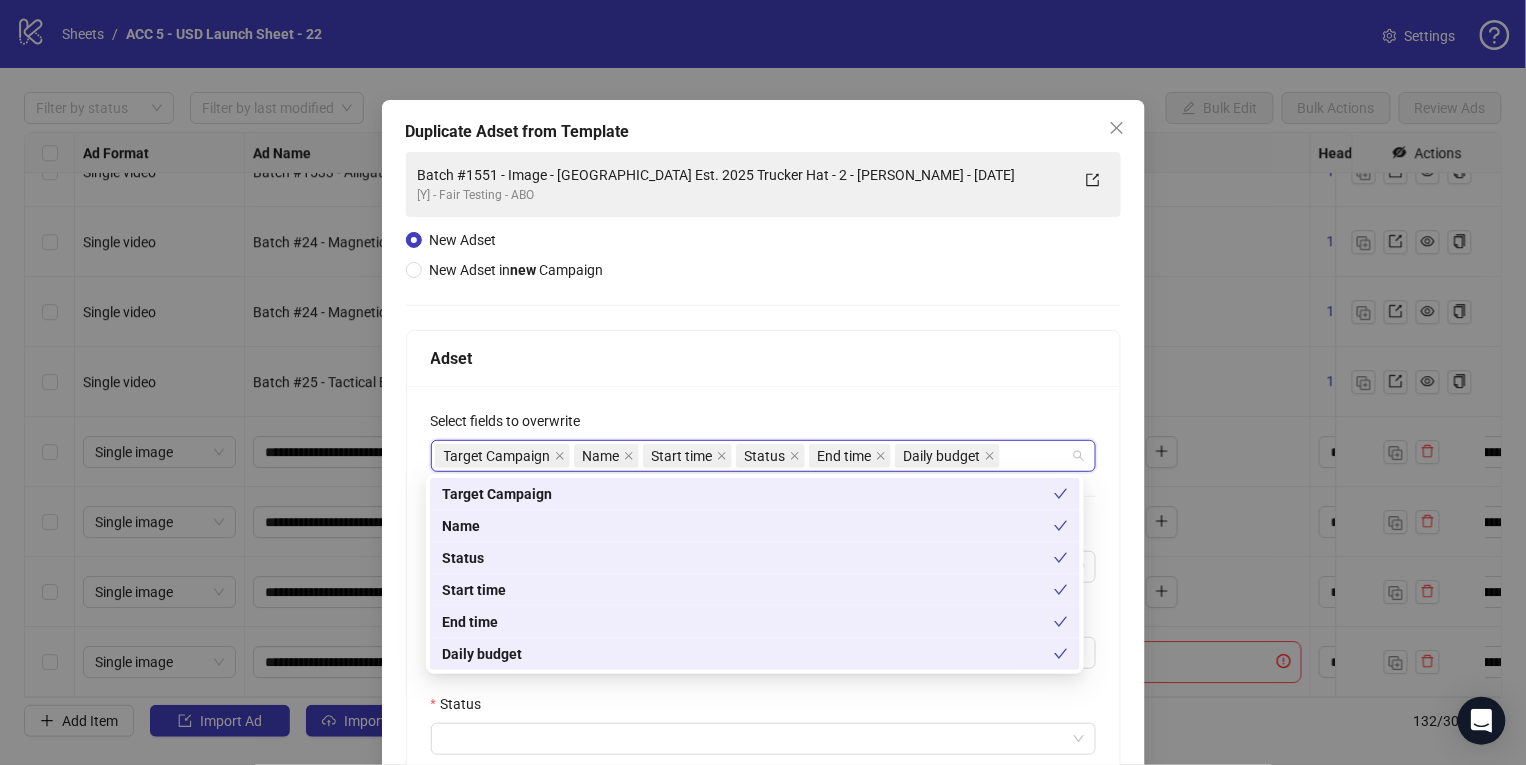click on "**********" at bounding box center (763, 723) 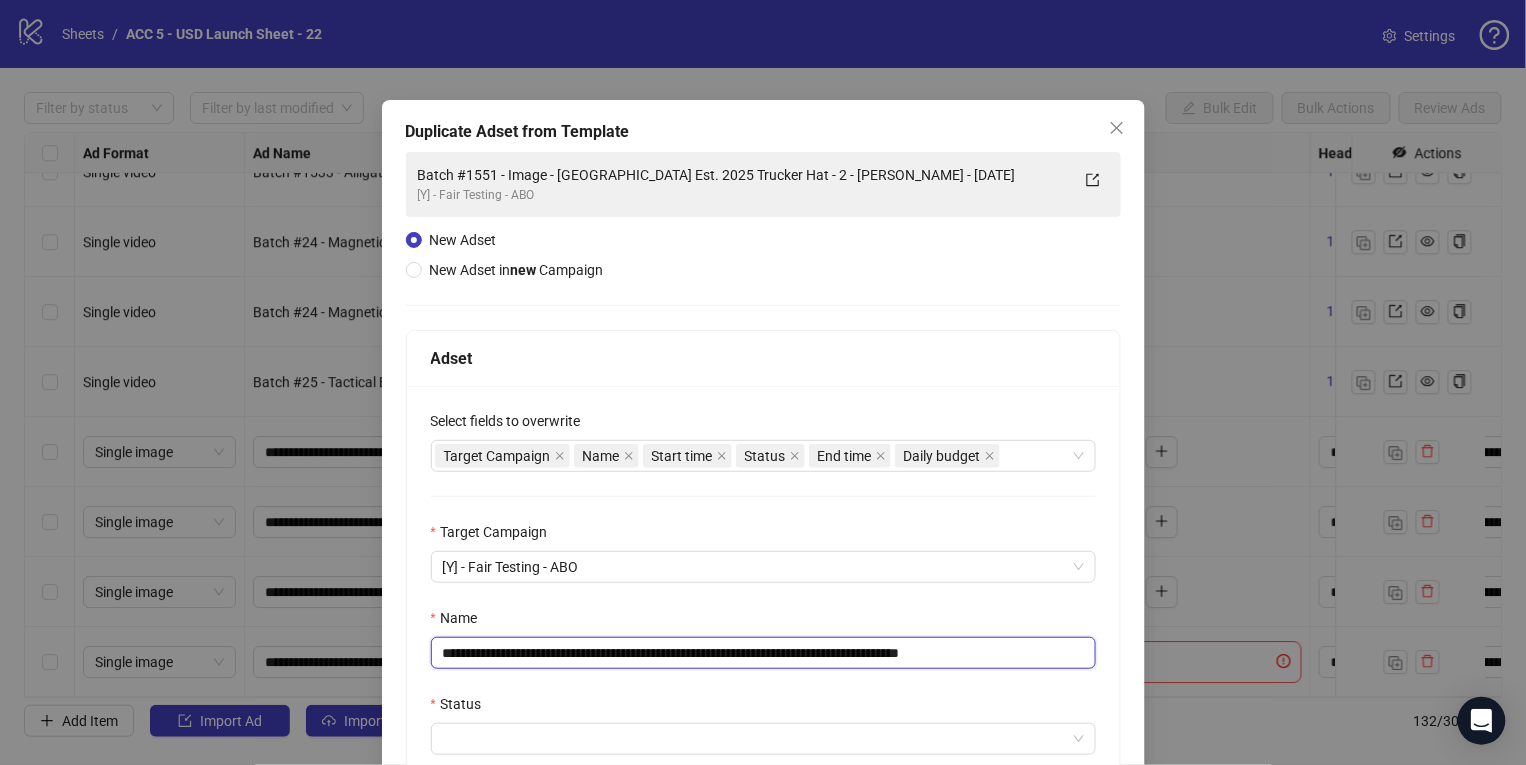 click on "**********" at bounding box center [763, 653] 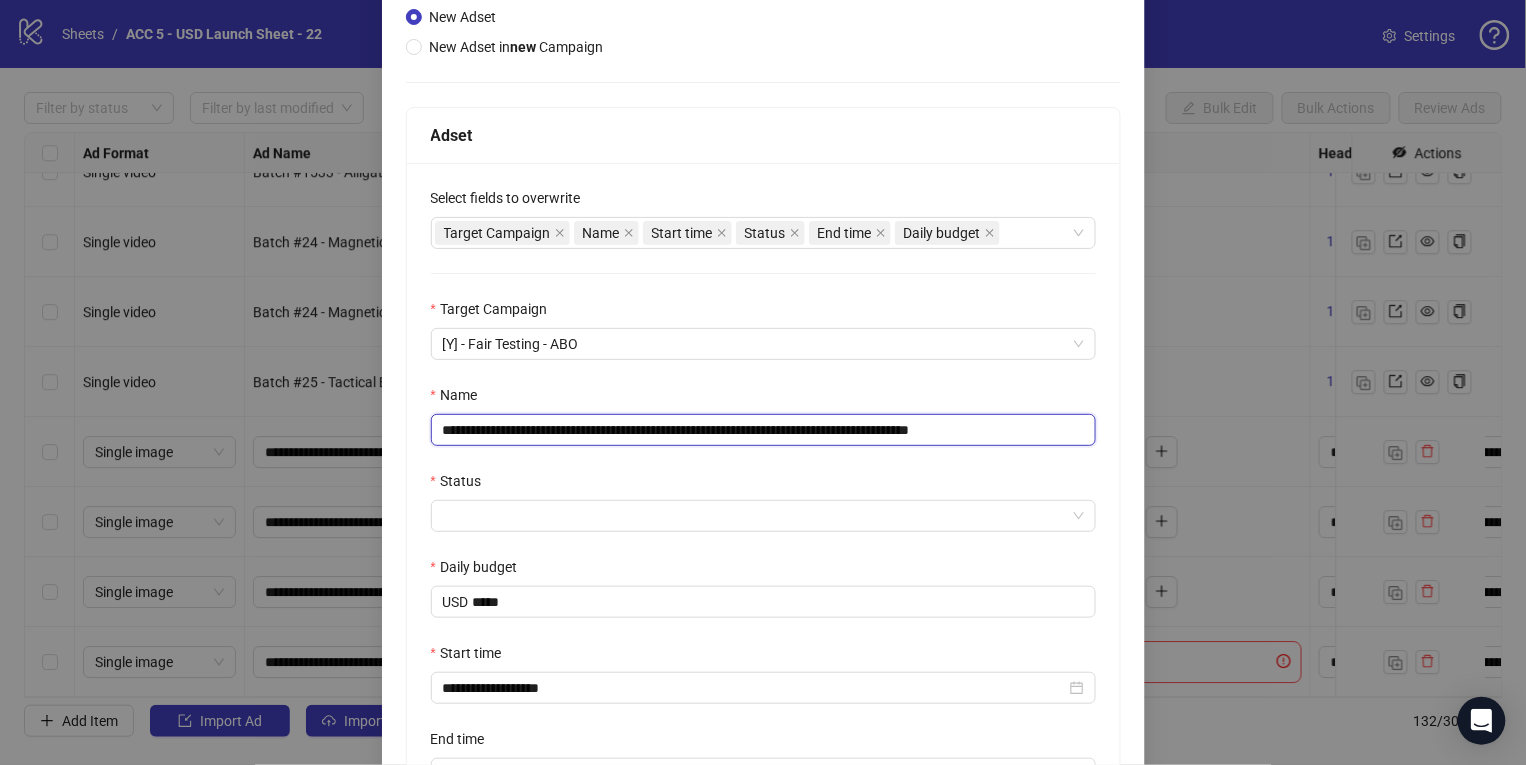 scroll, scrollTop: 224, scrollLeft: 0, axis: vertical 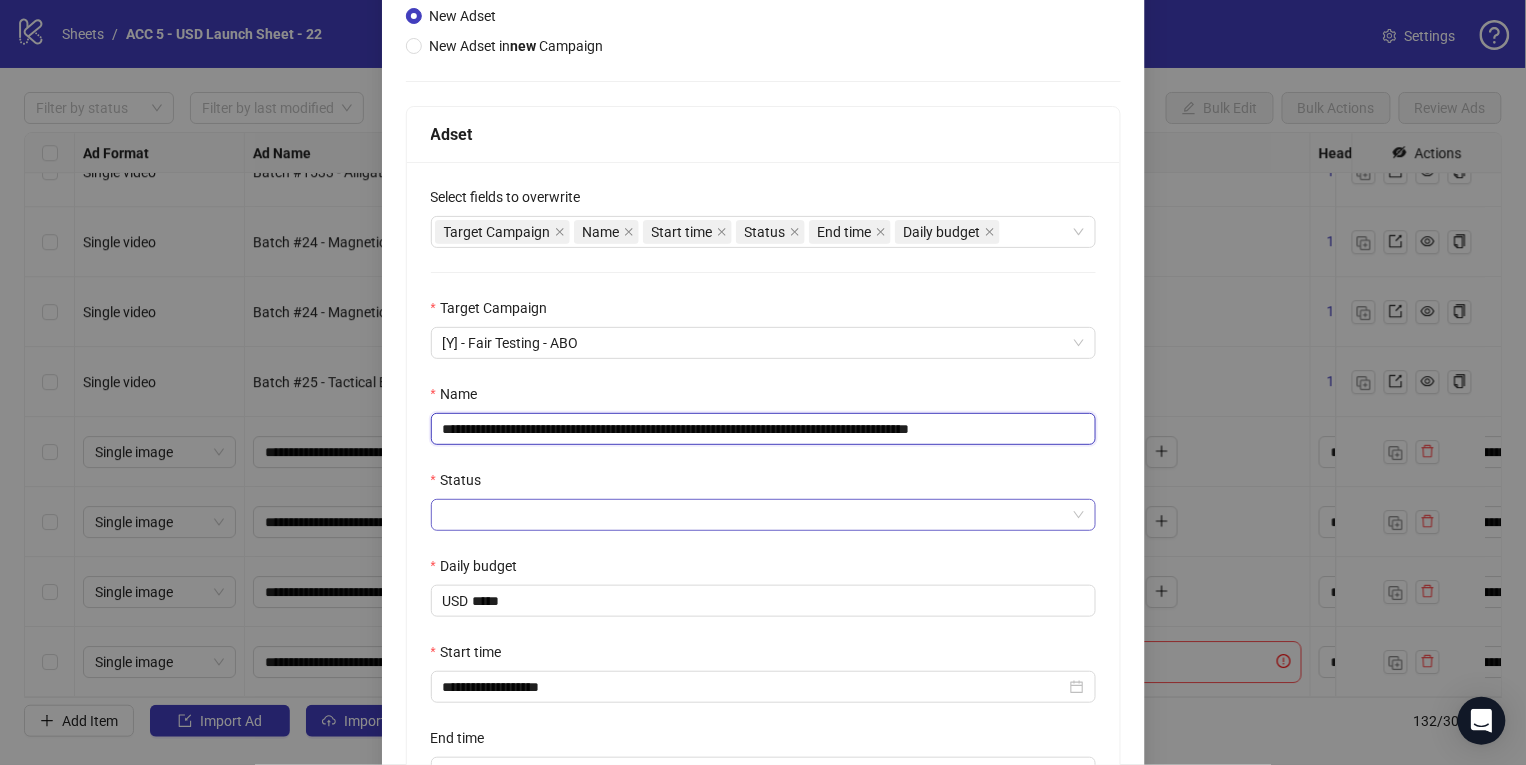 type on "**********" 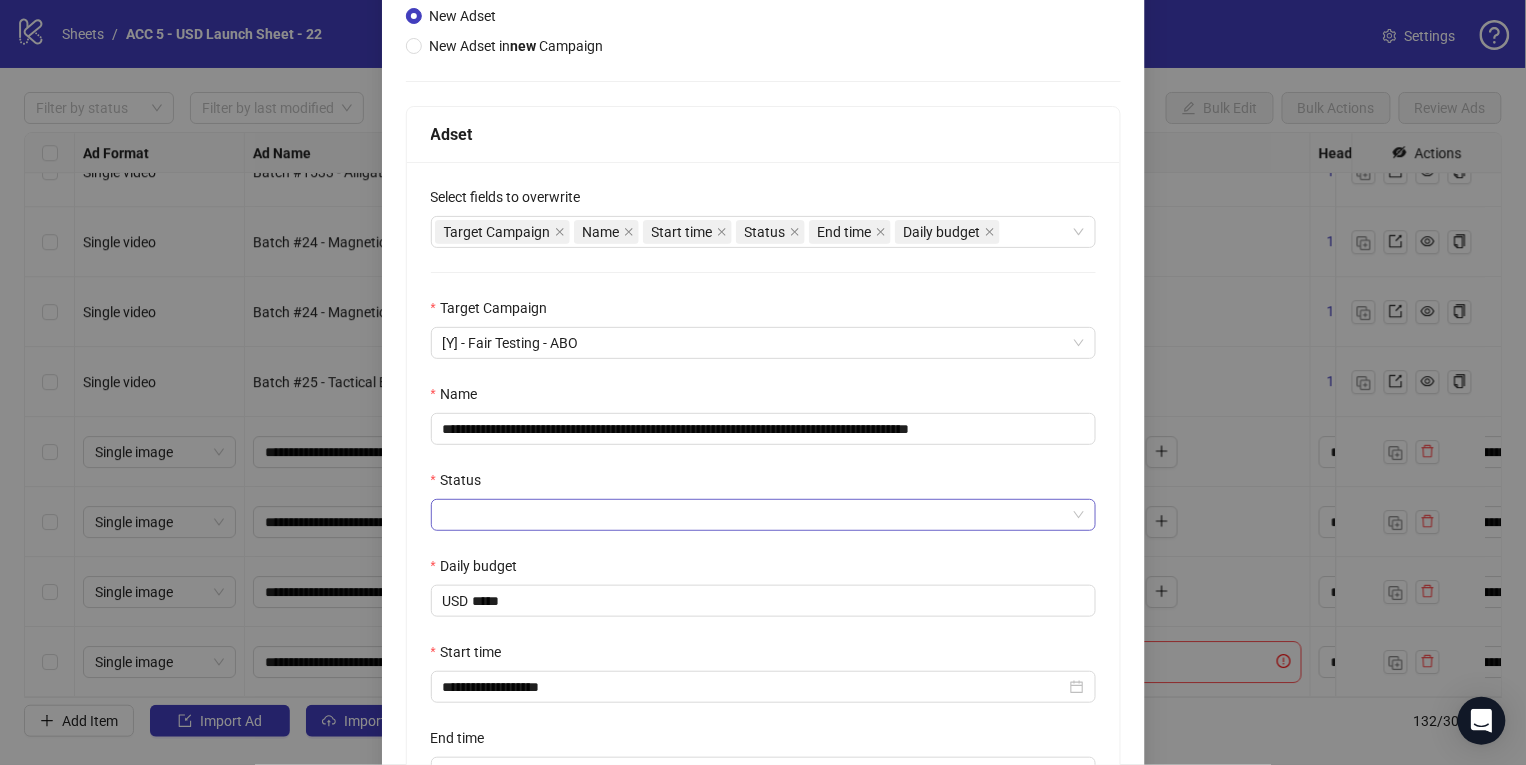 click on "Status" at bounding box center (754, 515) 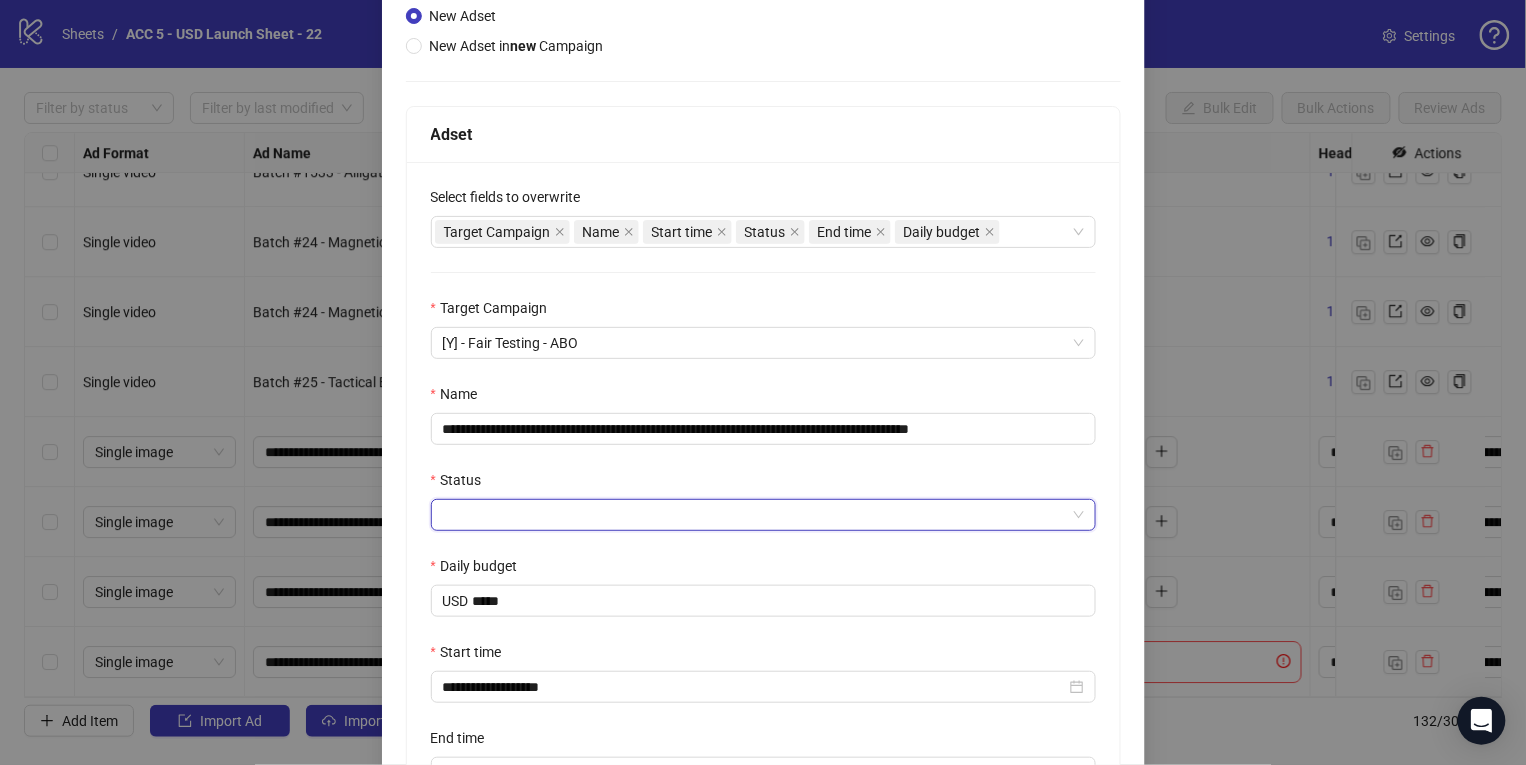 click on "ACTIVE" at bounding box center (426, 533) 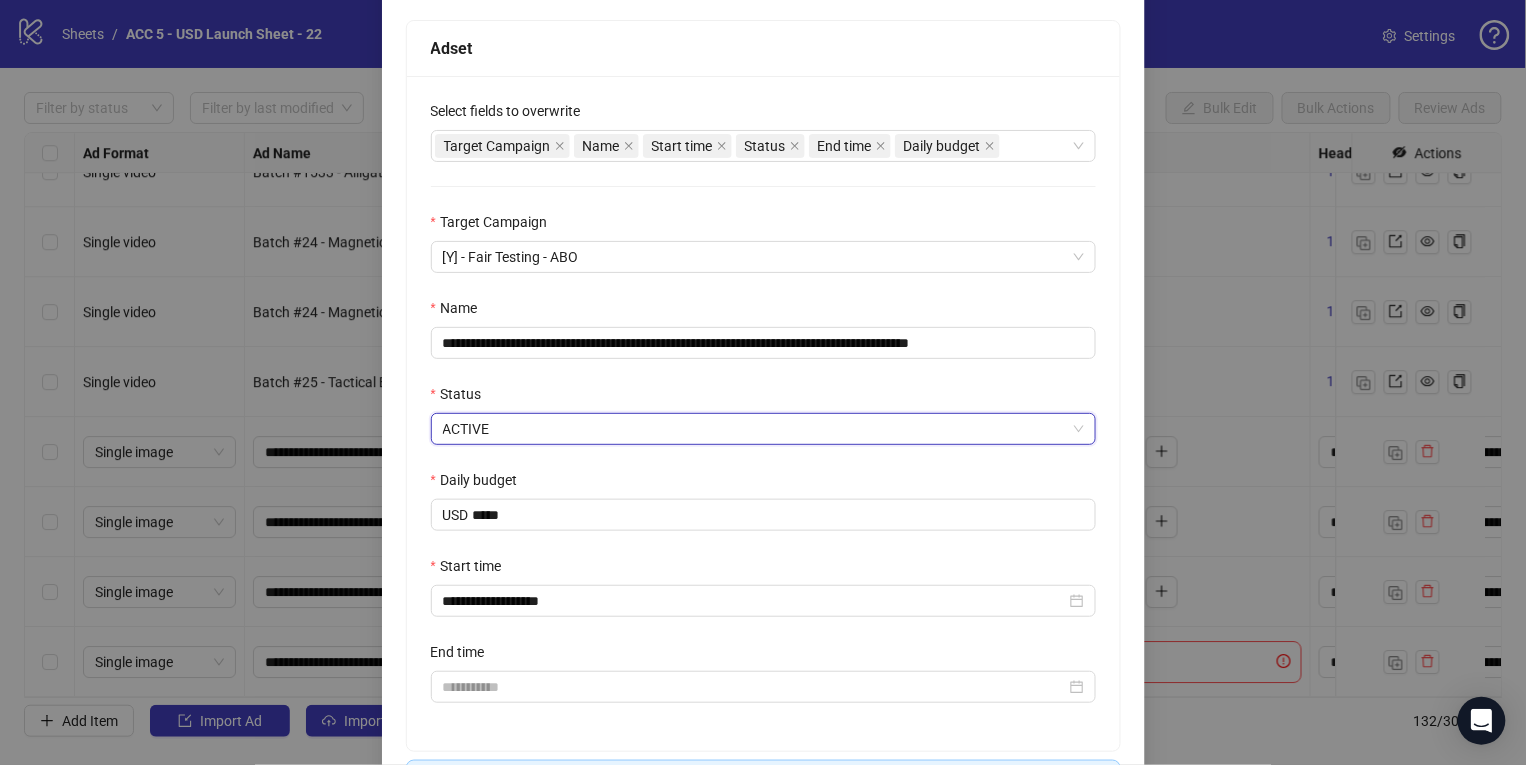 scroll, scrollTop: 413, scrollLeft: 0, axis: vertical 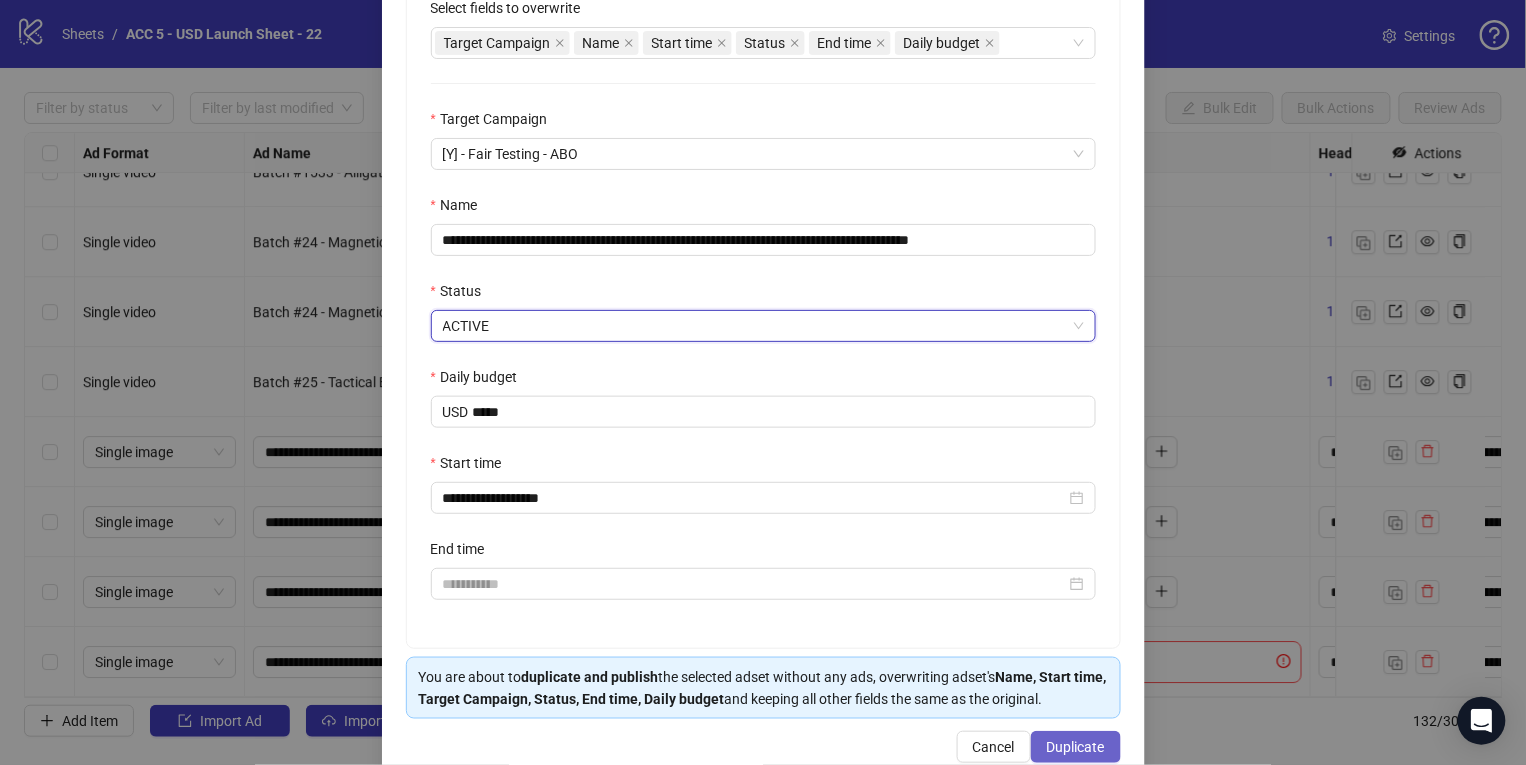 click on "Duplicate" at bounding box center (1076, 747) 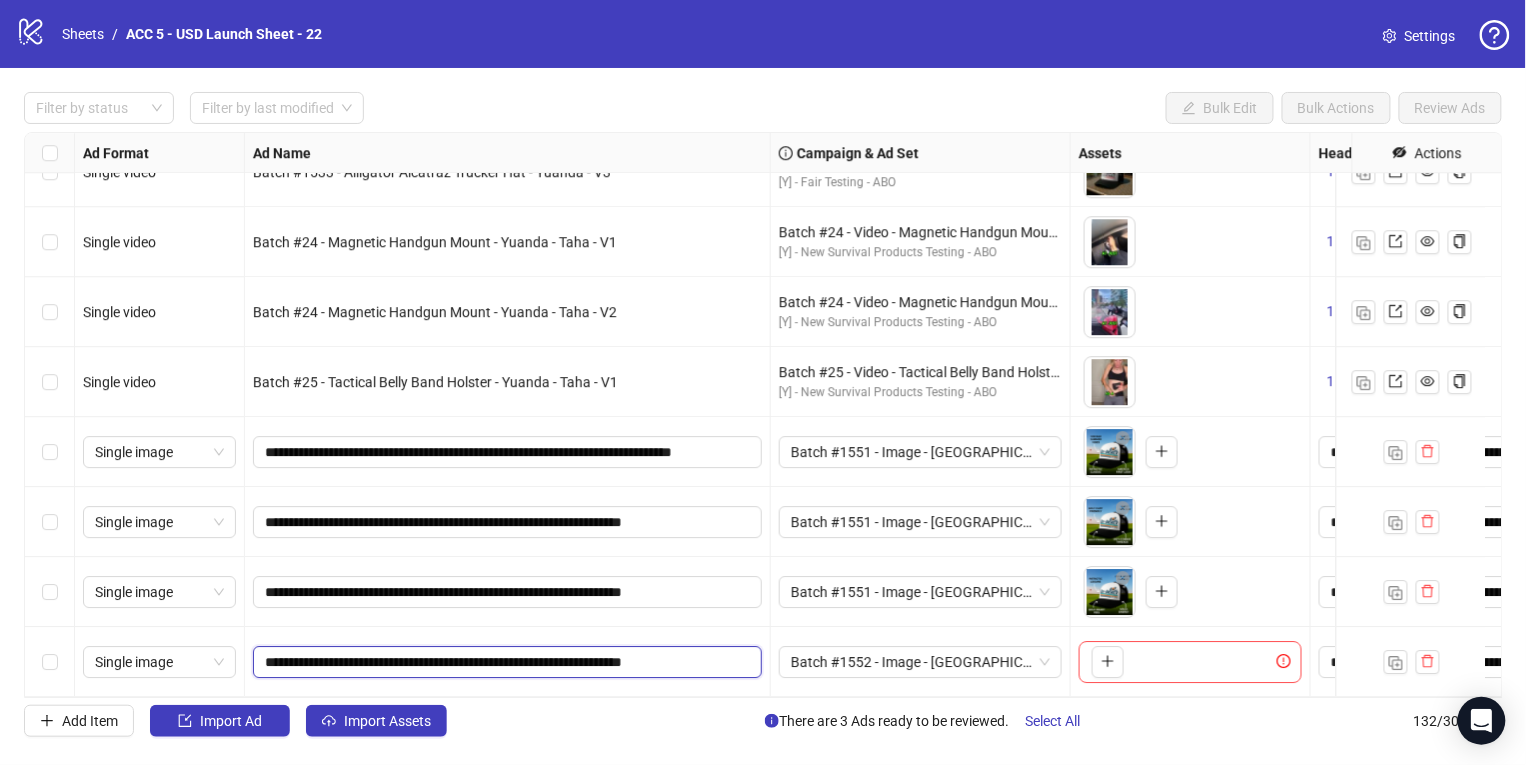click on "**********" at bounding box center (505, 662) 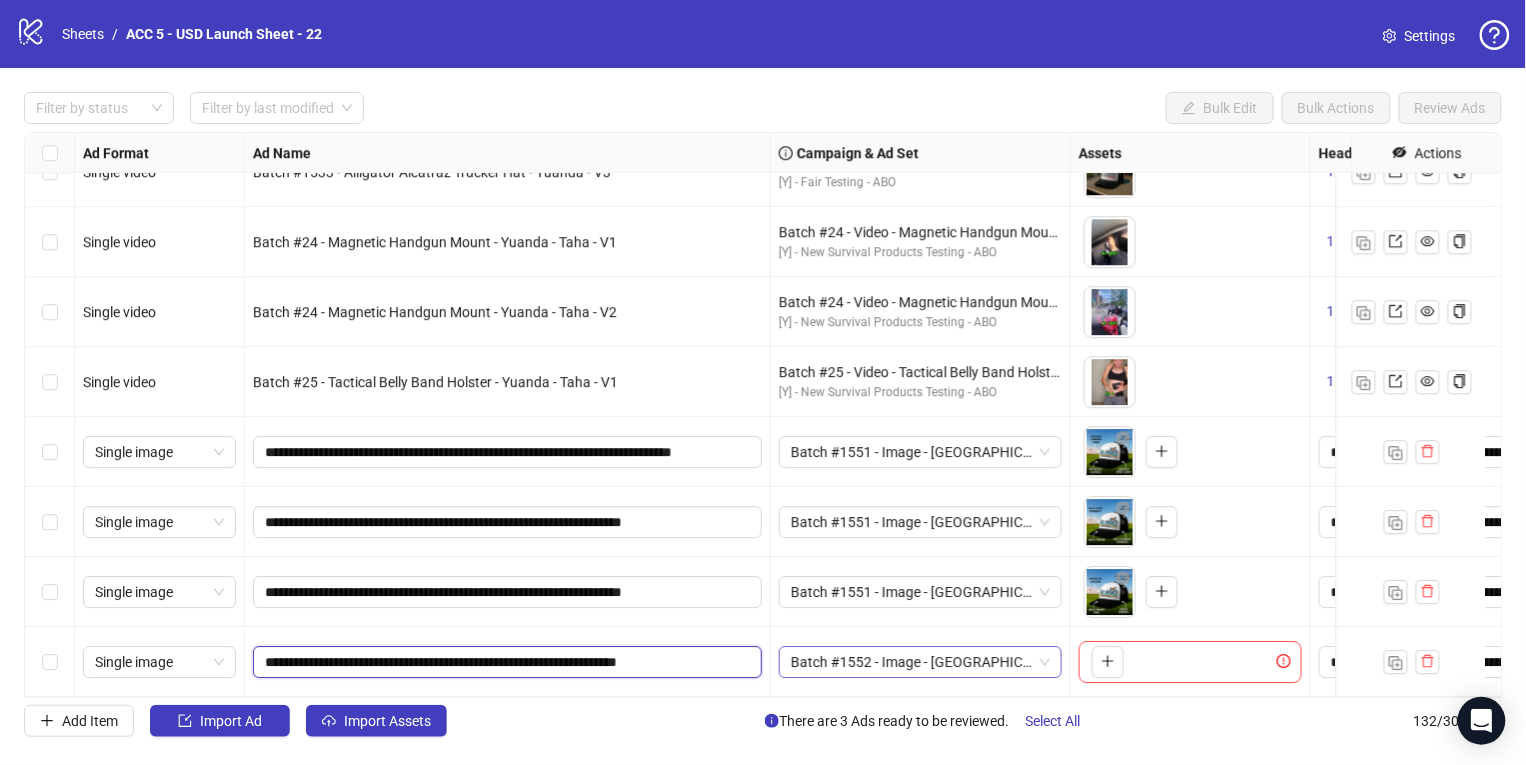 click on "Batch #1552 - Image - [GEOGRAPHIC_DATA] Est. 2025 Trucker Hat - 2 - [PERSON_NAME] - [DATE]" at bounding box center [920, 662] 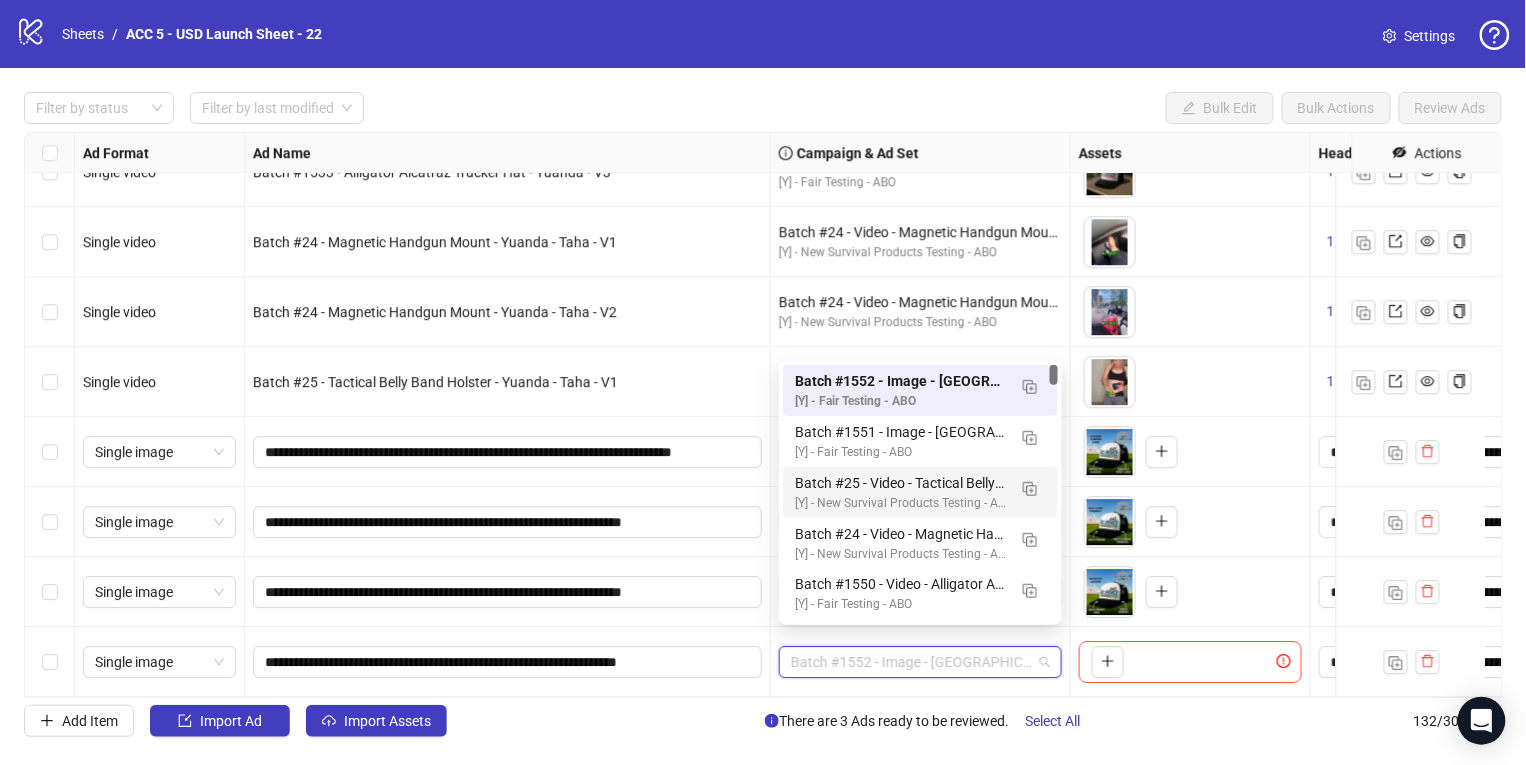 click on "To pick up a draggable item, press the space bar.
While dragging, use the arrow keys to move the item.
Press space again to drop the item in its new position, or press escape to cancel." at bounding box center (1190, 452) 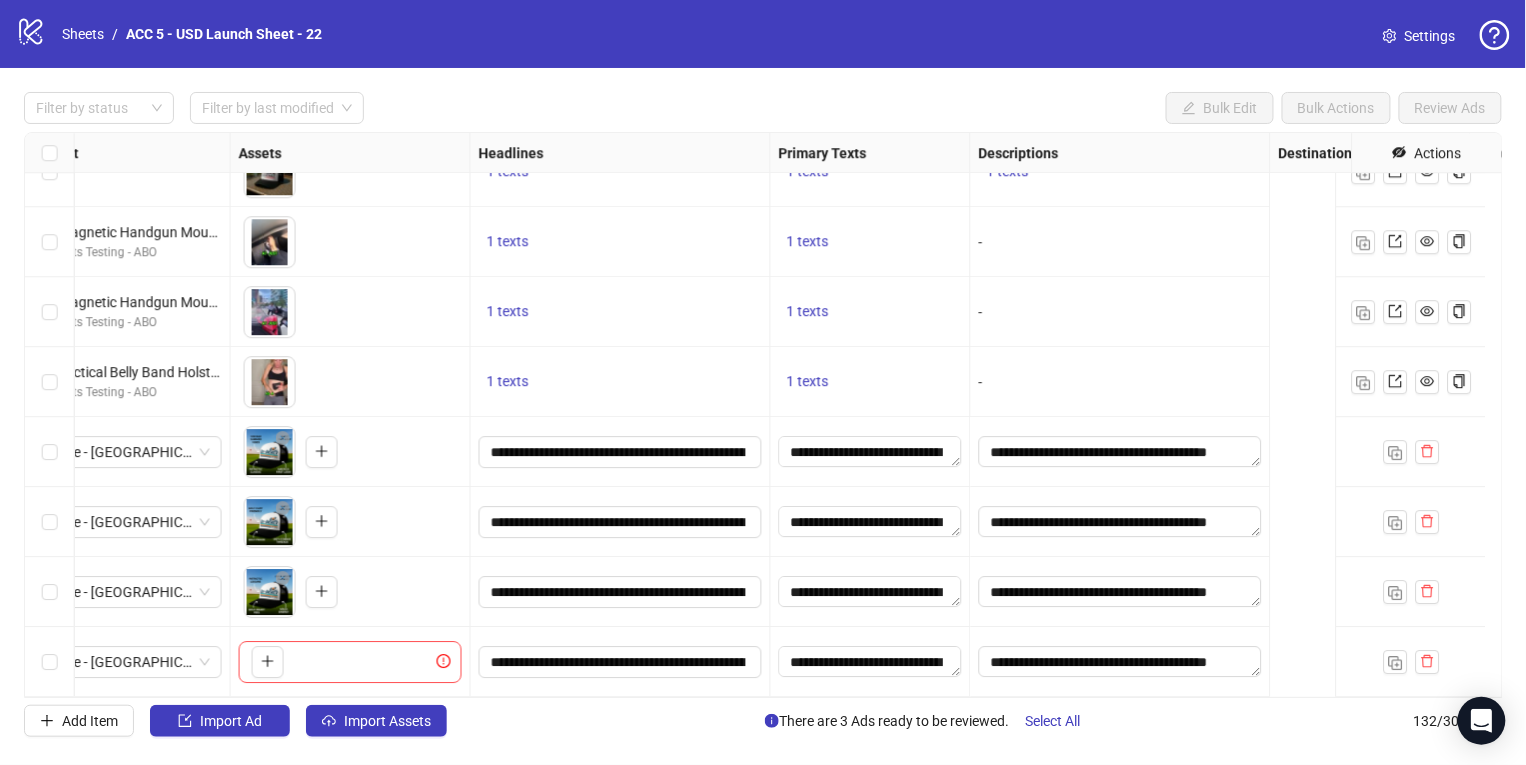 scroll, scrollTop: 8731, scrollLeft: 0, axis: vertical 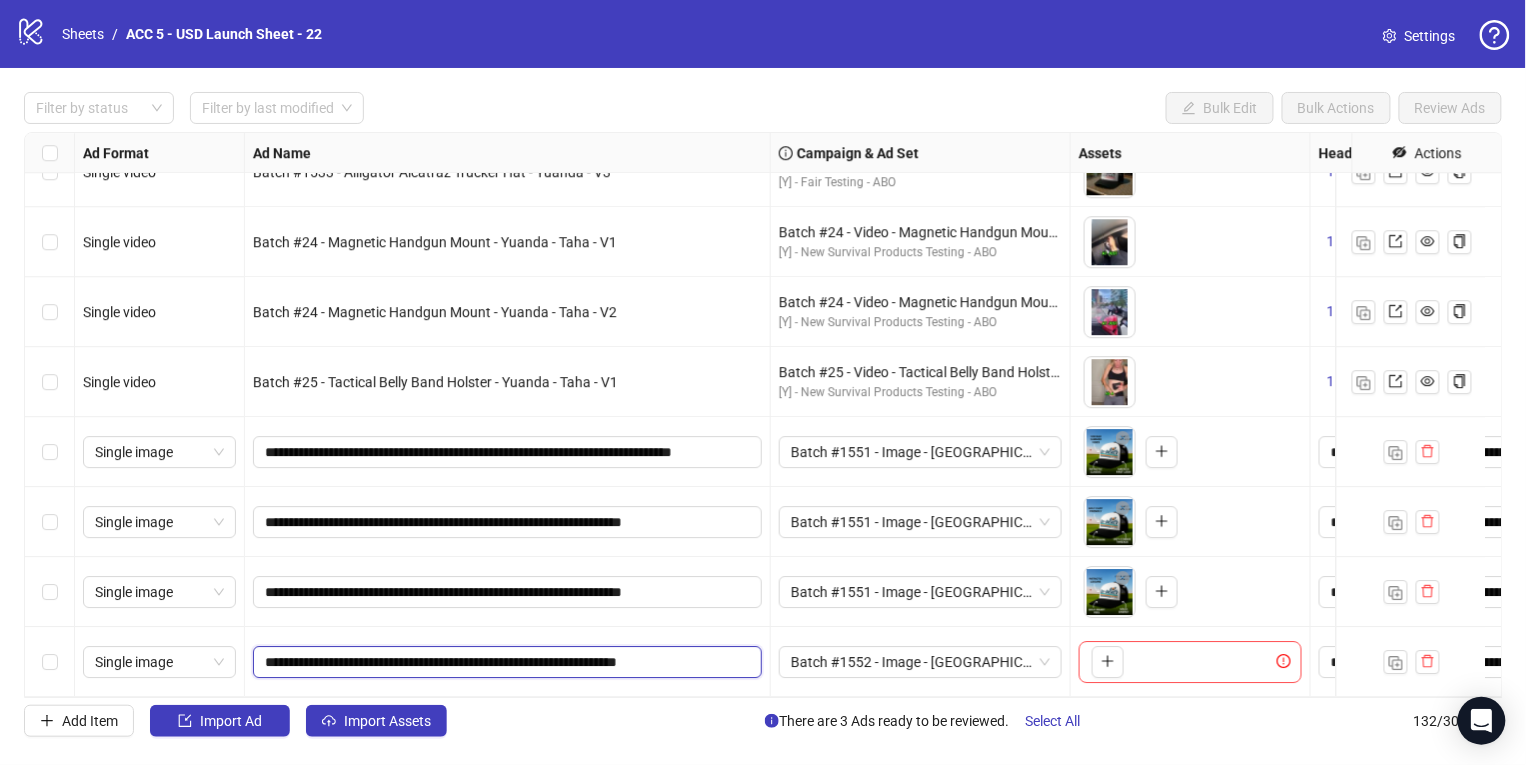 click on "**********" at bounding box center [505, 662] 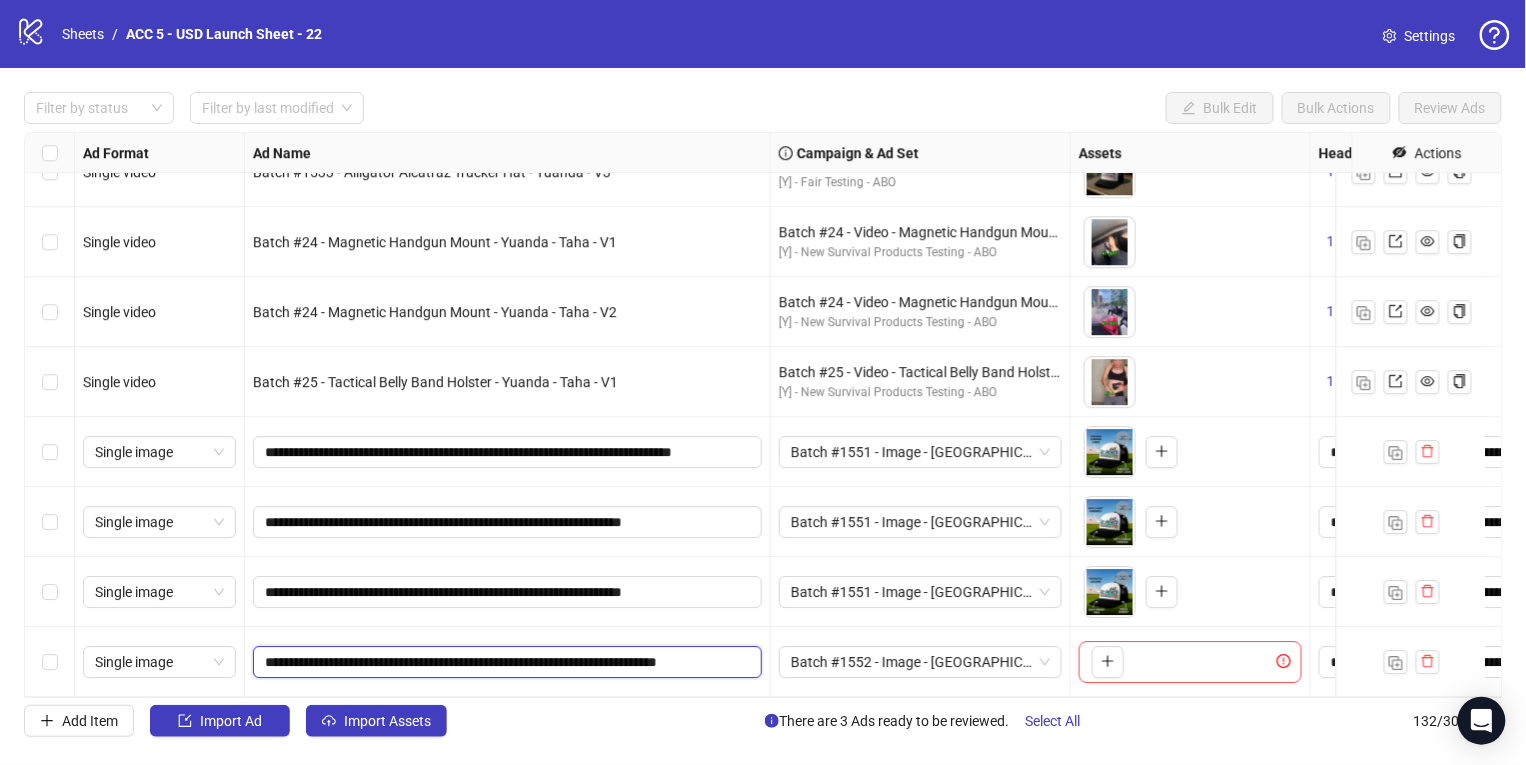 type on "**********" 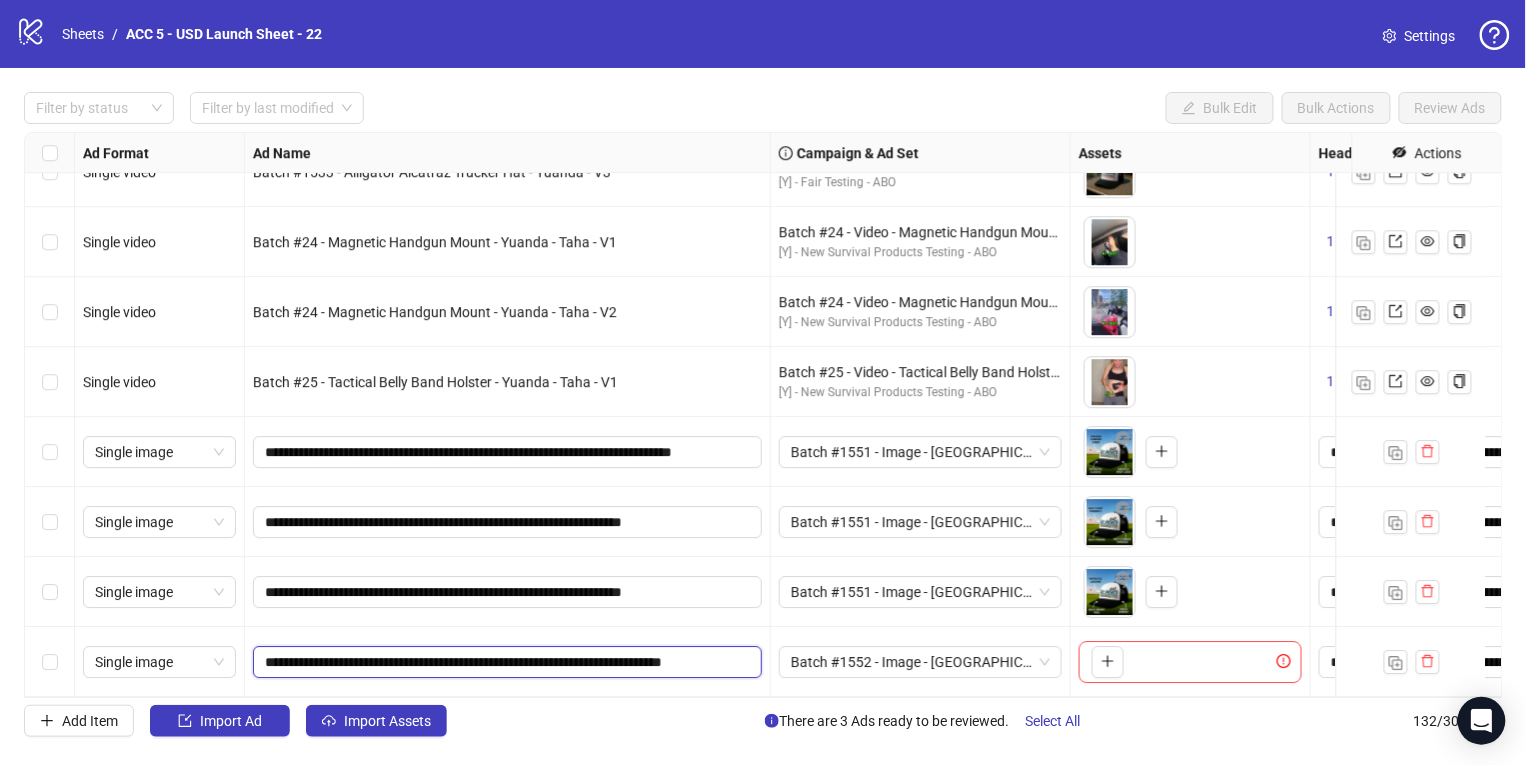 scroll, scrollTop: 0, scrollLeft: 7, axis: horizontal 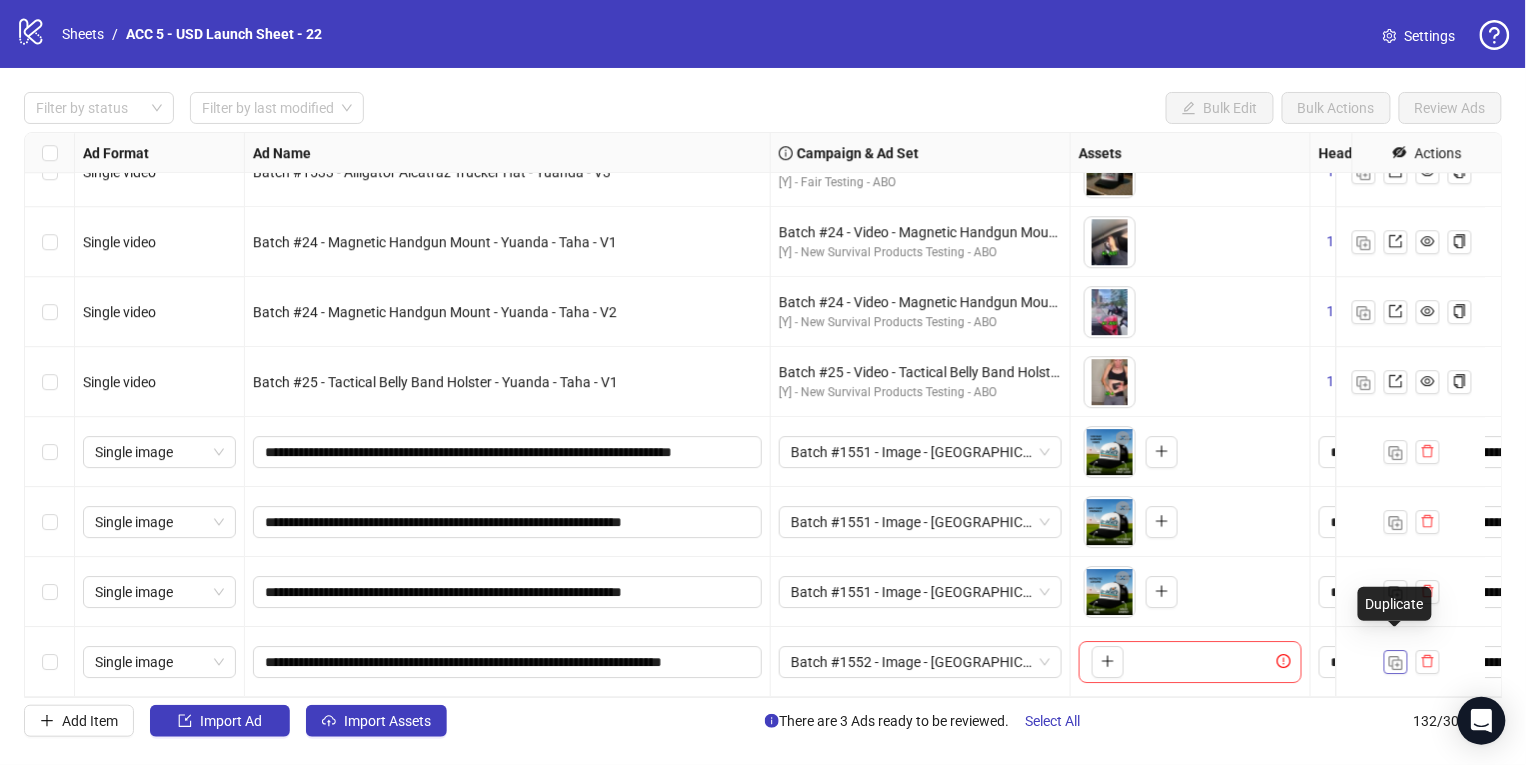 click at bounding box center (1396, 663) 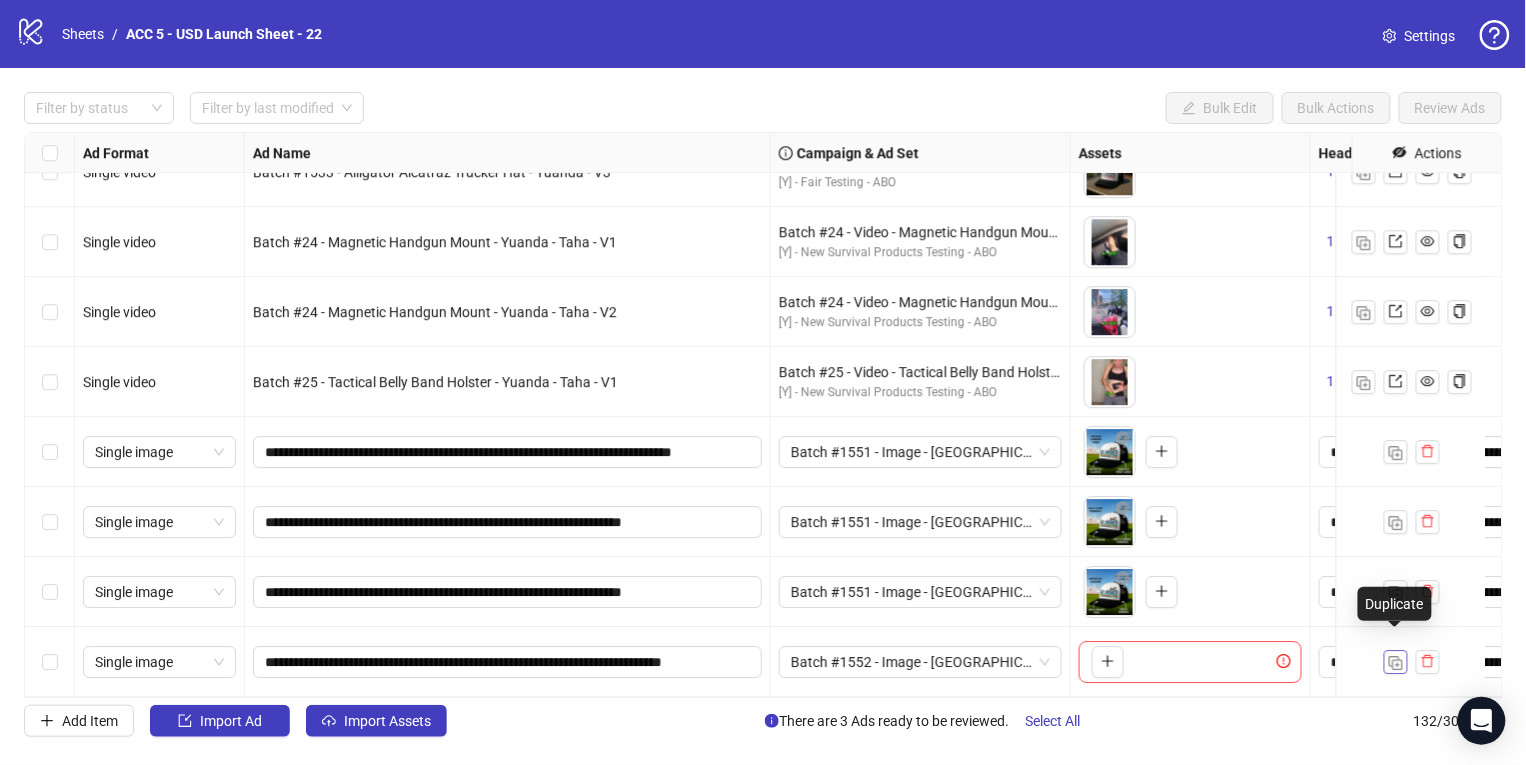 click at bounding box center (1396, 663) 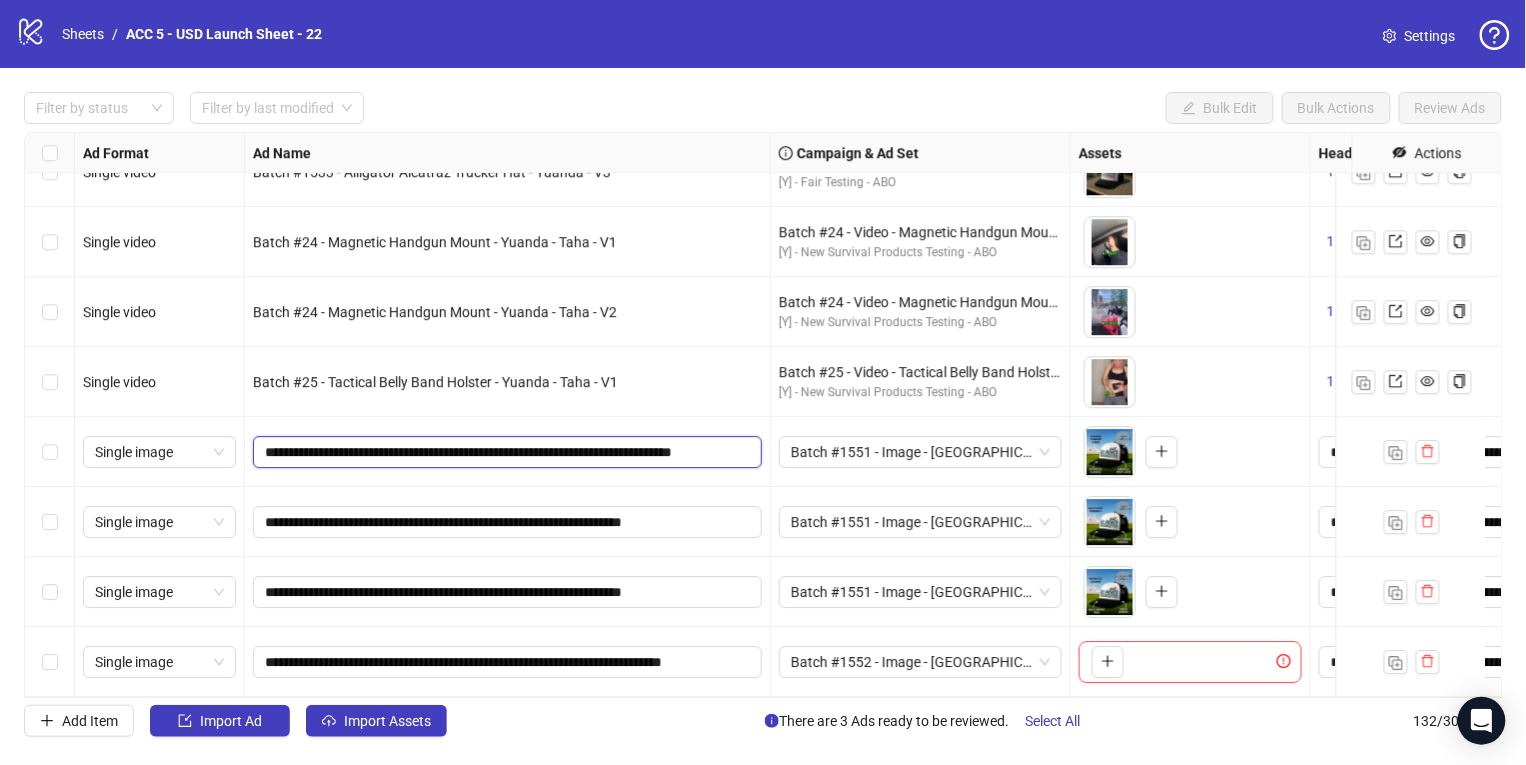 click on "**********" at bounding box center [505, 452] 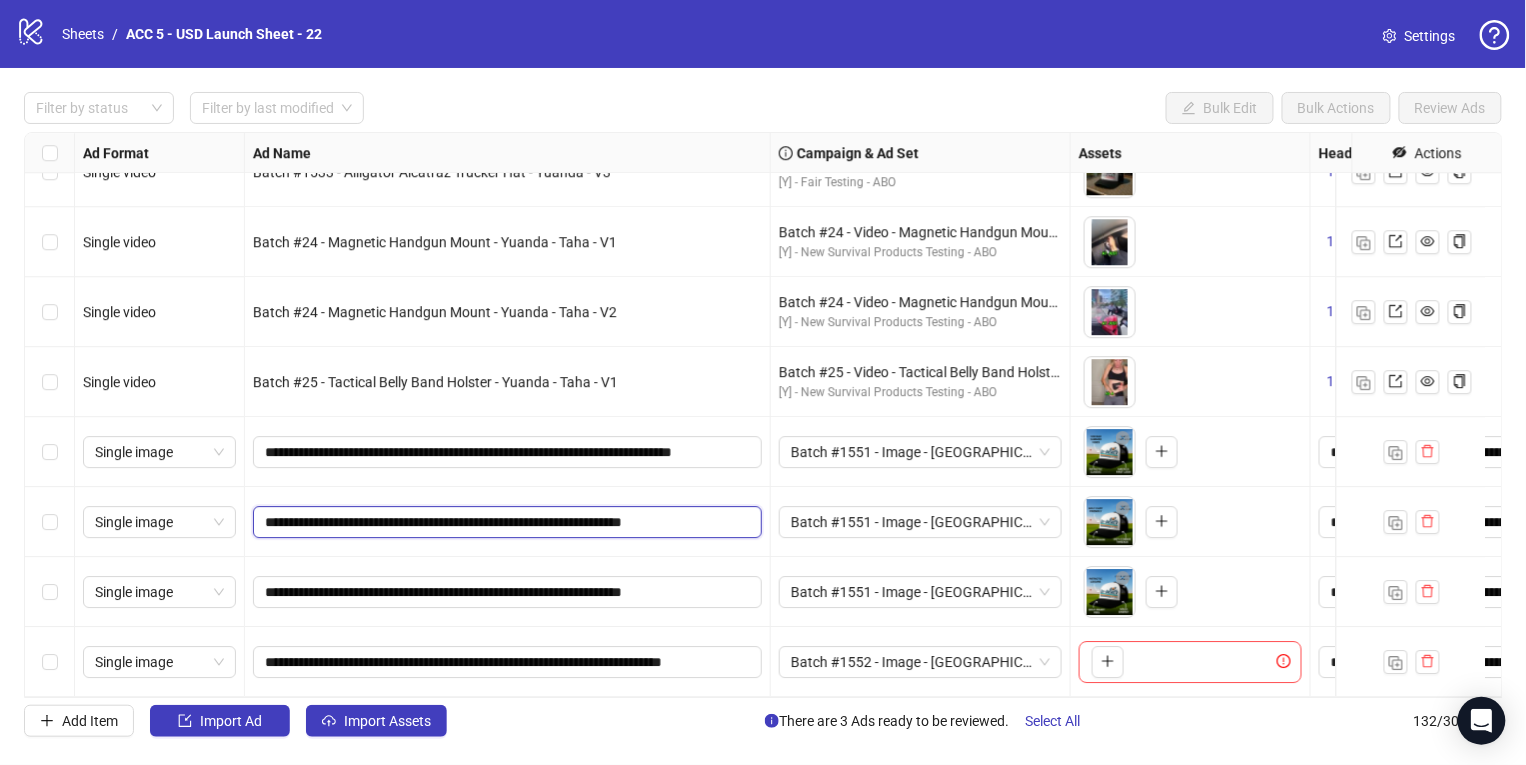 click on "**********" at bounding box center [505, 522] 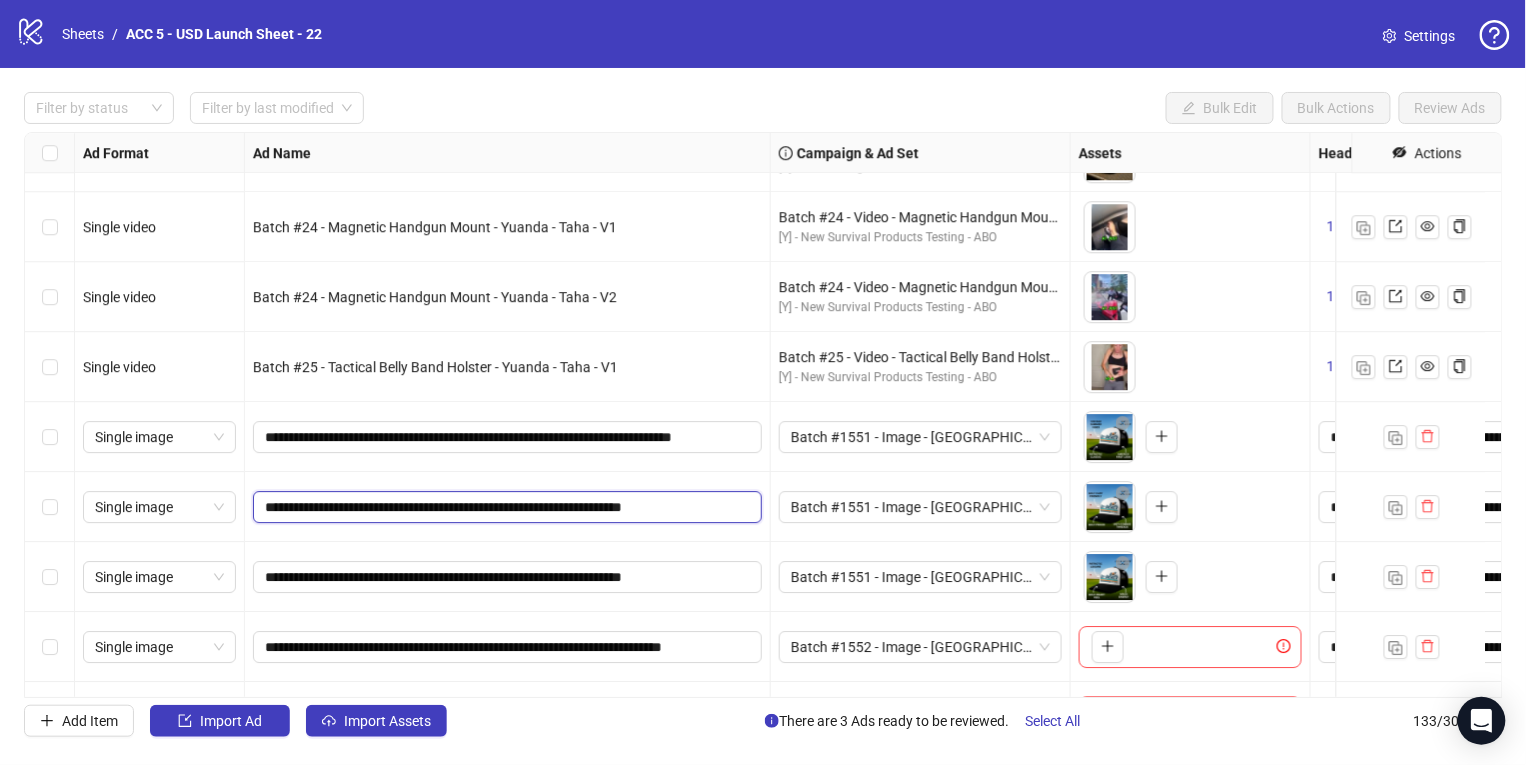 drag, startPoint x: 0, startPoint y: 356, endPoint x: 12, endPoint y: 340, distance: 20 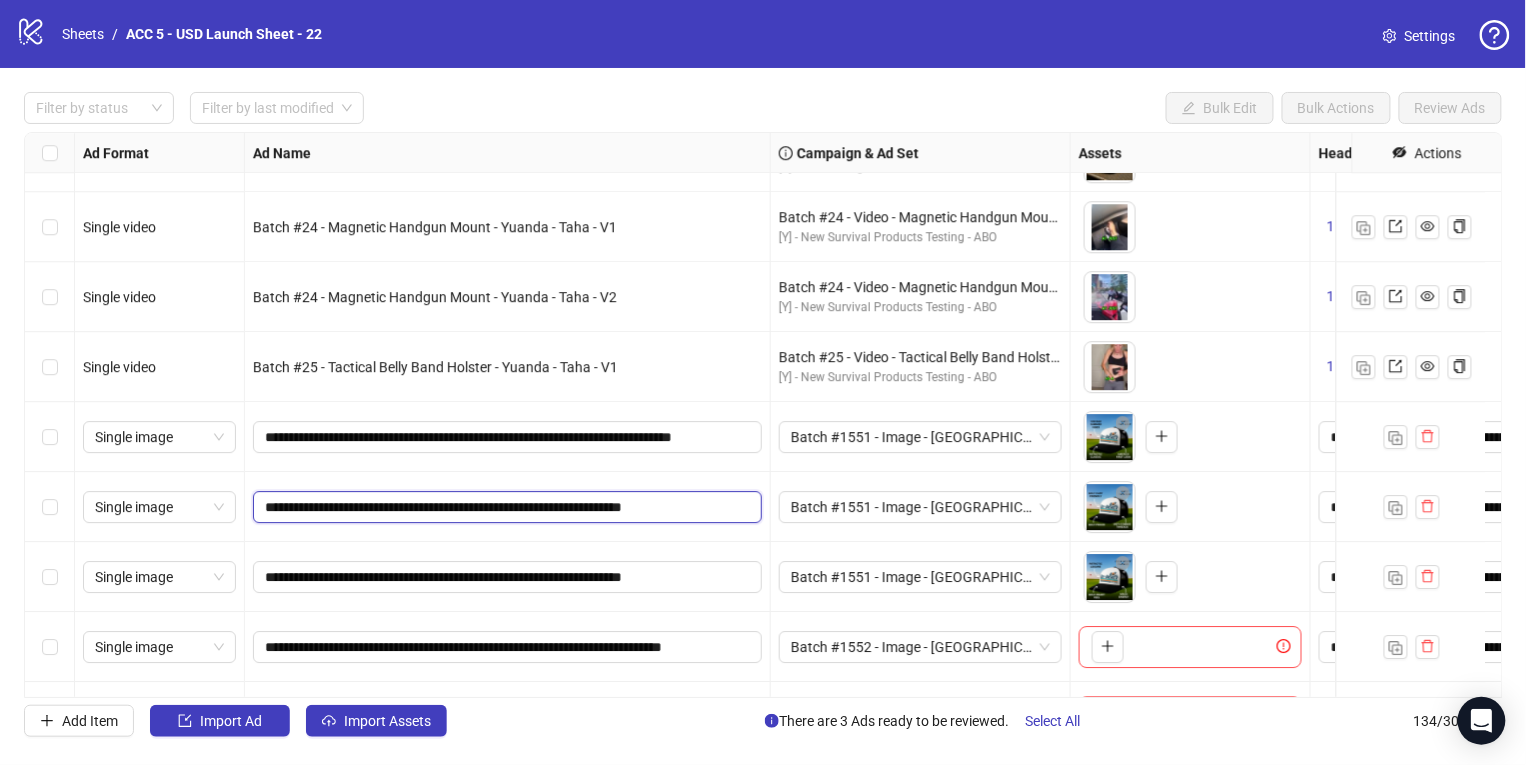 paste on "**********" 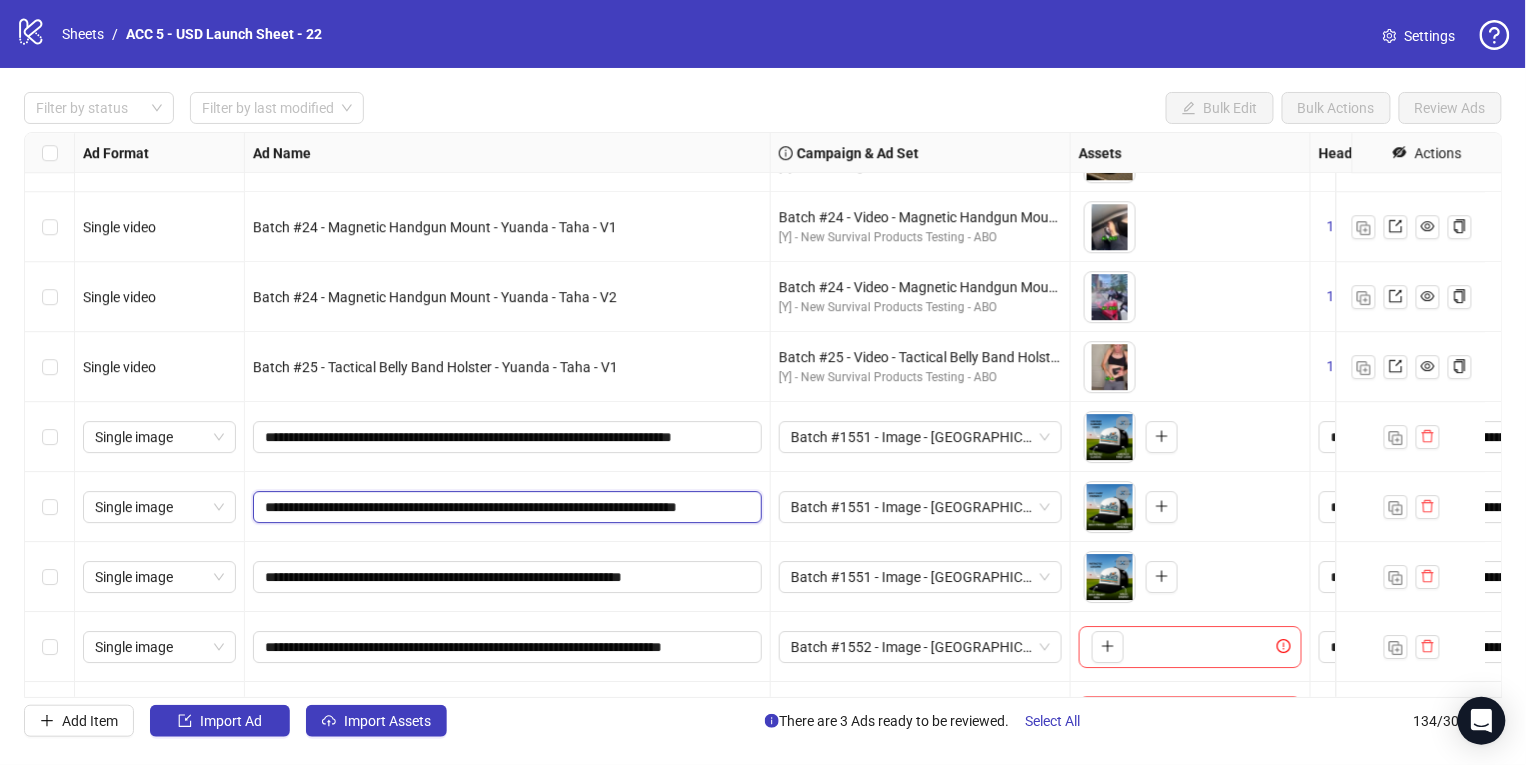 type on "**********" 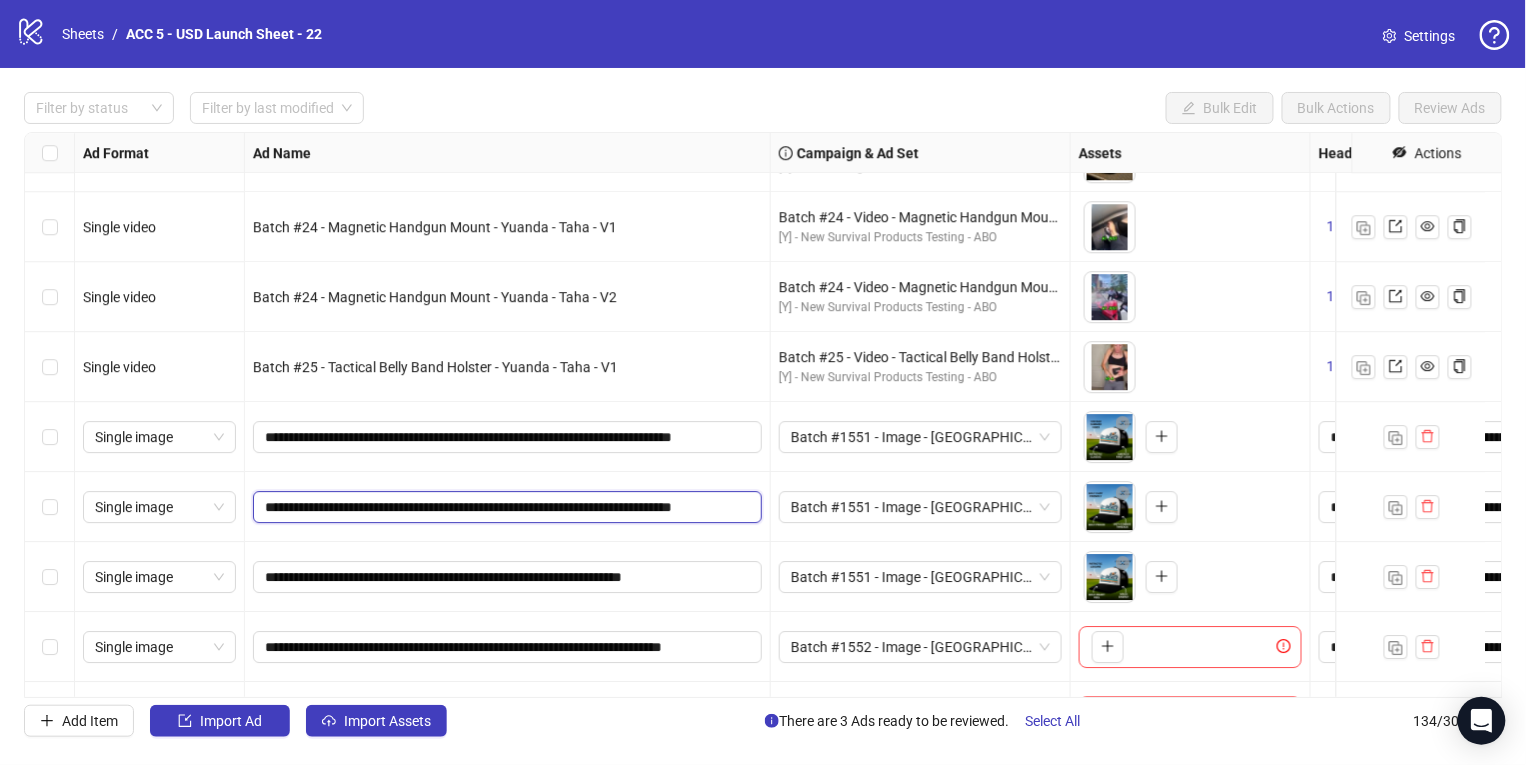 scroll, scrollTop: 0, scrollLeft: 18, axis: horizontal 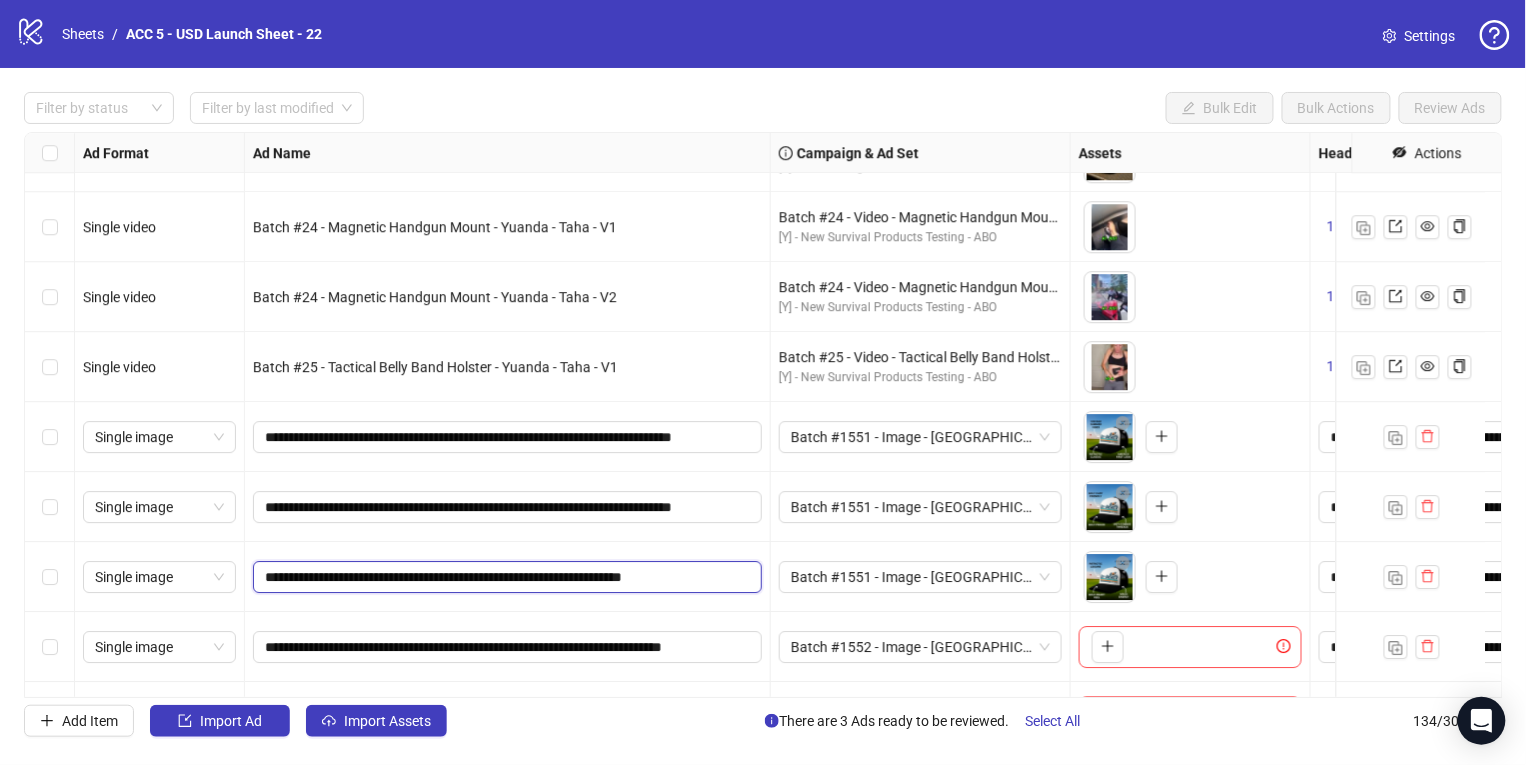drag, startPoint x: 696, startPoint y: 574, endPoint x: 121, endPoint y: 554, distance: 575.3477 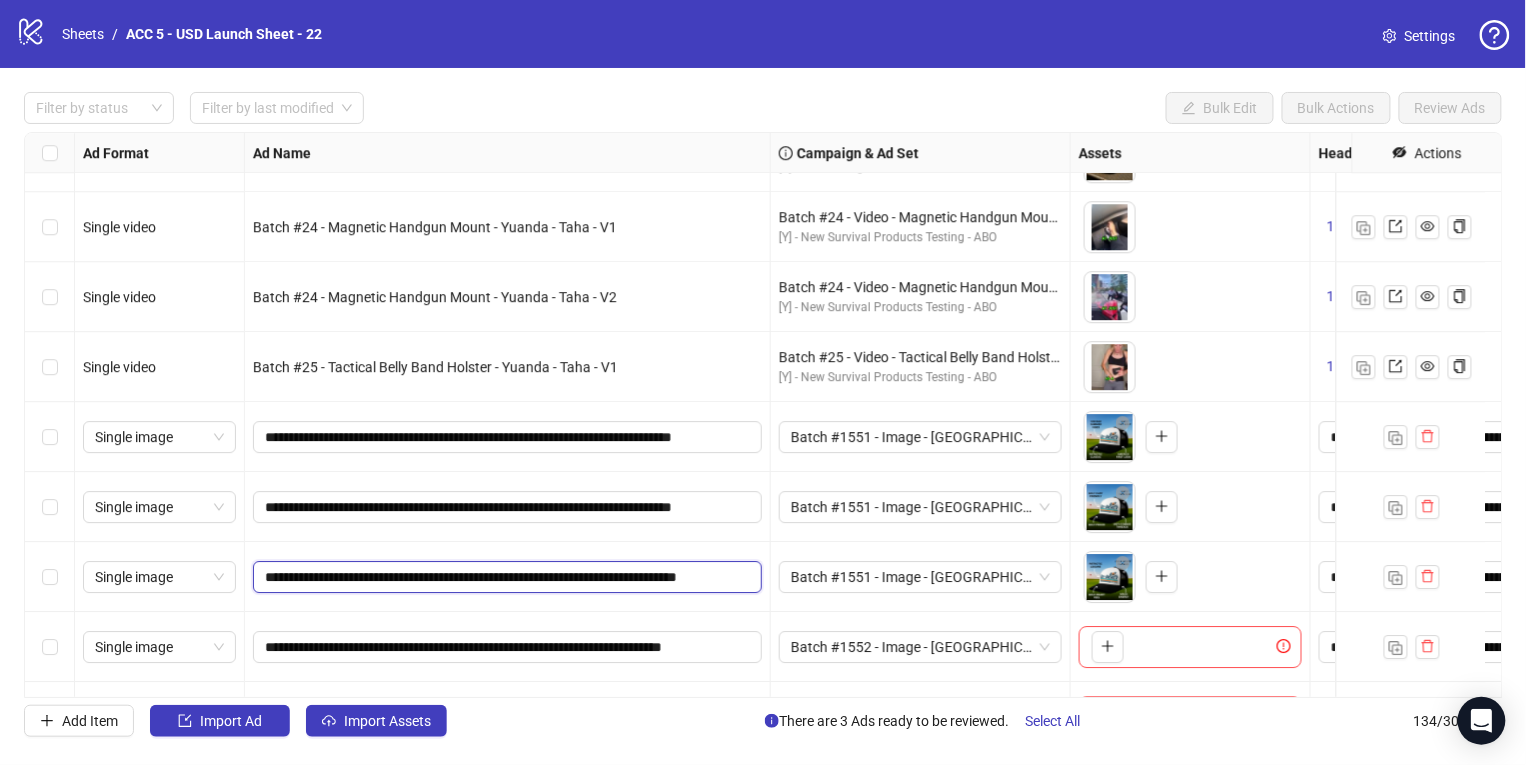 type on "**********" 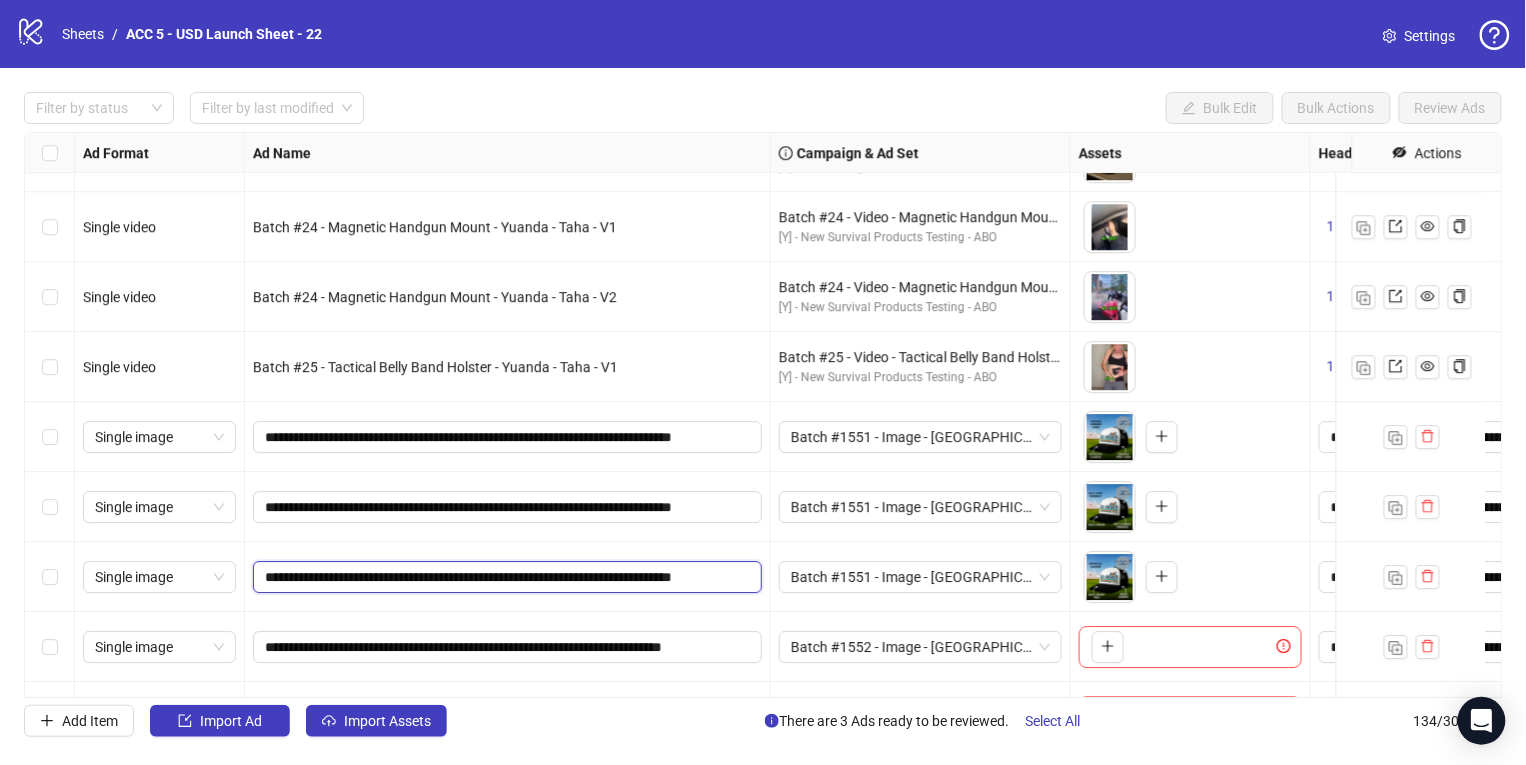 scroll, scrollTop: 0, scrollLeft: 18, axis: horizontal 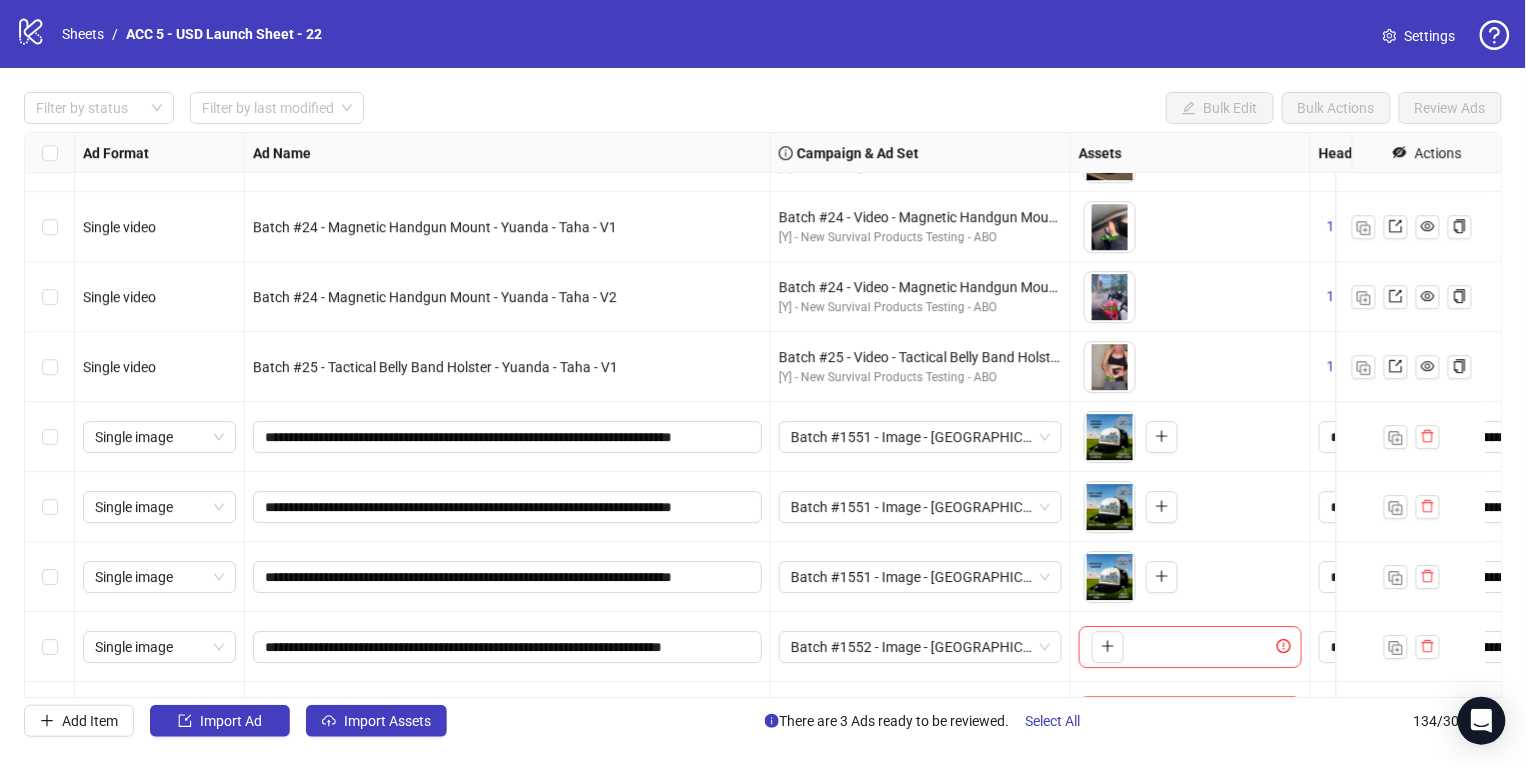 click on "**********" at bounding box center [508, 507] 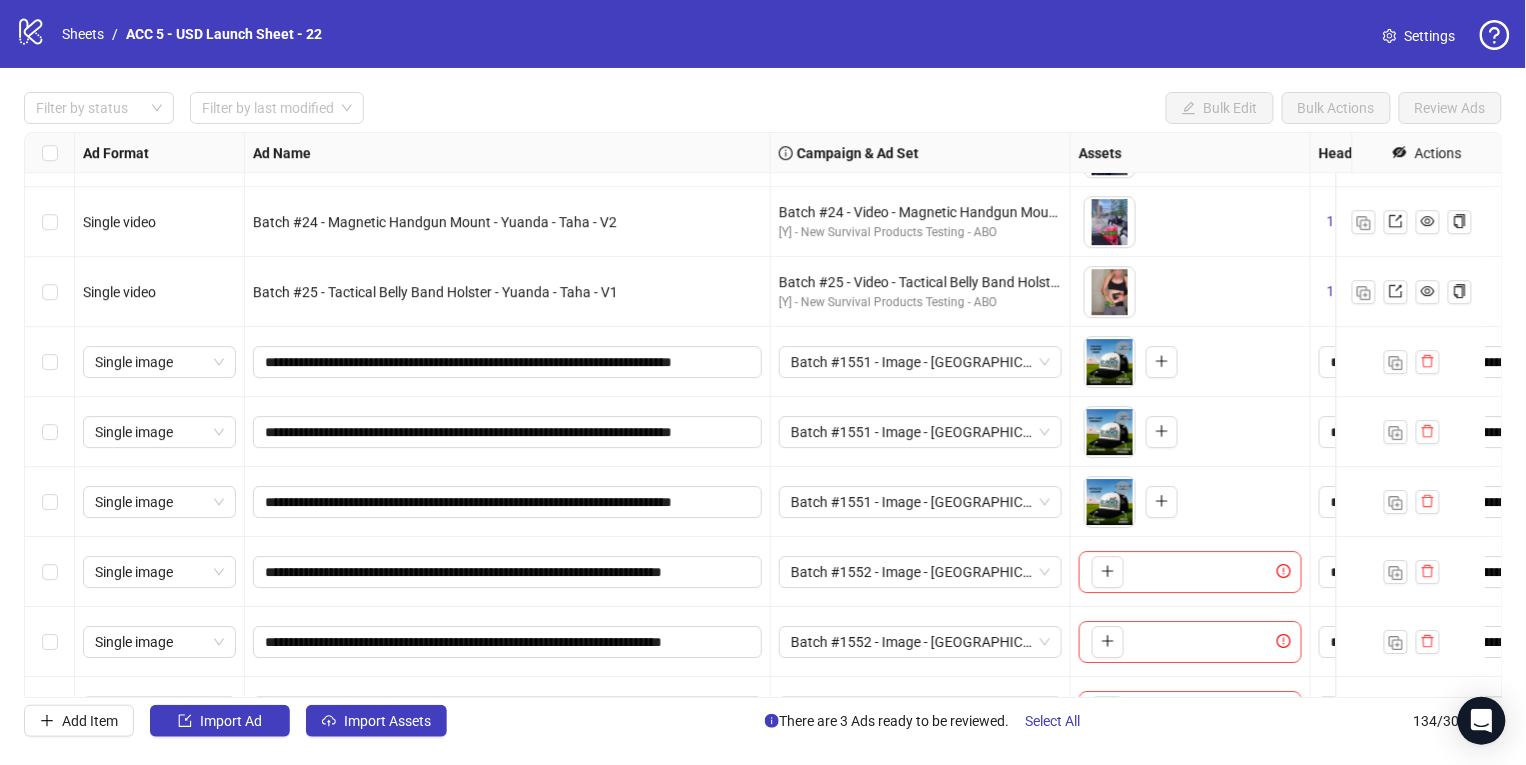 scroll, scrollTop: 8871, scrollLeft: 0, axis: vertical 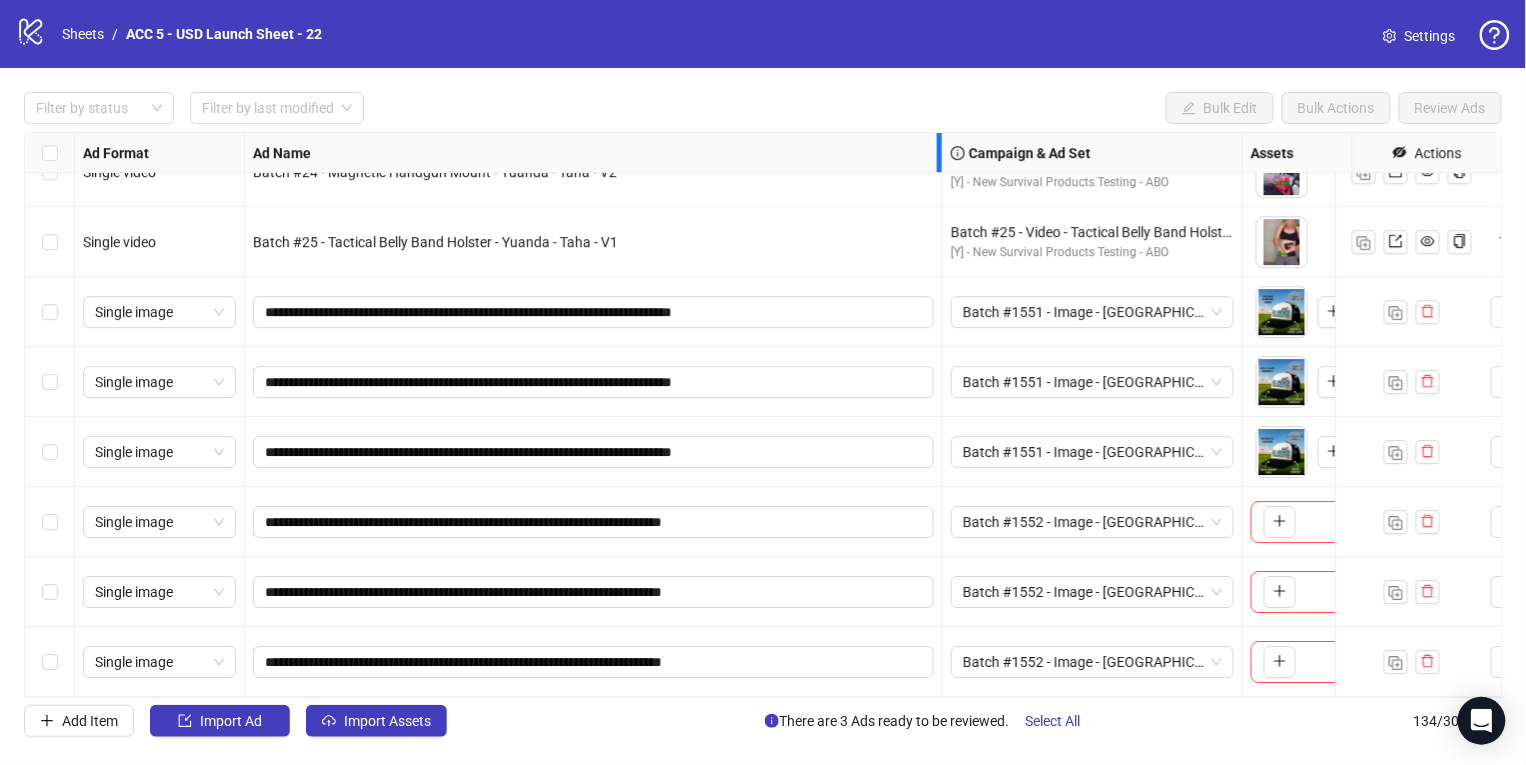 drag, startPoint x: 768, startPoint y: 150, endPoint x: 940, endPoint y: 170, distance: 173.15889 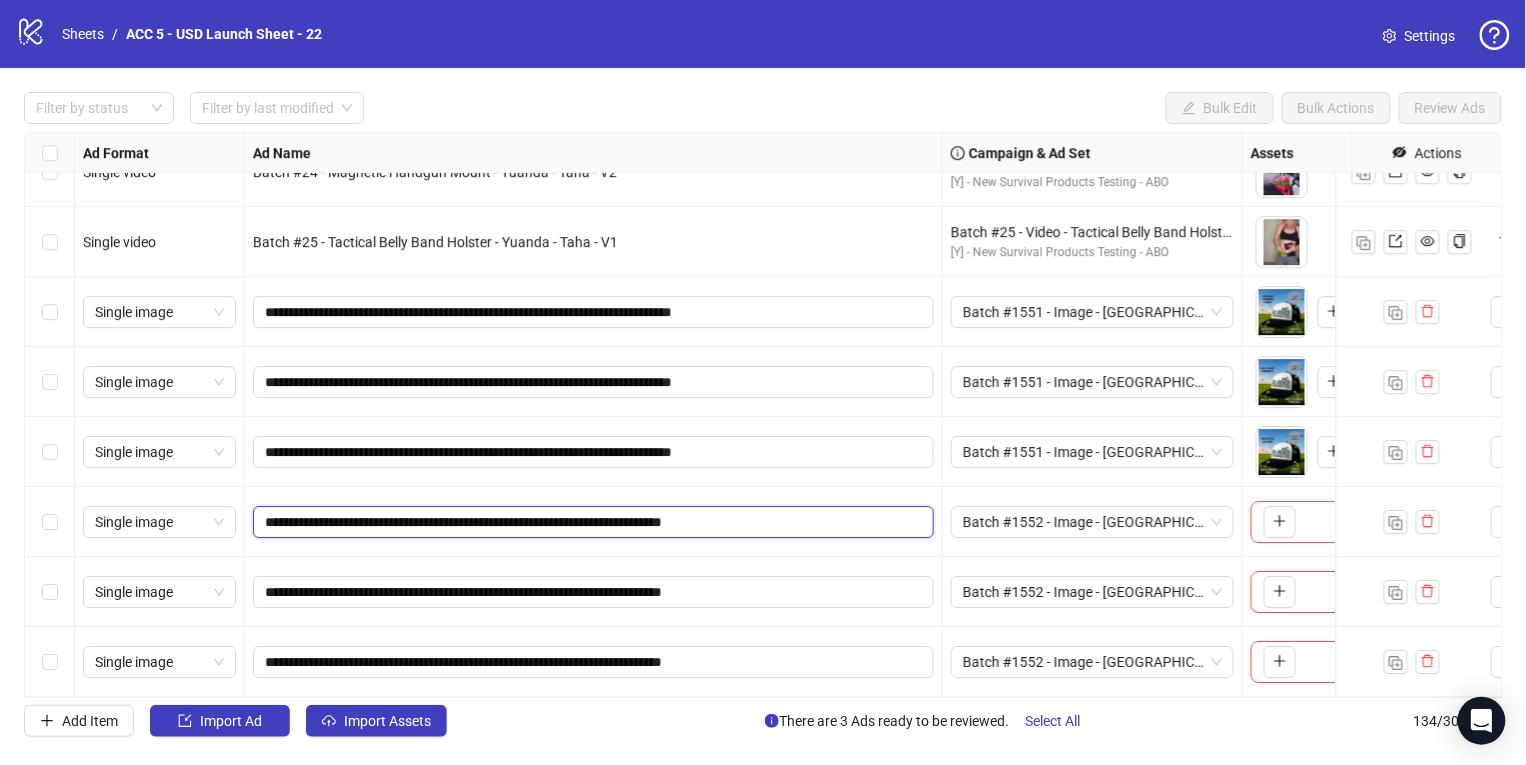 click on "**********" at bounding box center [591, 522] 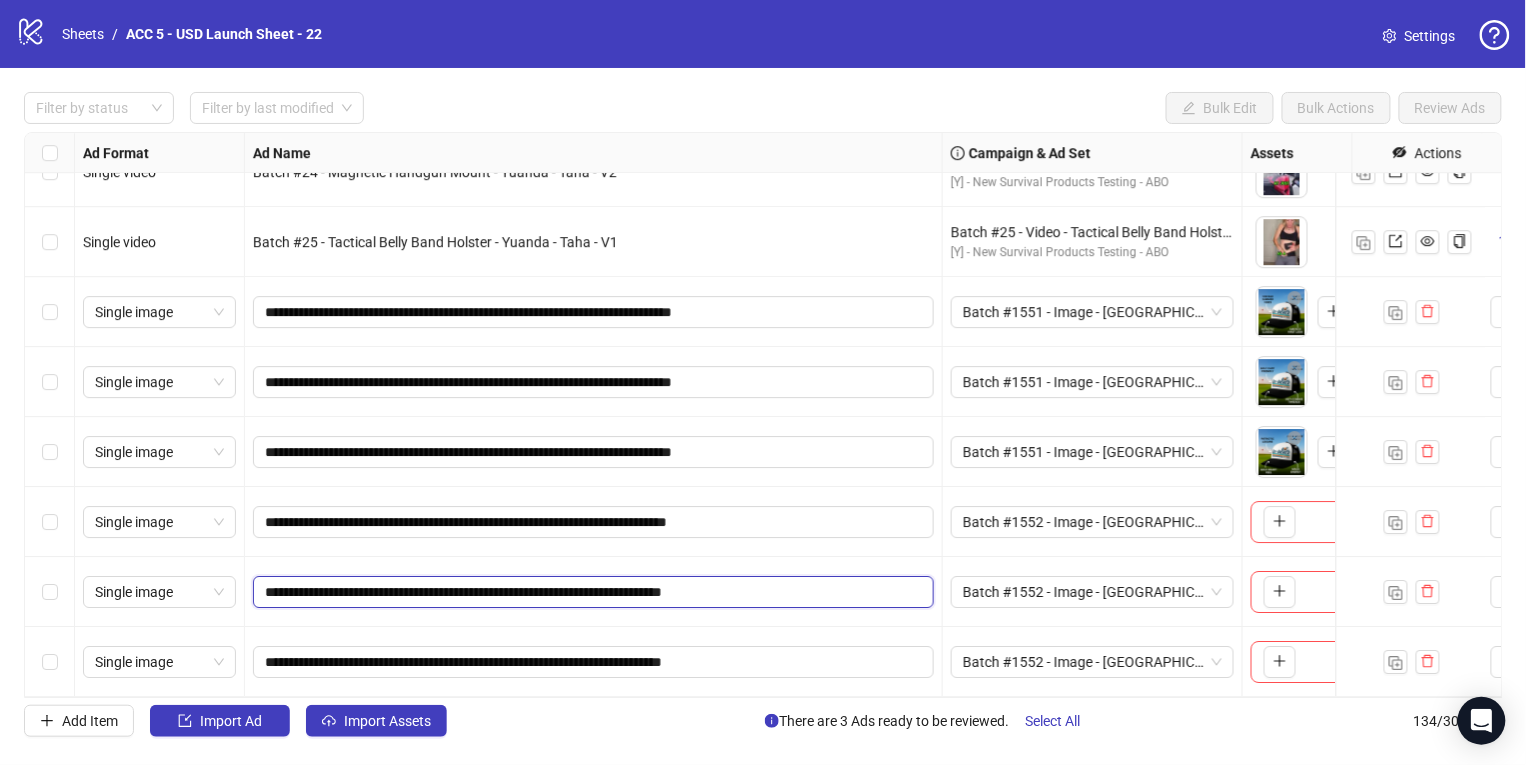 click on "**********" at bounding box center [591, 592] 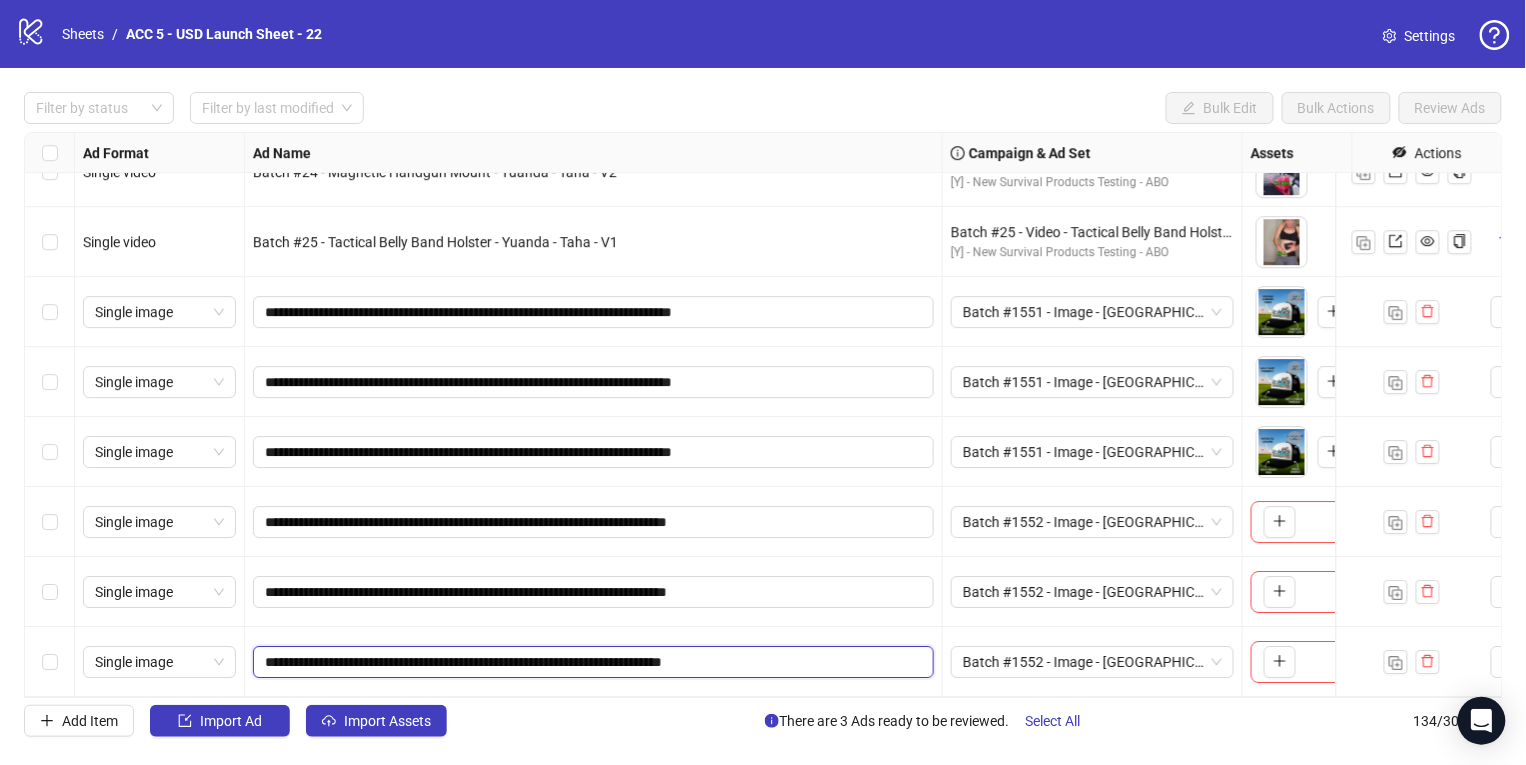 click on "**********" at bounding box center (591, 662) 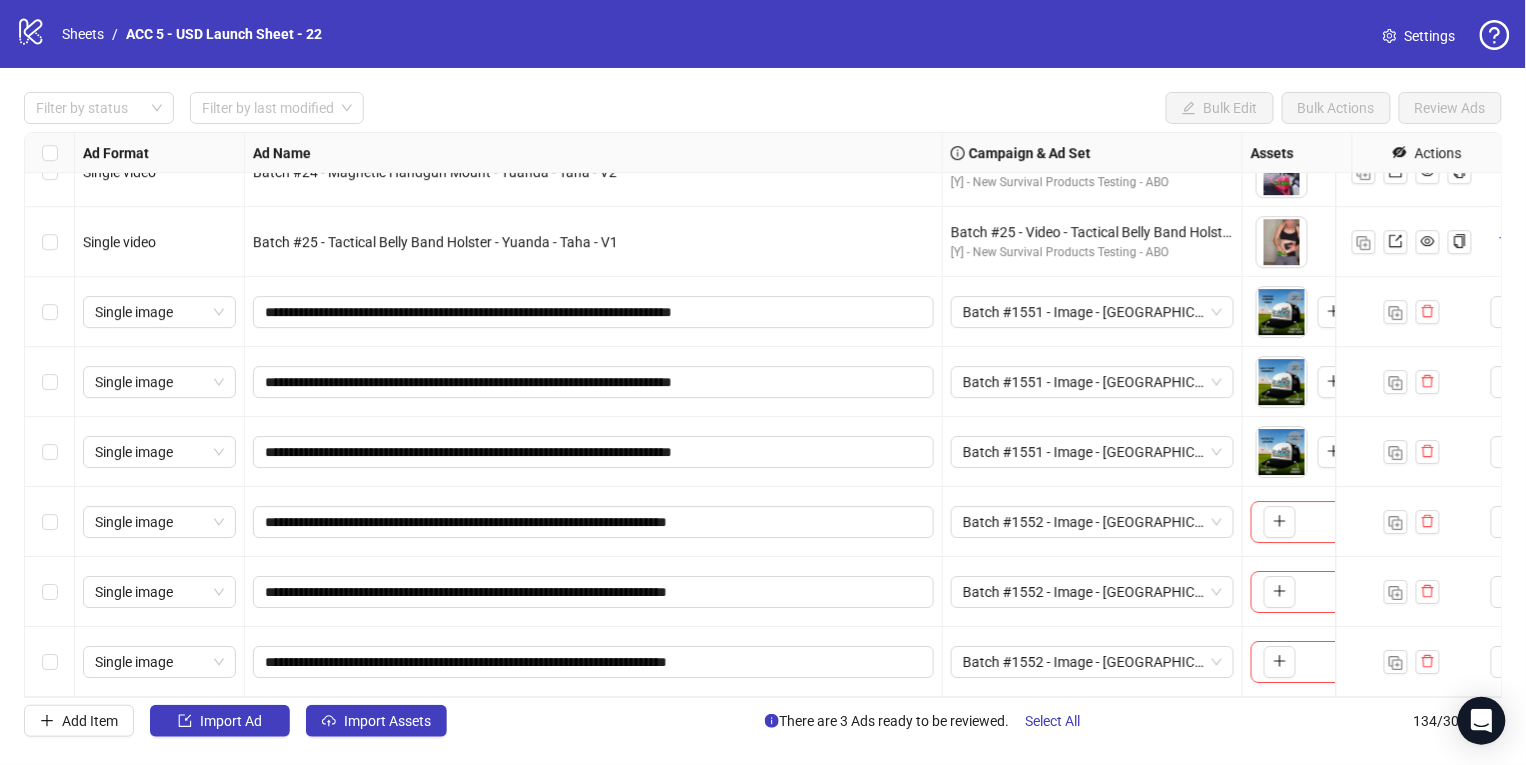 click on "**********" at bounding box center (594, 662) 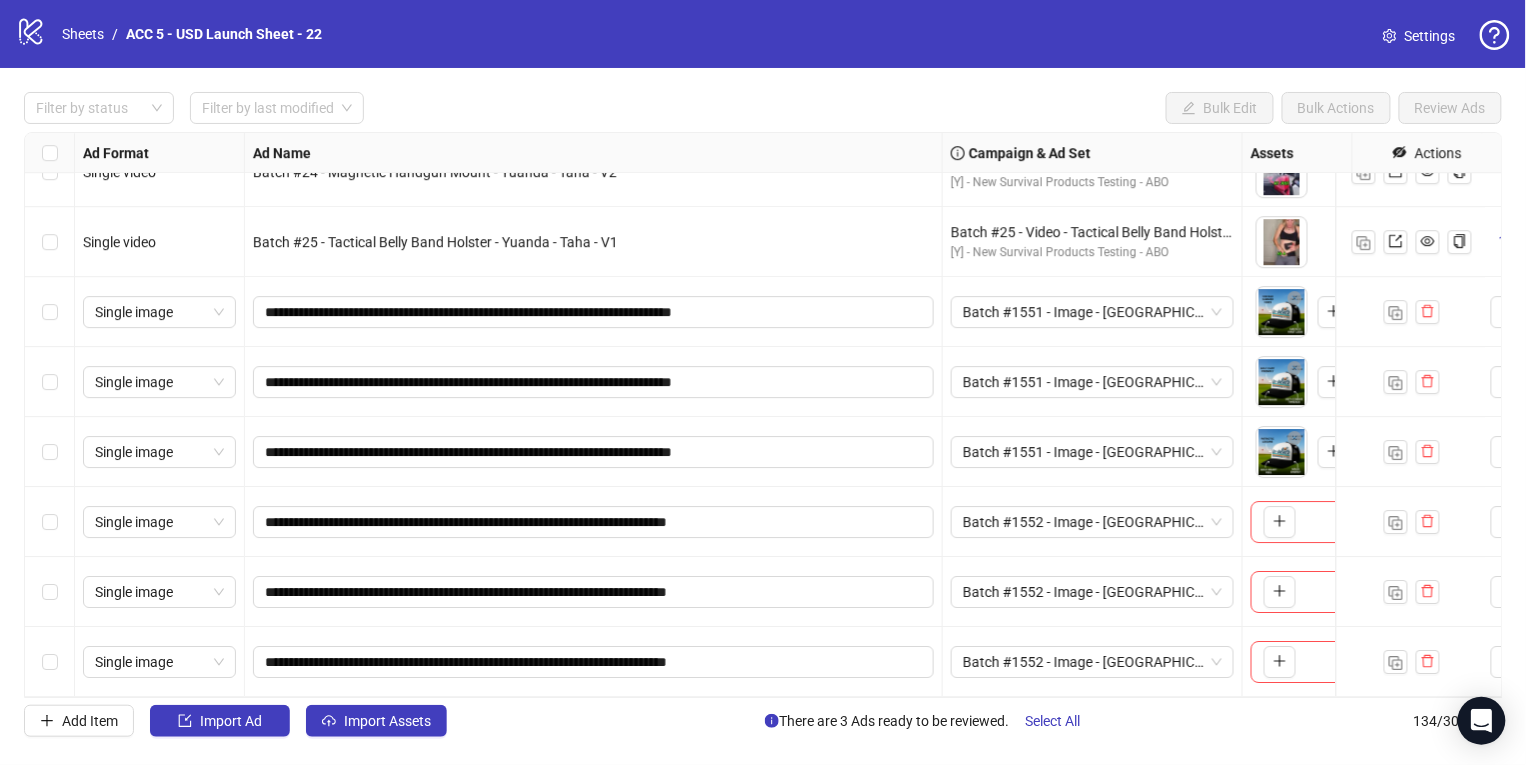 scroll, scrollTop: 8871, scrollLeft: 372, axis: both 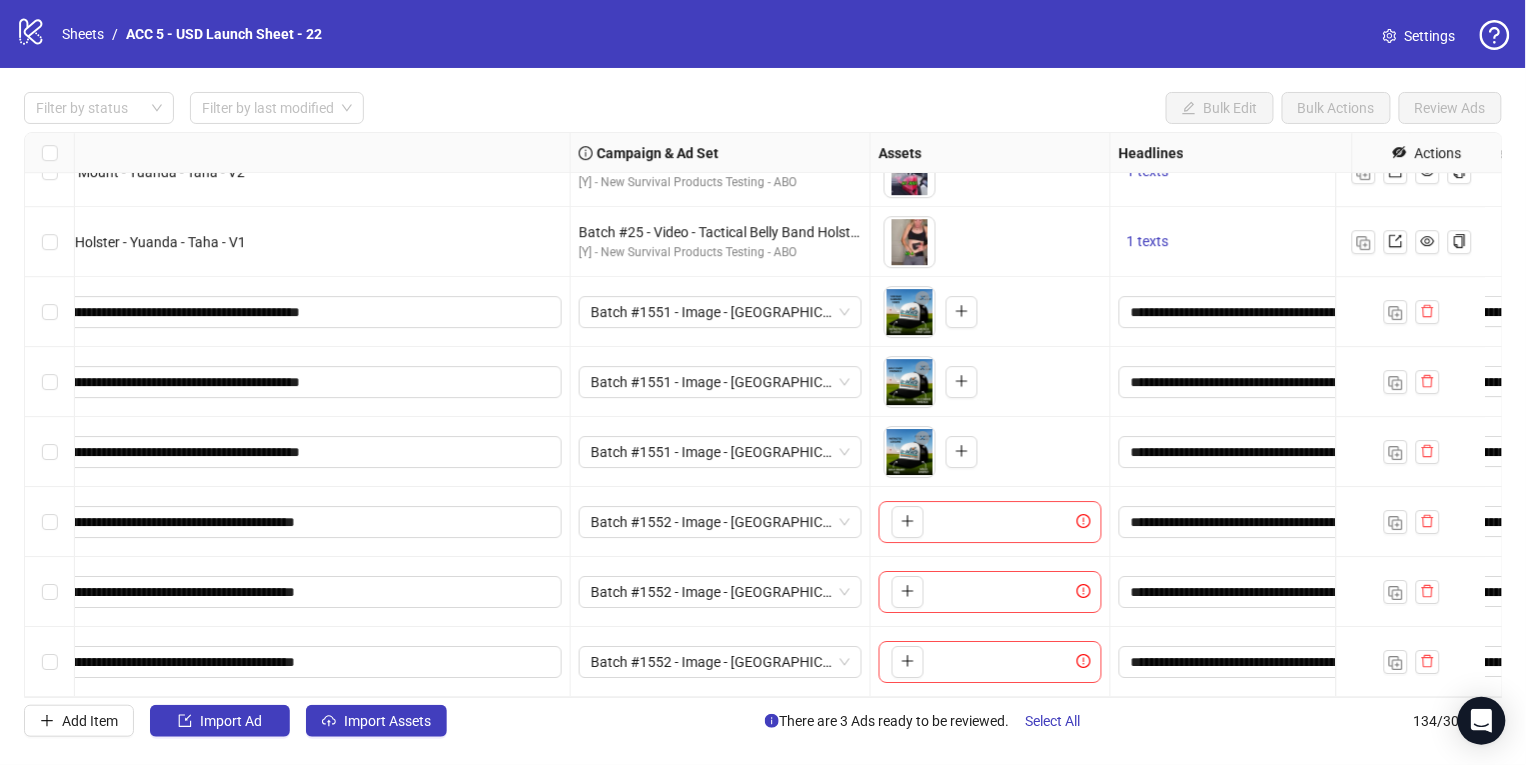 click on "Ad Format Ad Name Campaign & Ad Set Assets Headlines Primary Texts Descriptions Destination URL App Product Page ID Display URL Leadgen Form Product Set ID Call to Action Actions Single video Batch #24 - Magnetic Handgun Mount - Yuanda - Taha - V1 Batch #24 - Video - Magnetic Handgun Mount - Yuanda - Taha - [DATE] [Y] - New Survival Products Testing - ABO
To pick up a draggable item, press the space bar.
While dragging, use the arrow keys to move the item.
Press space again to drop the item in its new position, or press escape to cancel.
1 texts 1 texts - [URL][DOMAIN_NAME] Single video Batch #24 - Magnetic Handgun Mount - Yuanda - Taha - V2 Batch #24 - Video - Magnetic Handgun Mount - Yuanda - Taha - [DATE] [Y] - New Survival Products Testing - ABO
To pick up a draggable item, press the space bar.
While dragging, use the arrow keys to move the item.
Press space again to drop the item in its new position, or press escape to cancel.
- -" at bounding box center (763, 415) 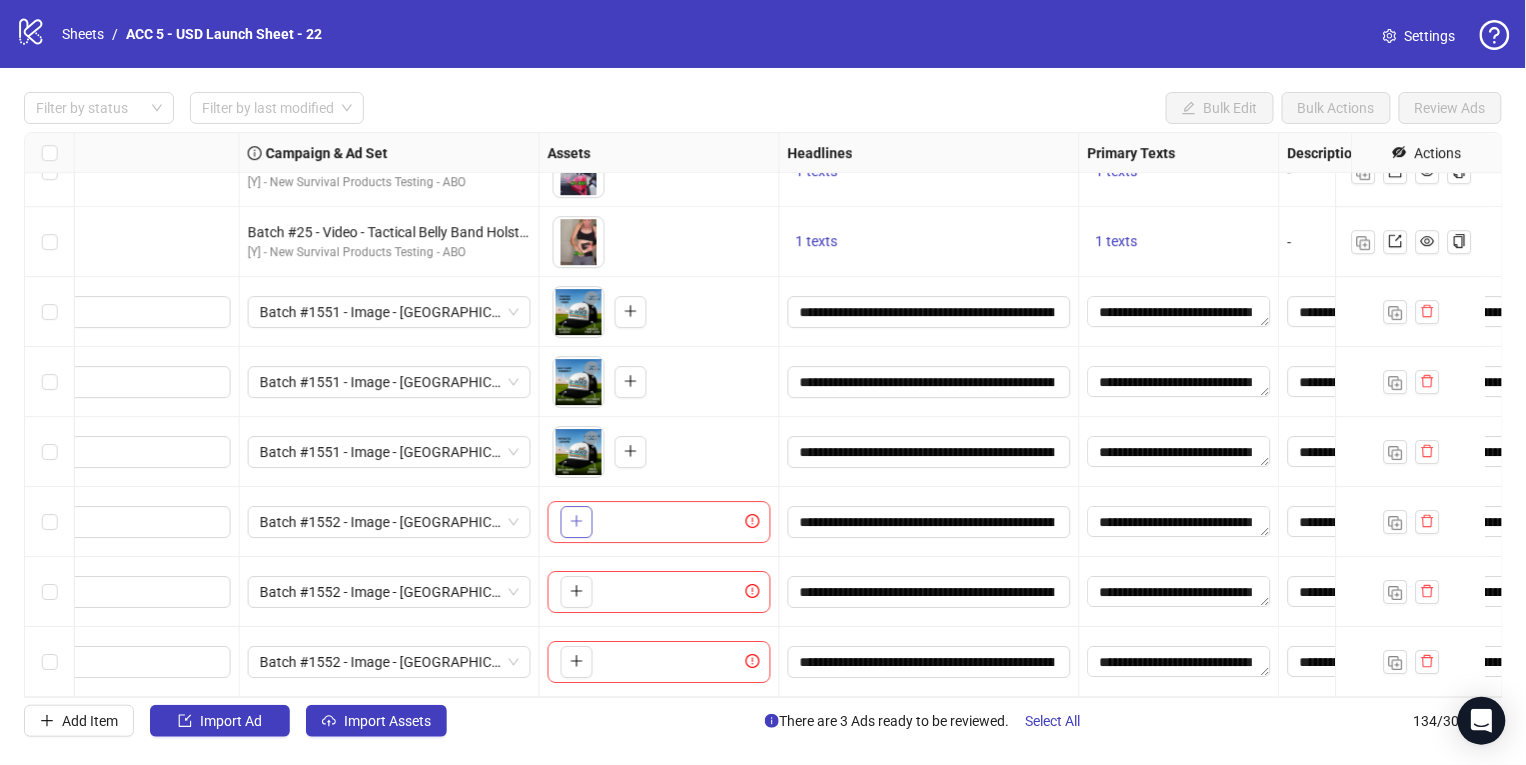 click 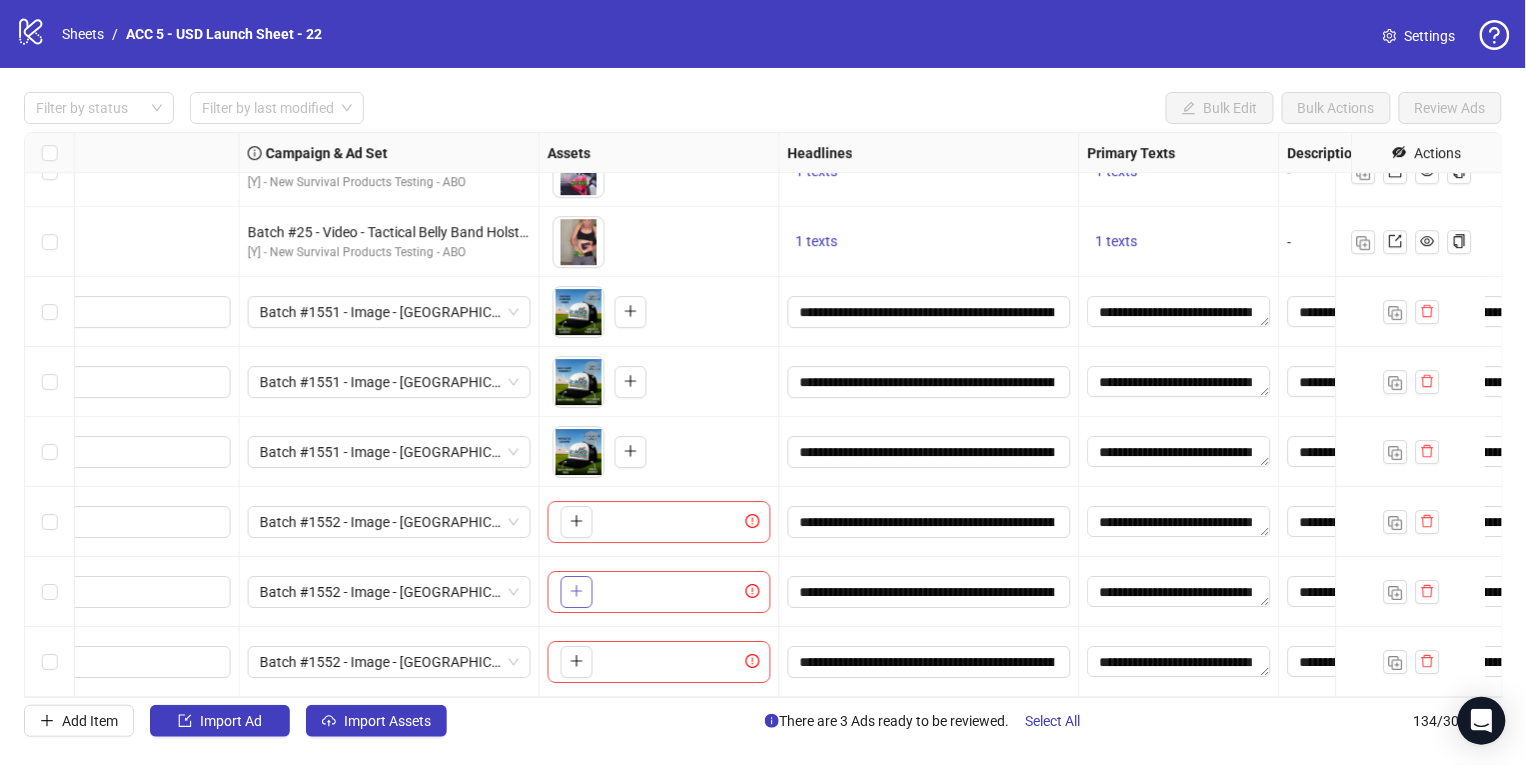 click 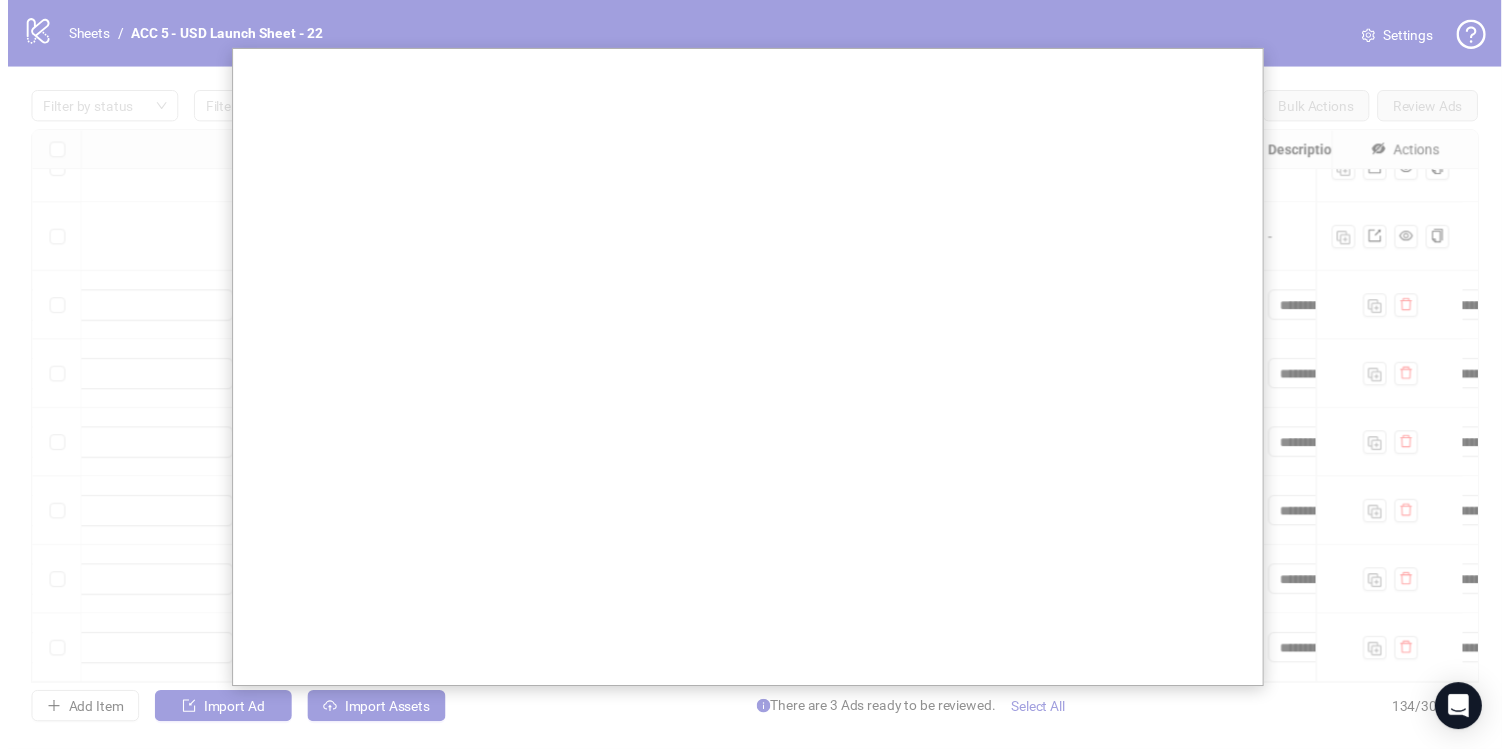 scroll, scrollTop: 17, scrollLeft: 0, axis: vertical 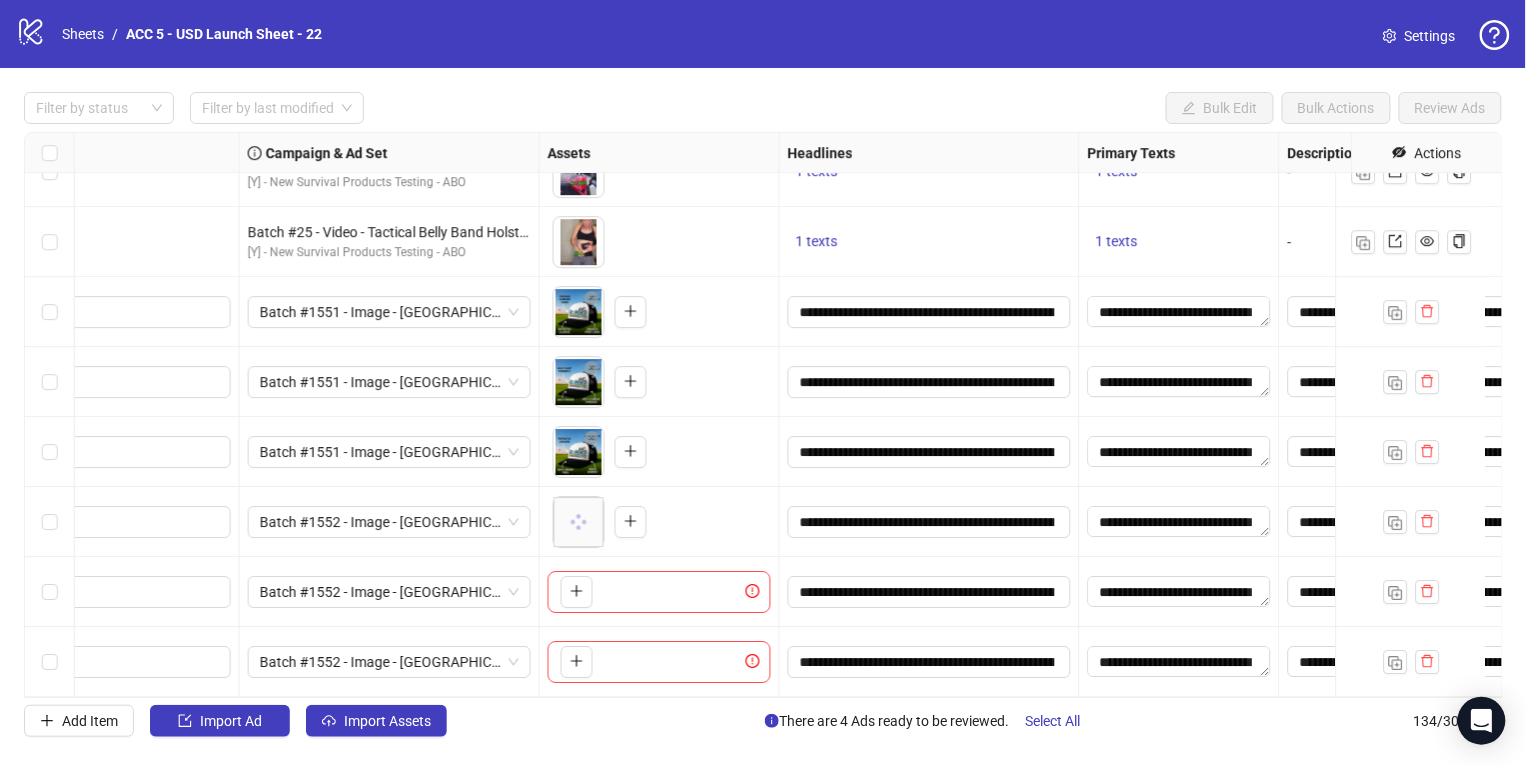 click at bounding box center [1411, 662] 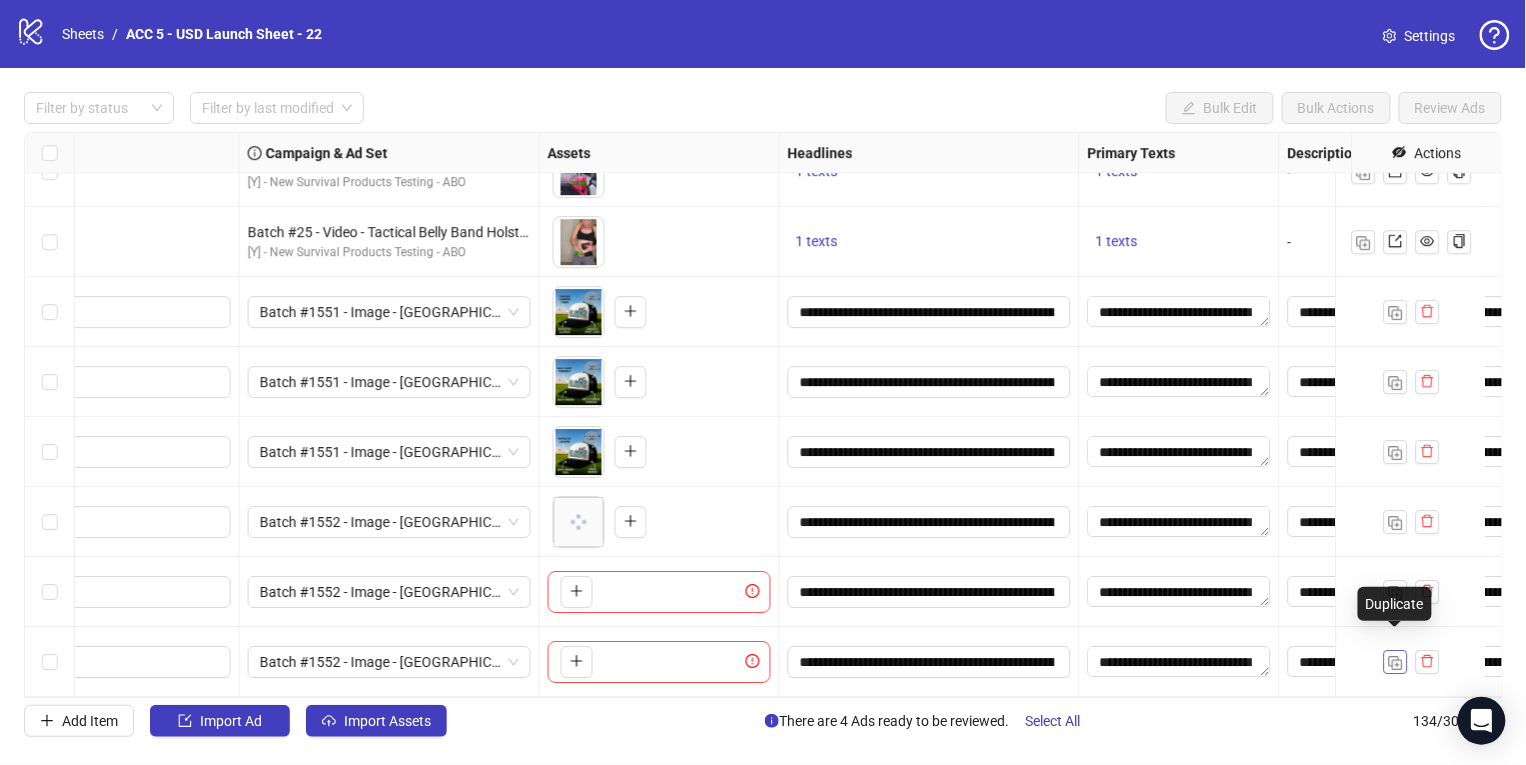 click at bounding box center [1396, 663] 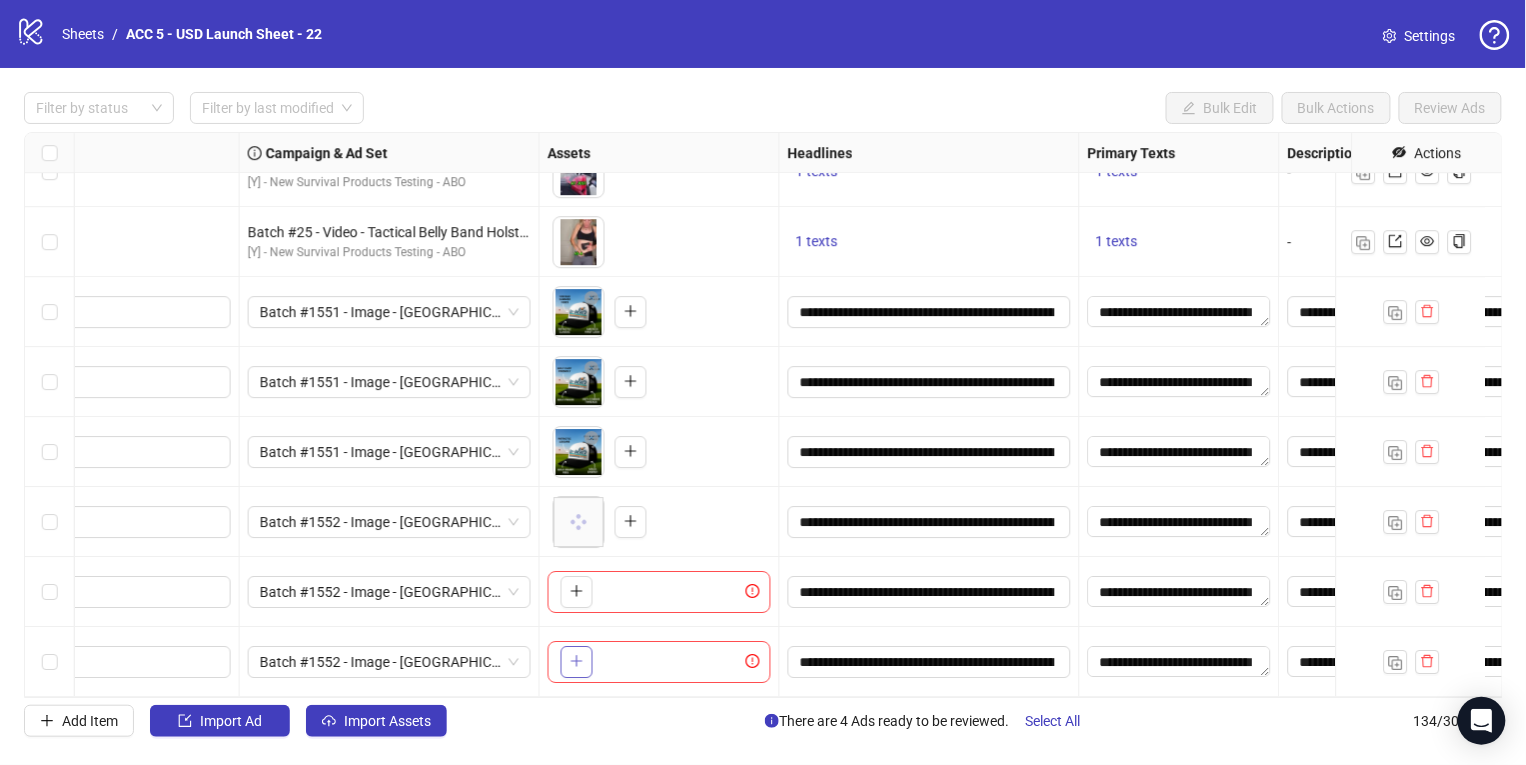 click at bounding box center [577, 662] 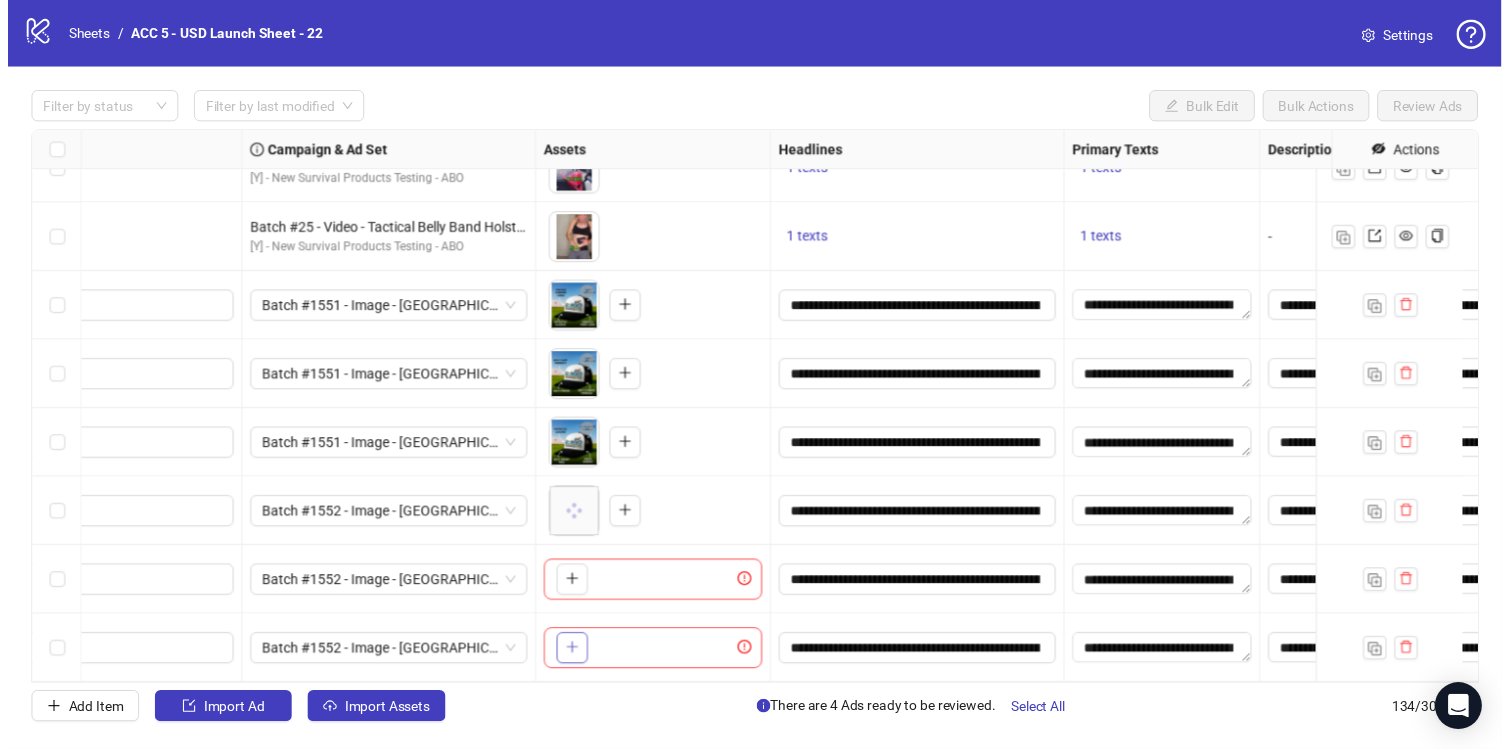 scroll, scrollTop: 17, scrollLeft: 0, axis: vertical 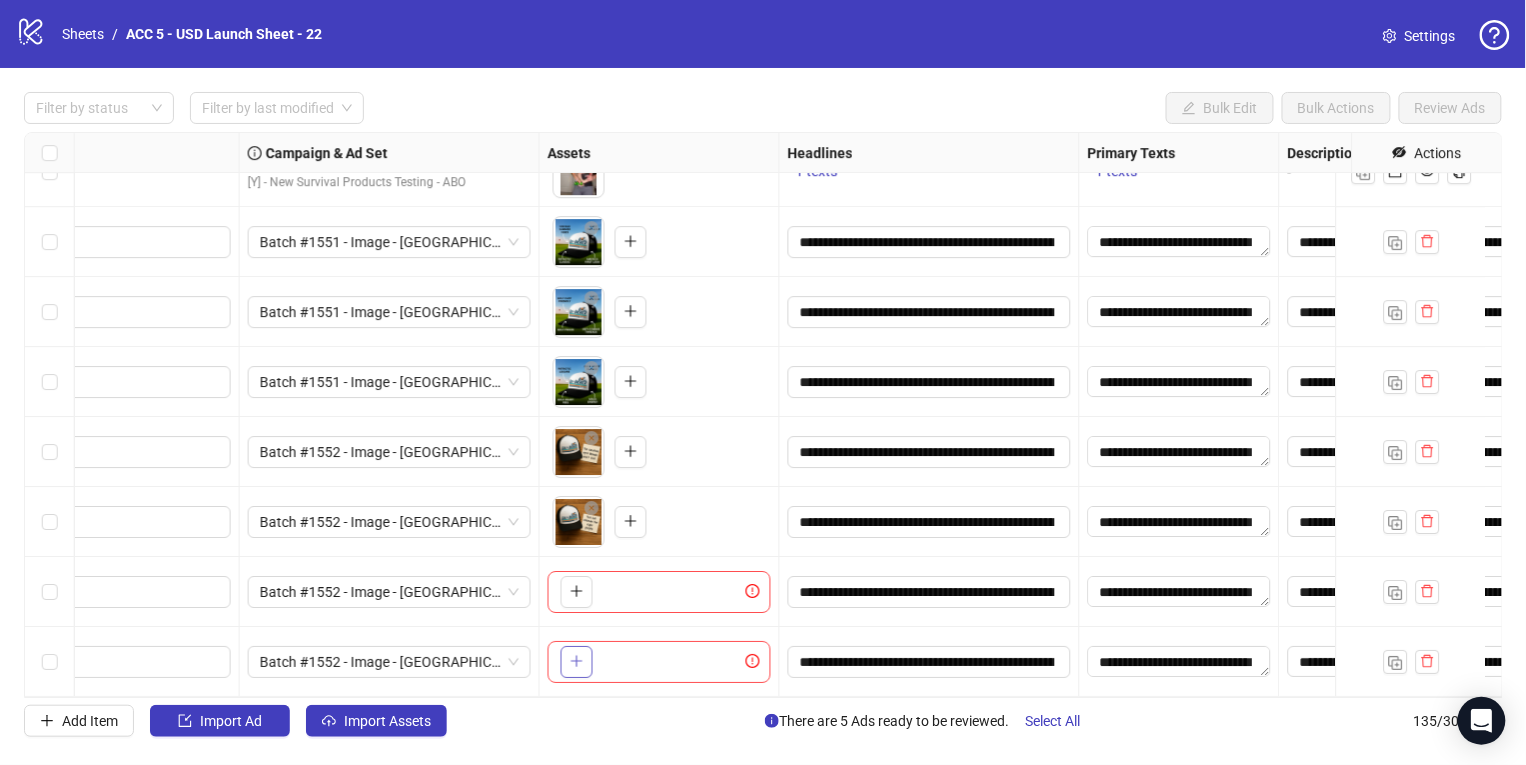 click 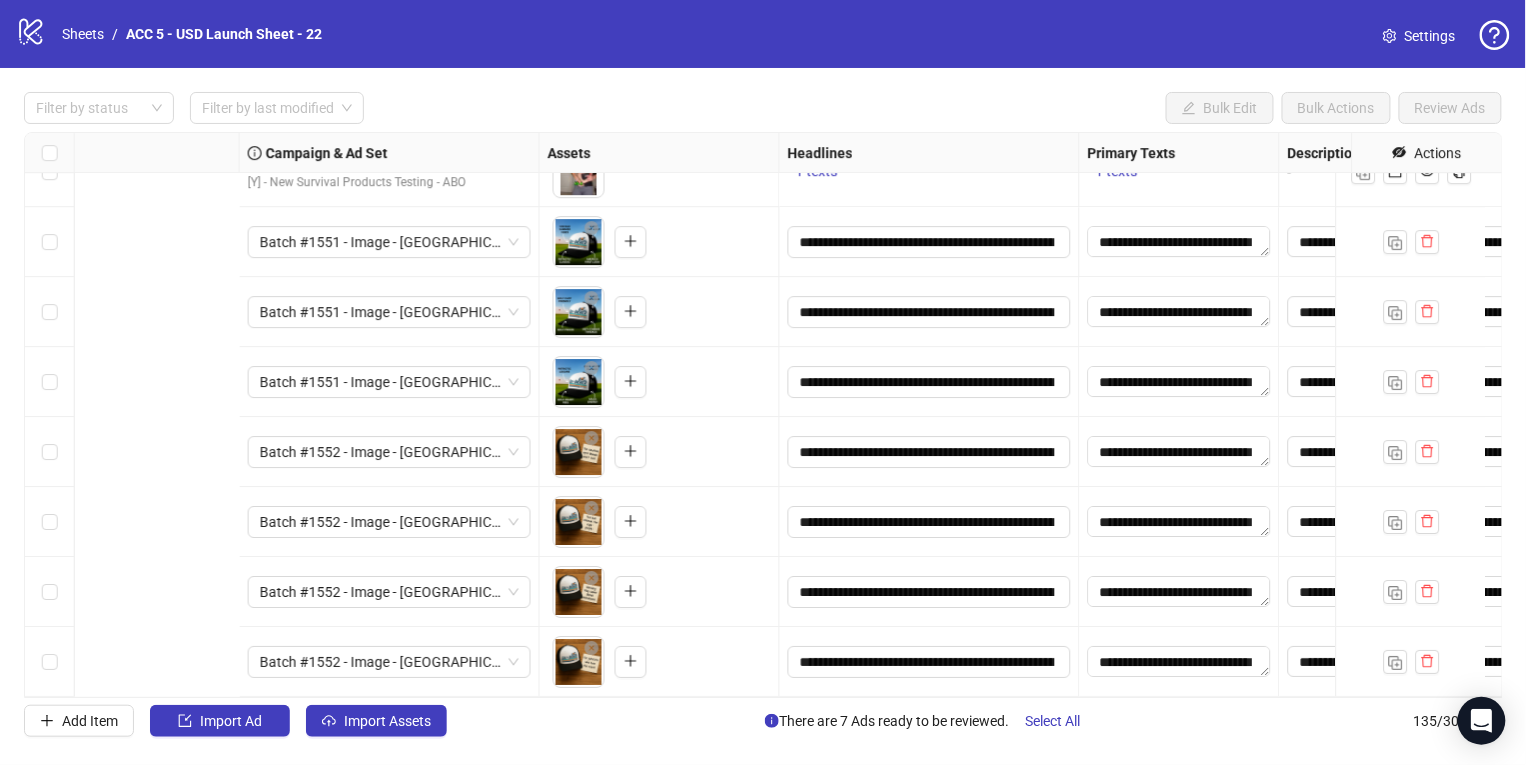 scroll, scrollTop: 8941, scrollLeft: 1492, axis: both 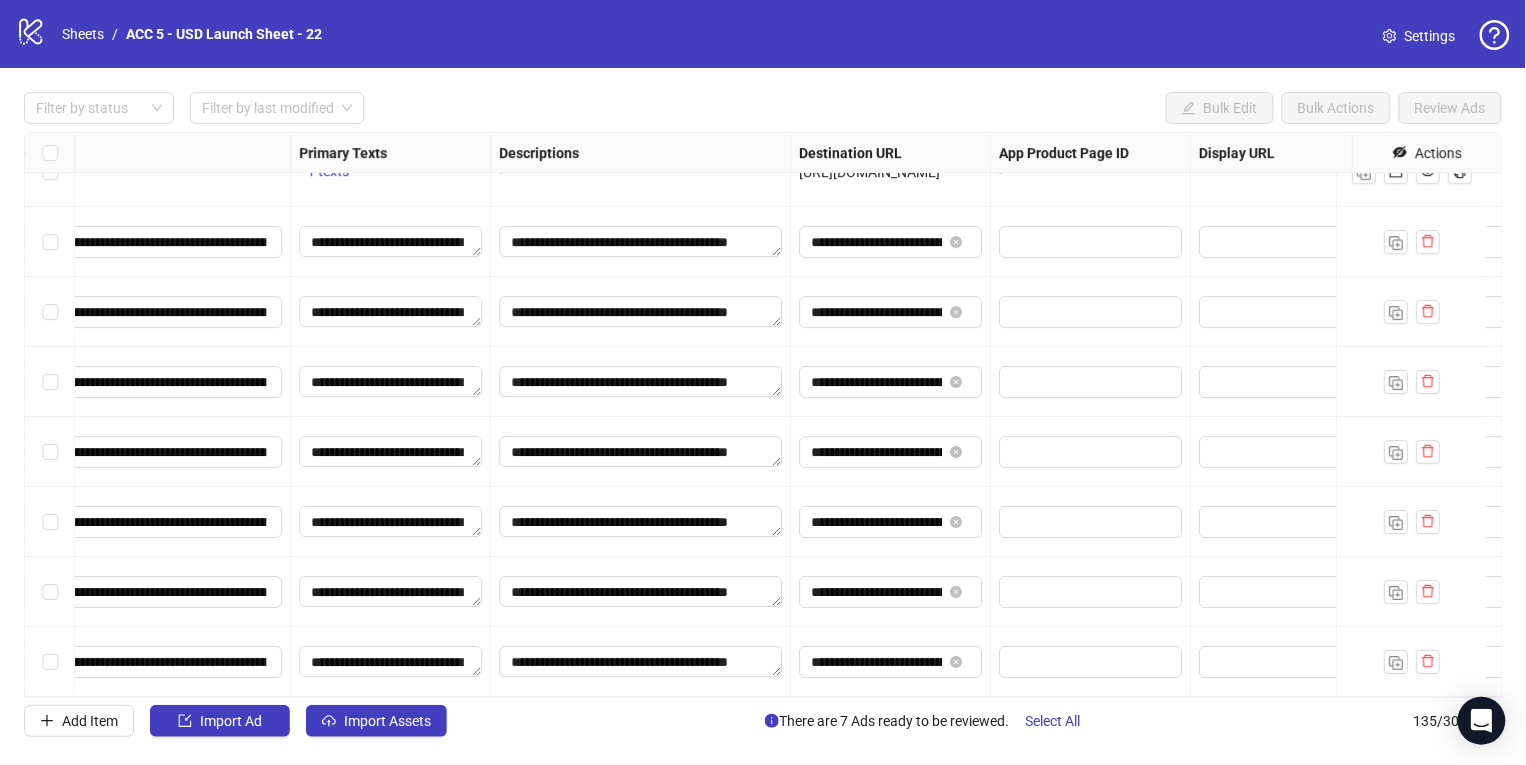 click on "**********" at bounding box center [763, 415] 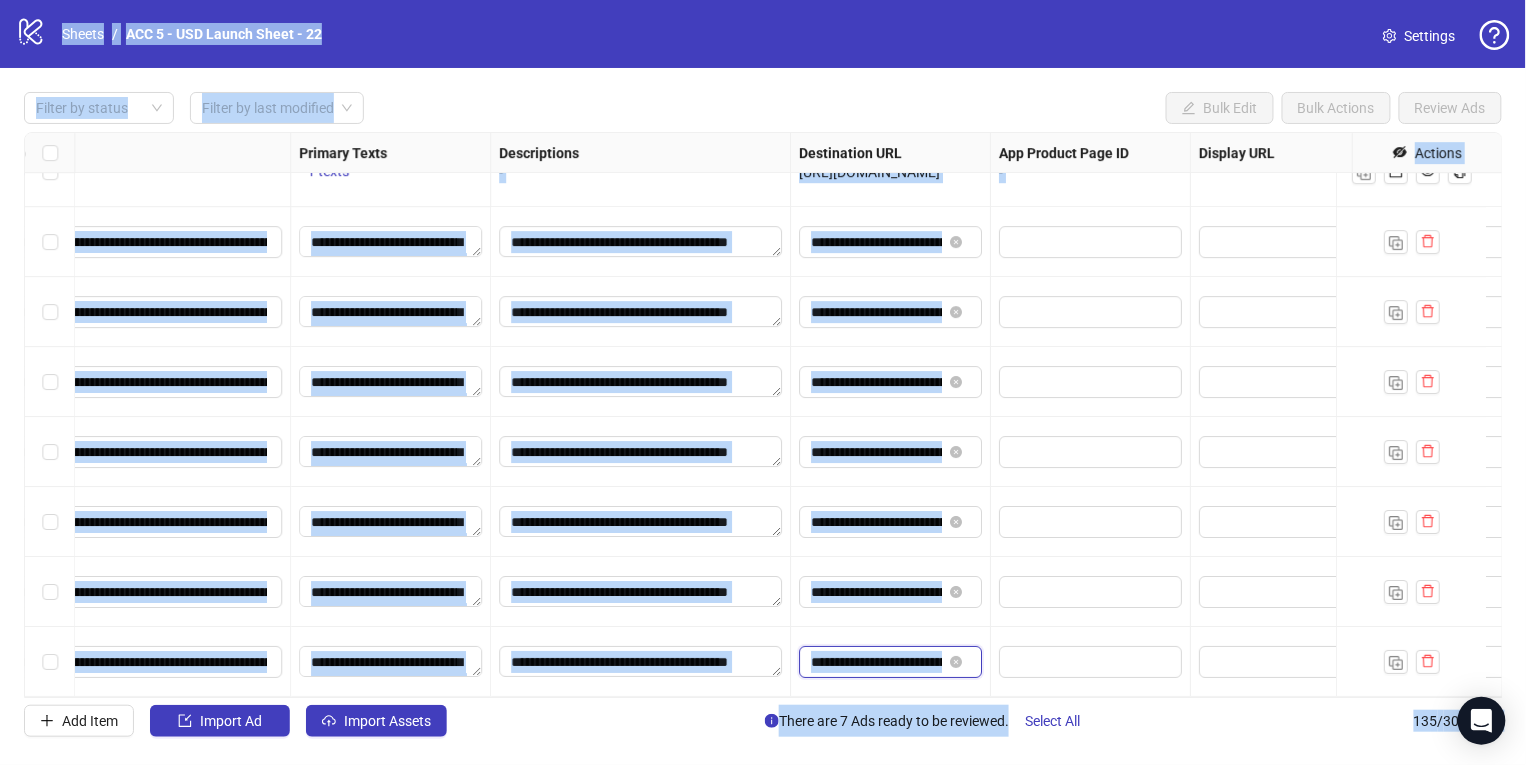 drag, startPoint x: 865, startPoint y: 645, endPoint x: 887, endPoint y: 651, distance: 22.803509 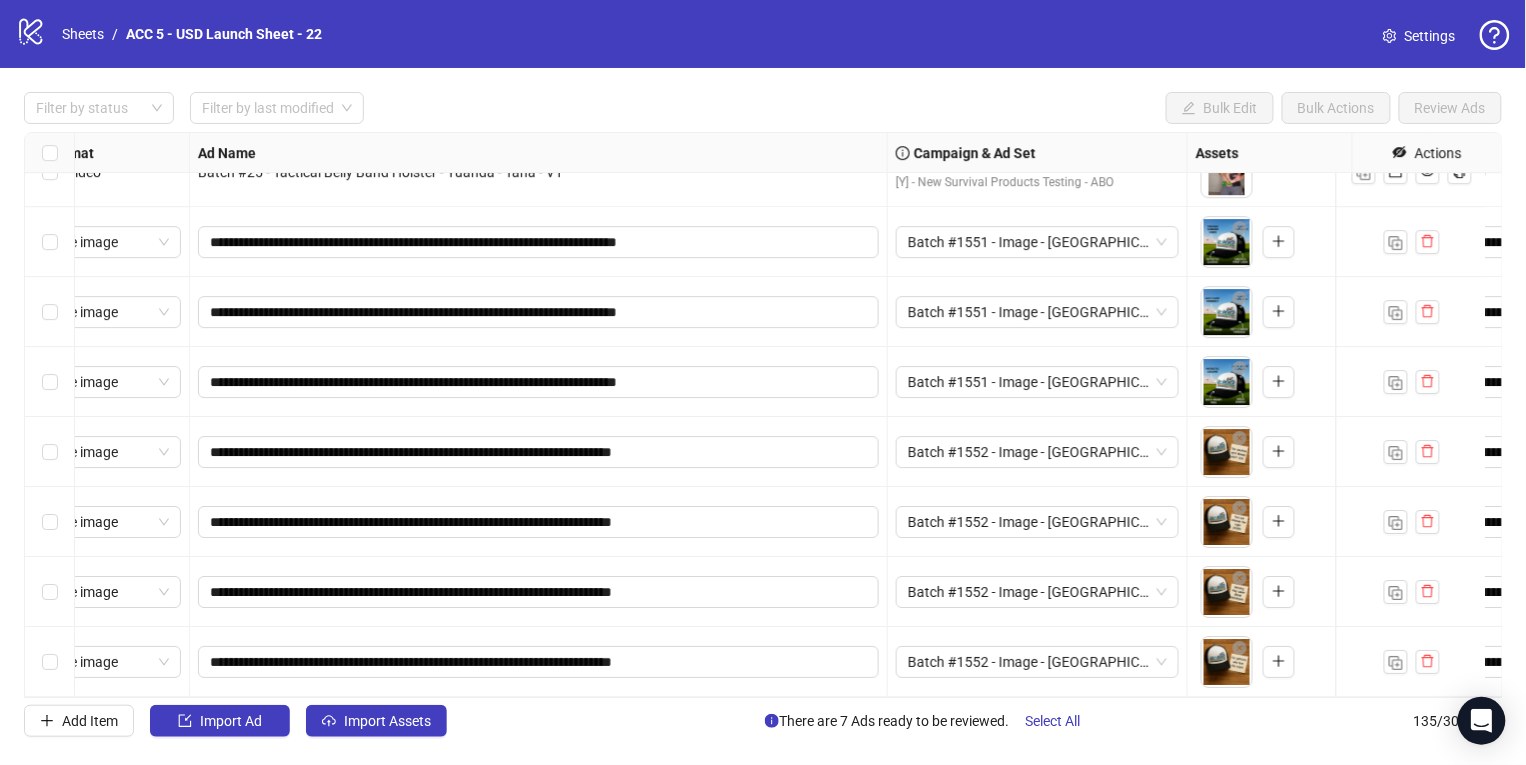 scroll, scrollTop: 8941, scrollLeft: 0, axis: vertical 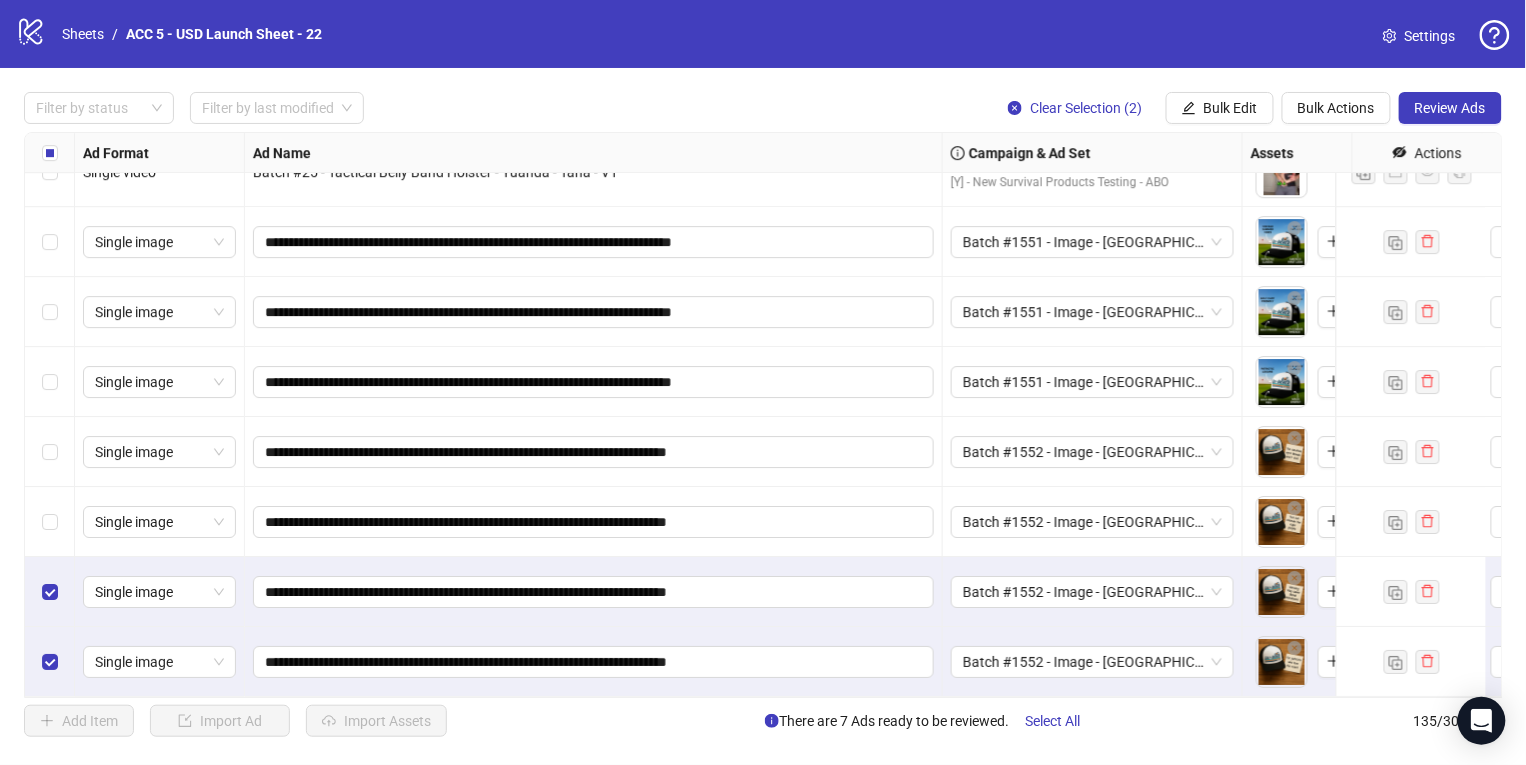 click at bounding box center (50, 382) 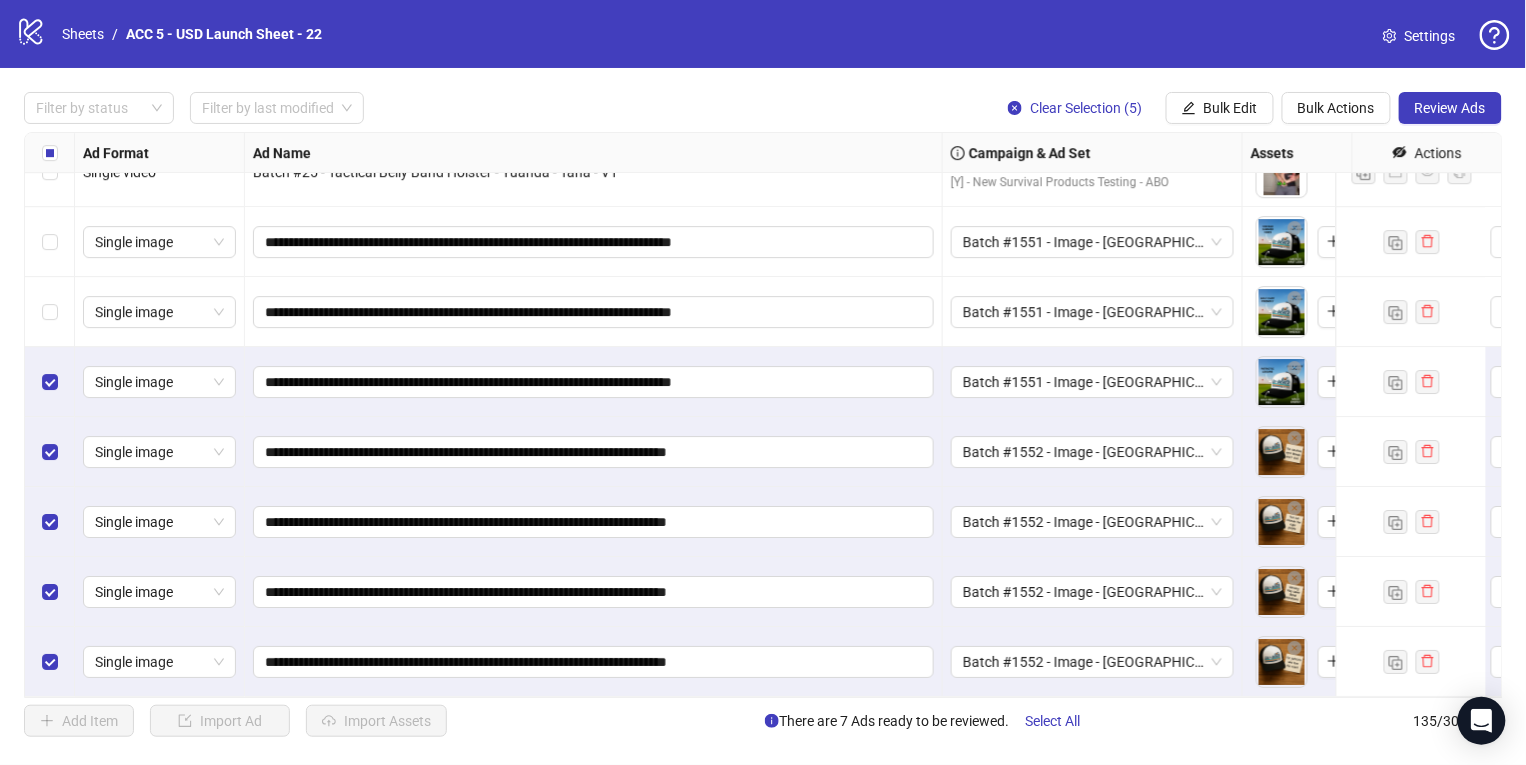 click at bounding box center [50, 312] 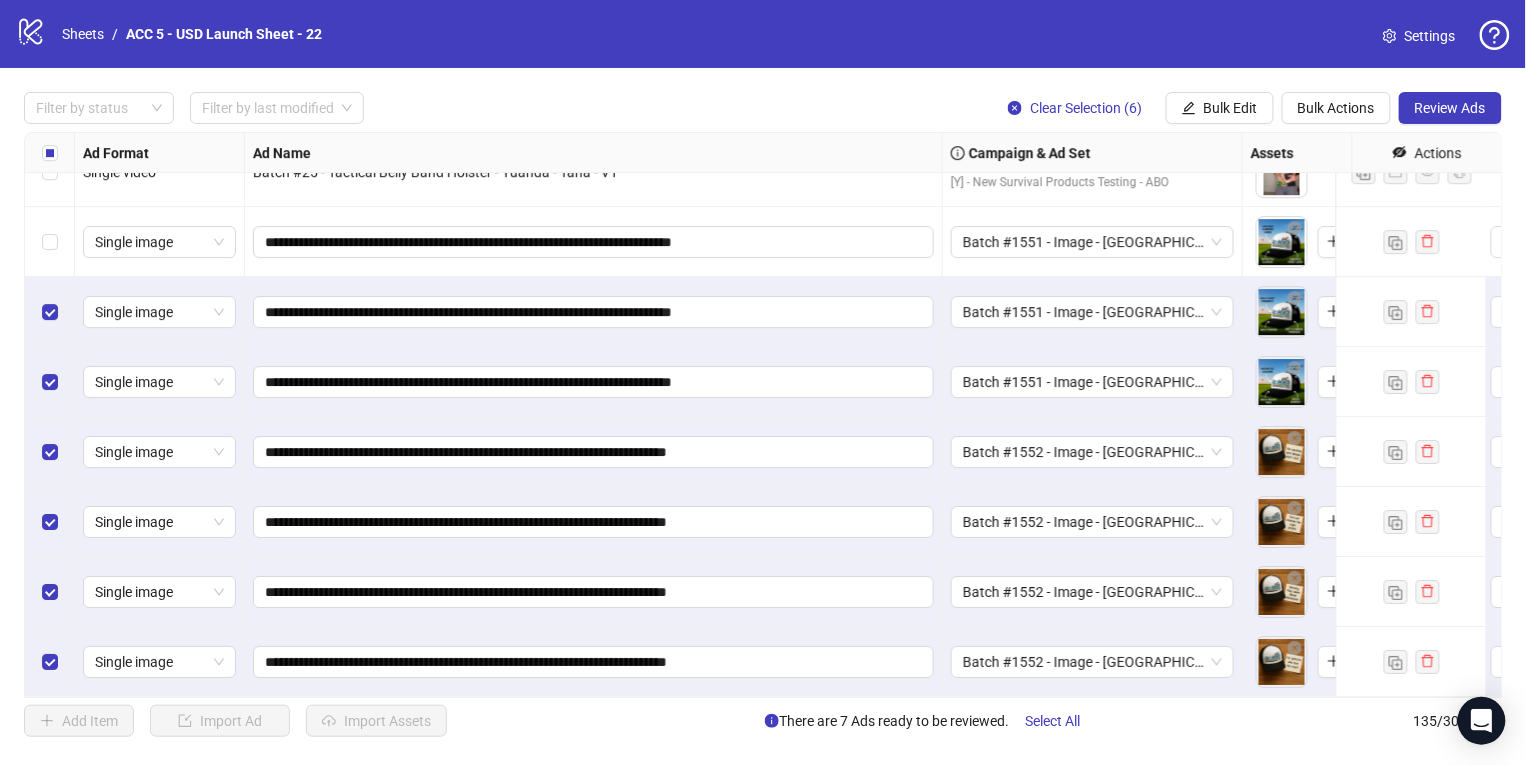 click at bounding box center [50, 242] 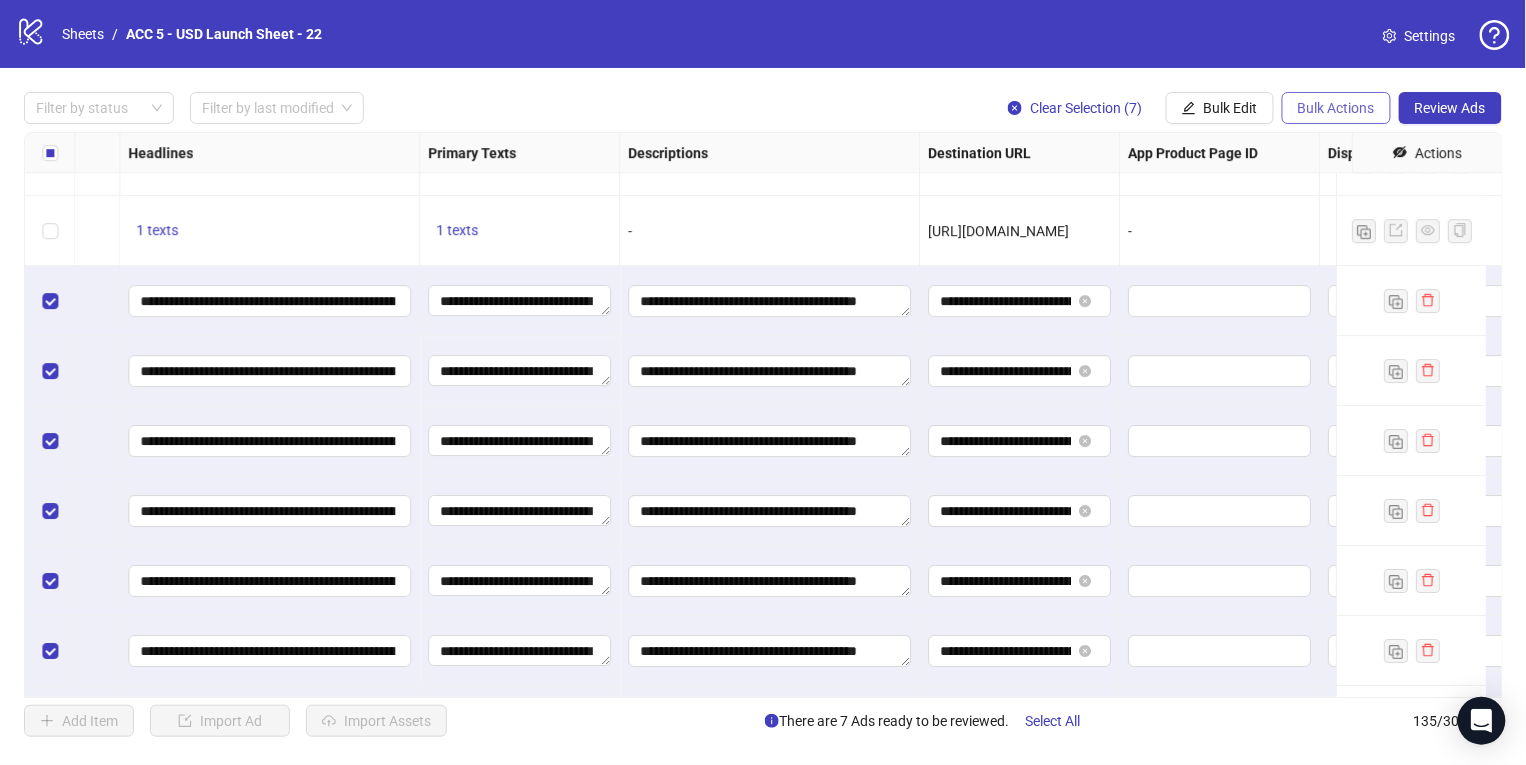 scroll, scrollTop: 8941, scrollLeft: 1363, axis: both 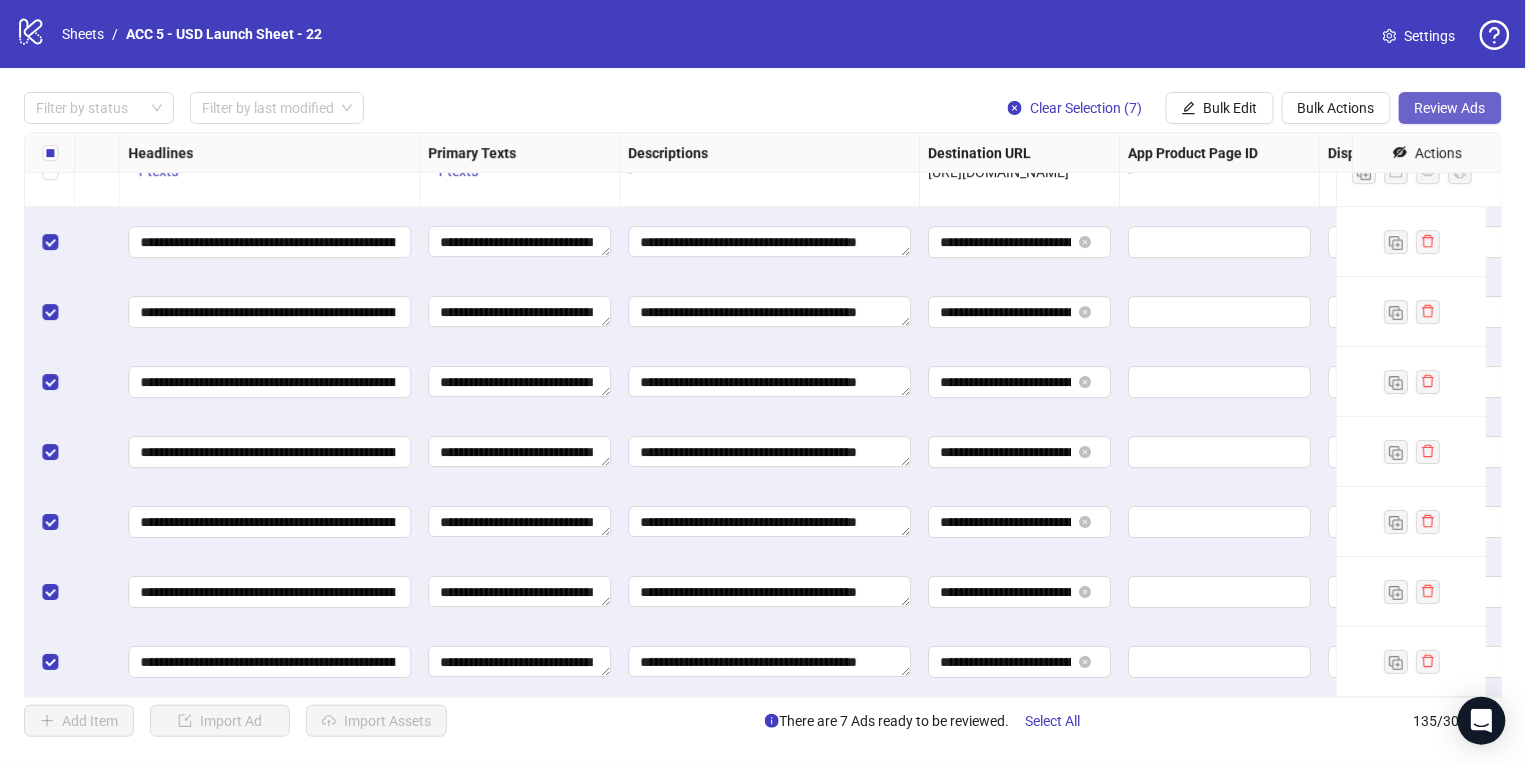 click on "Review Ads" at bounding box center [1450, 108] 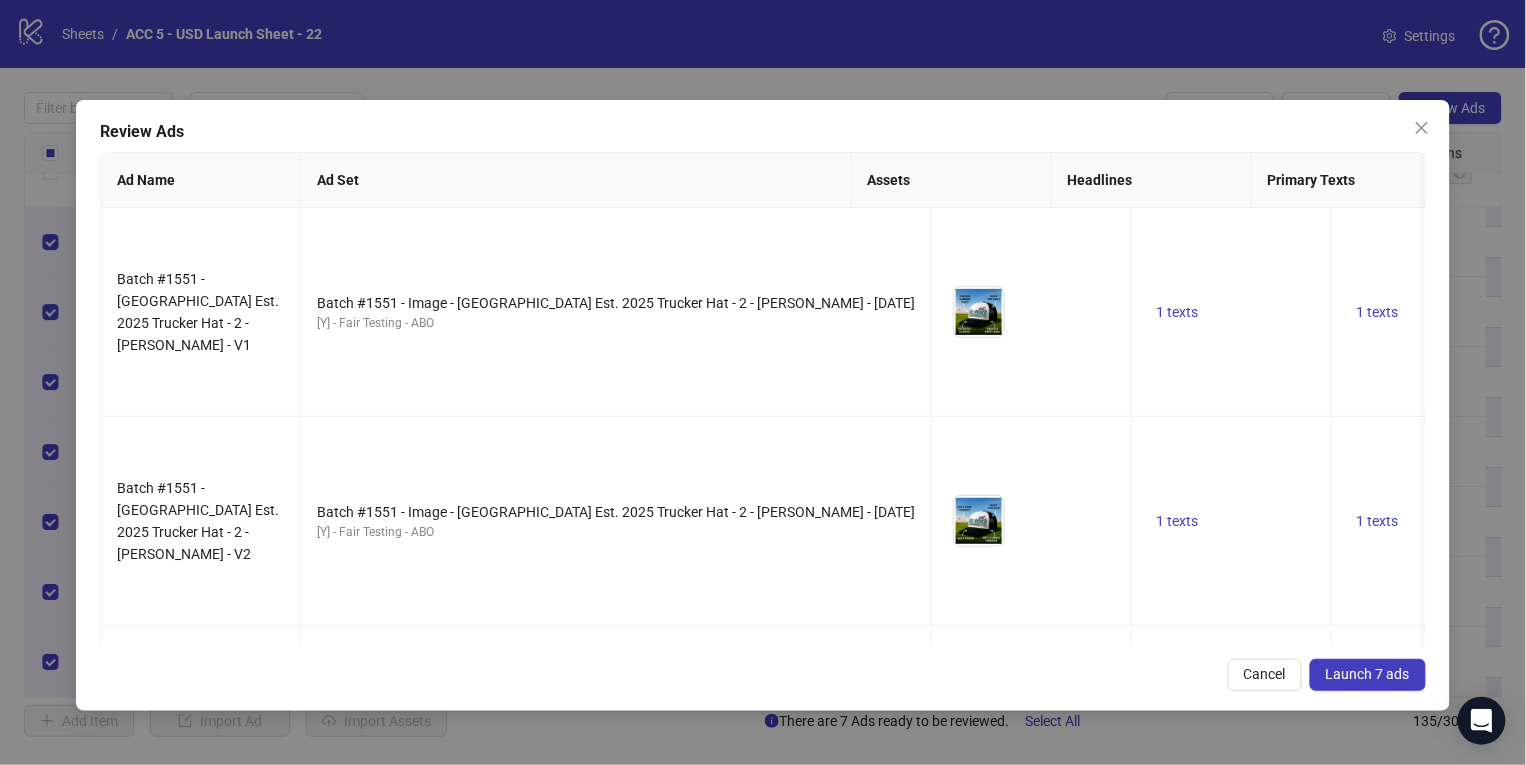 click on "Launch 7 ads" at bounding box center (1368, 674) 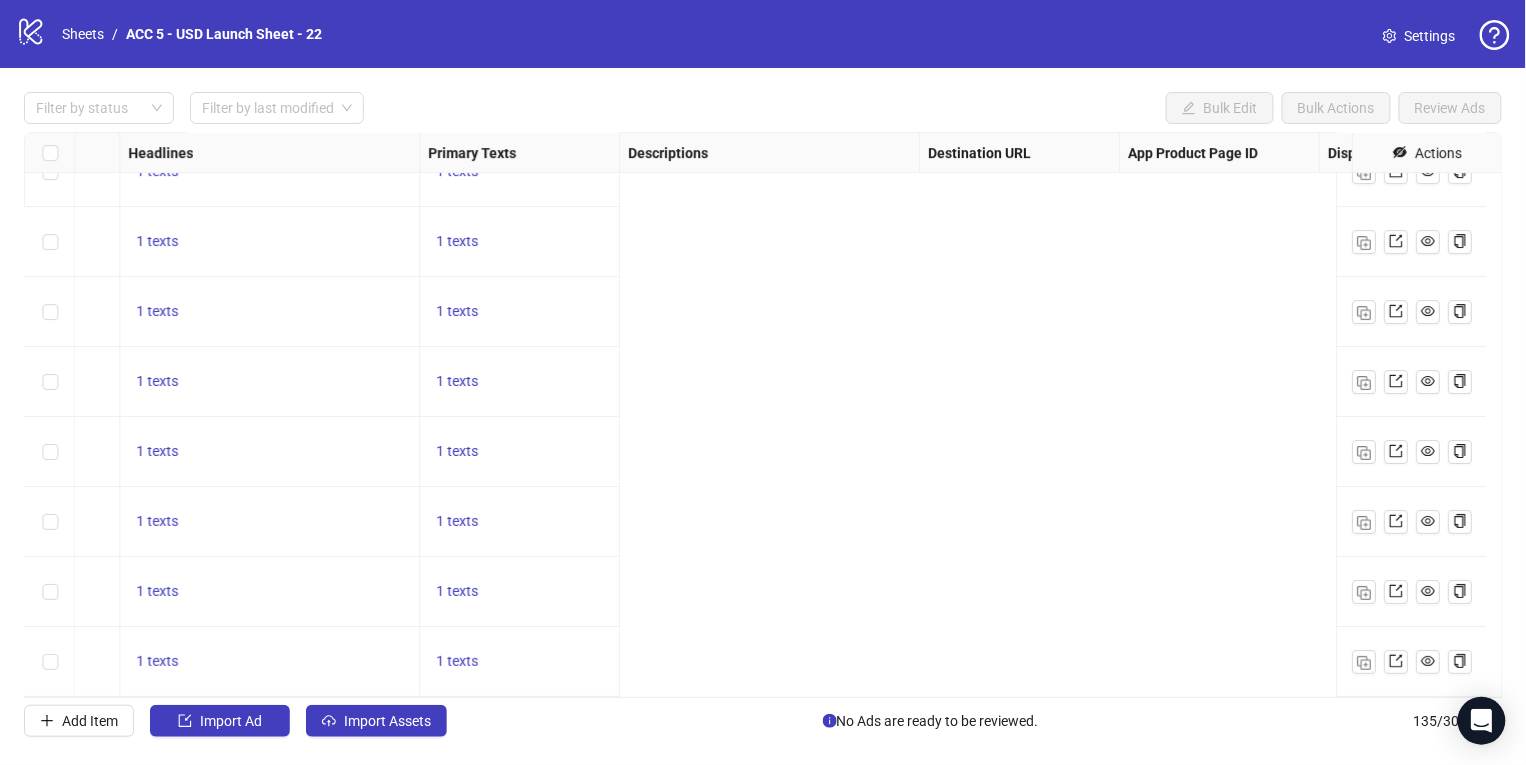 scroll, scrollTop: 8941, scrollLeft: 0, axis: vertical 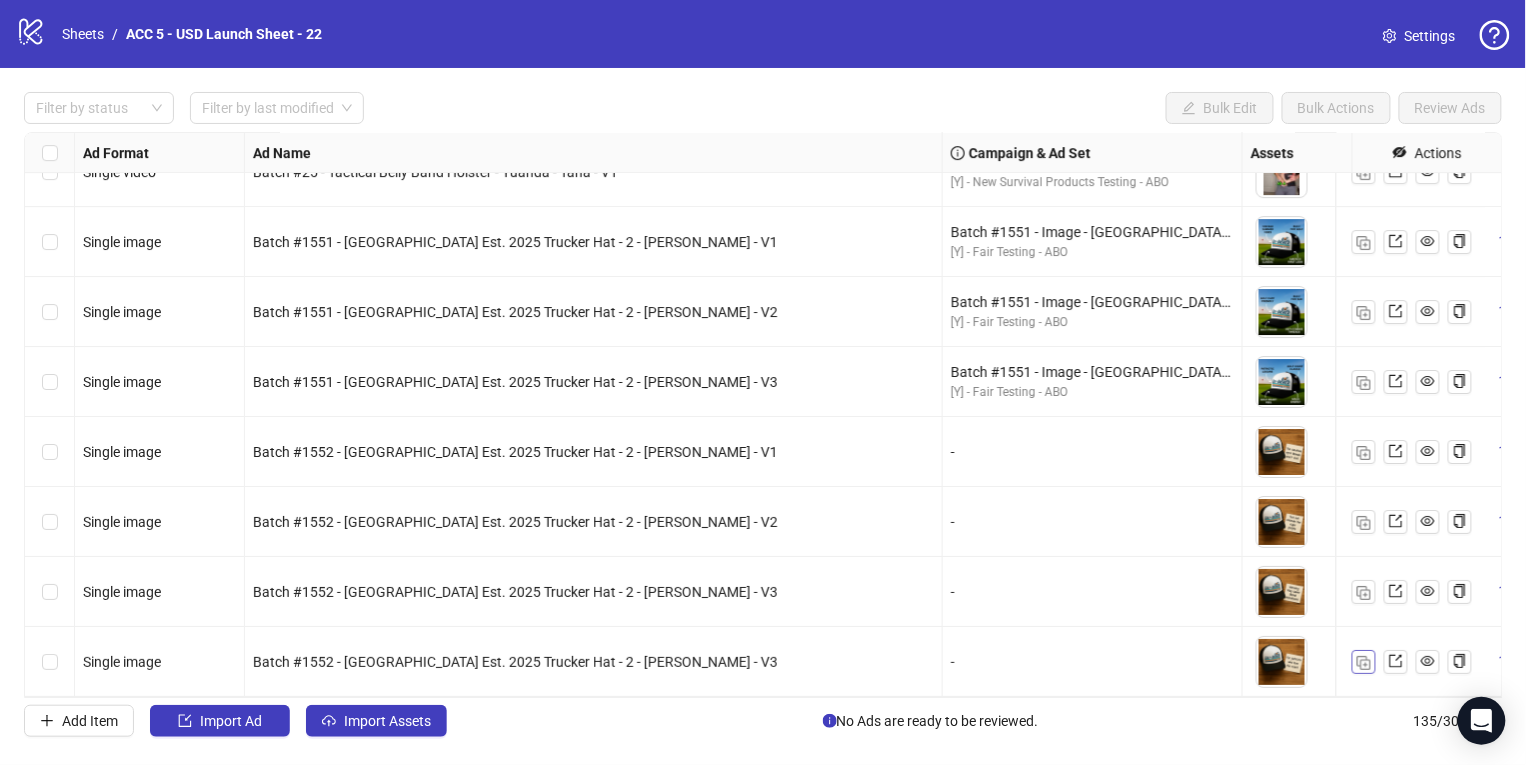 click at bounding box center (1364, 663) 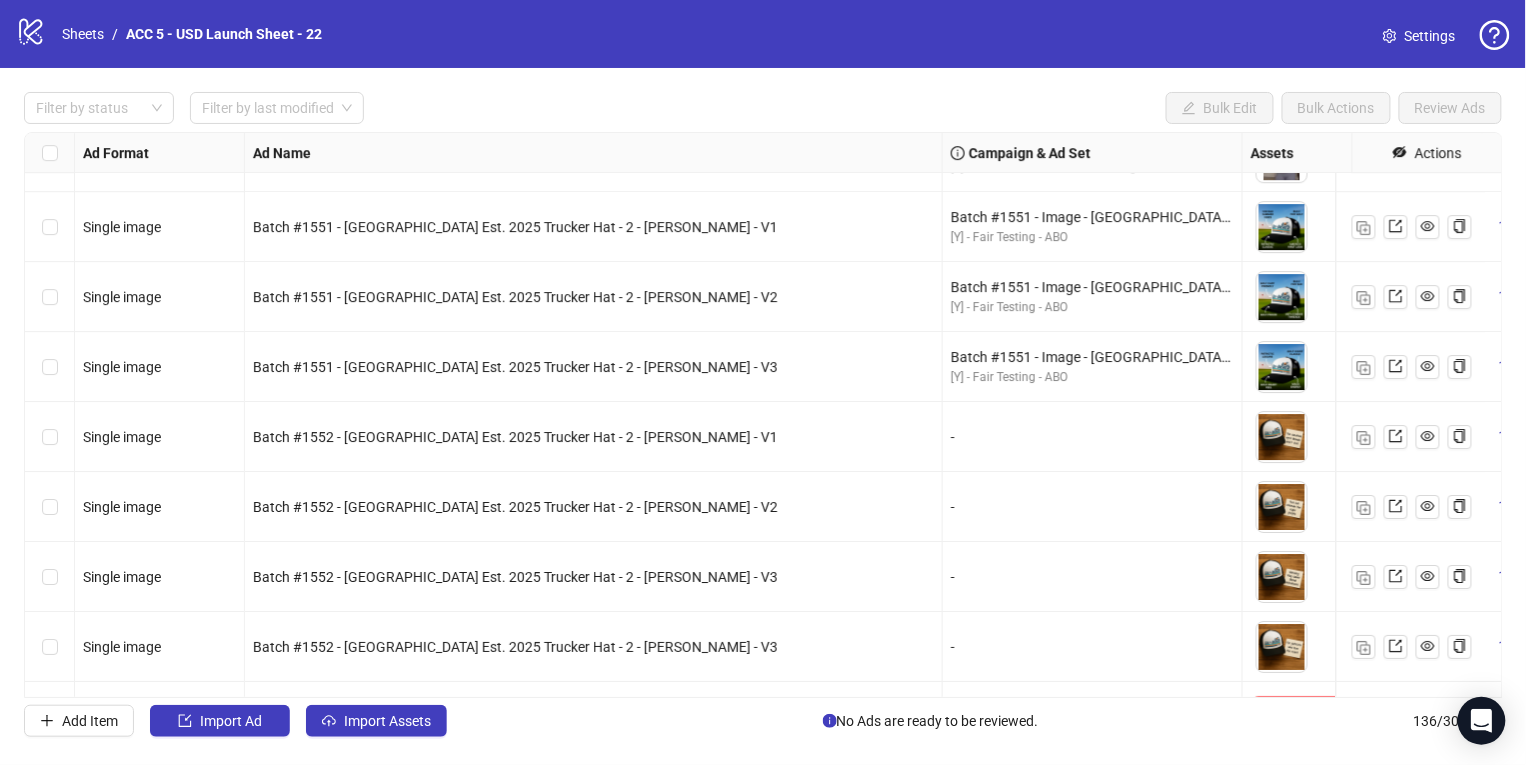 scroll, scrollTop: 9011, scrollLeft: 0, axis: vertical 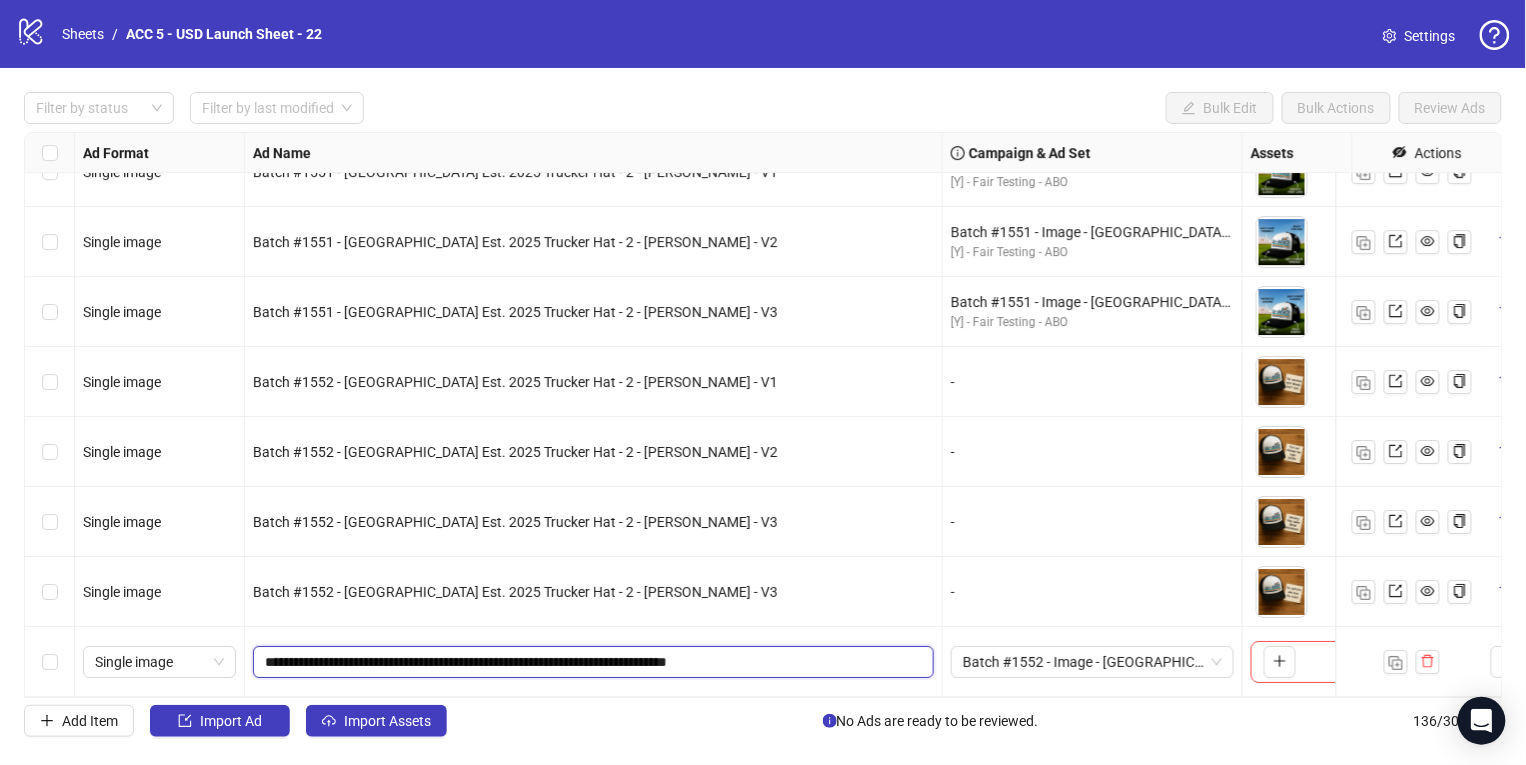 click on "**********" at bounding box center [591, 662] 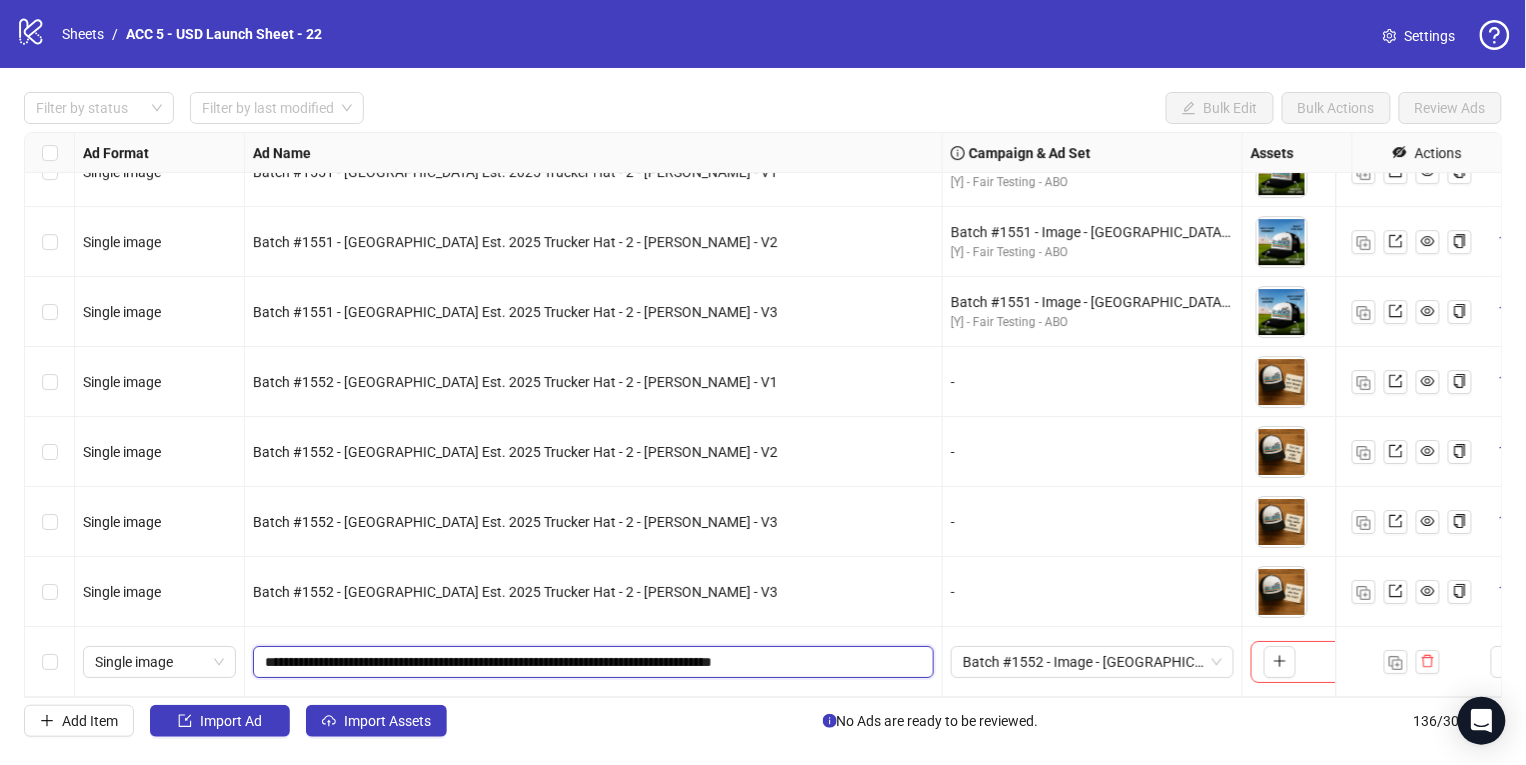 drag, startPoint x: 791, startPoint y: 654, endPoint x: 887, endPoint y: 673, distance: 97.862144 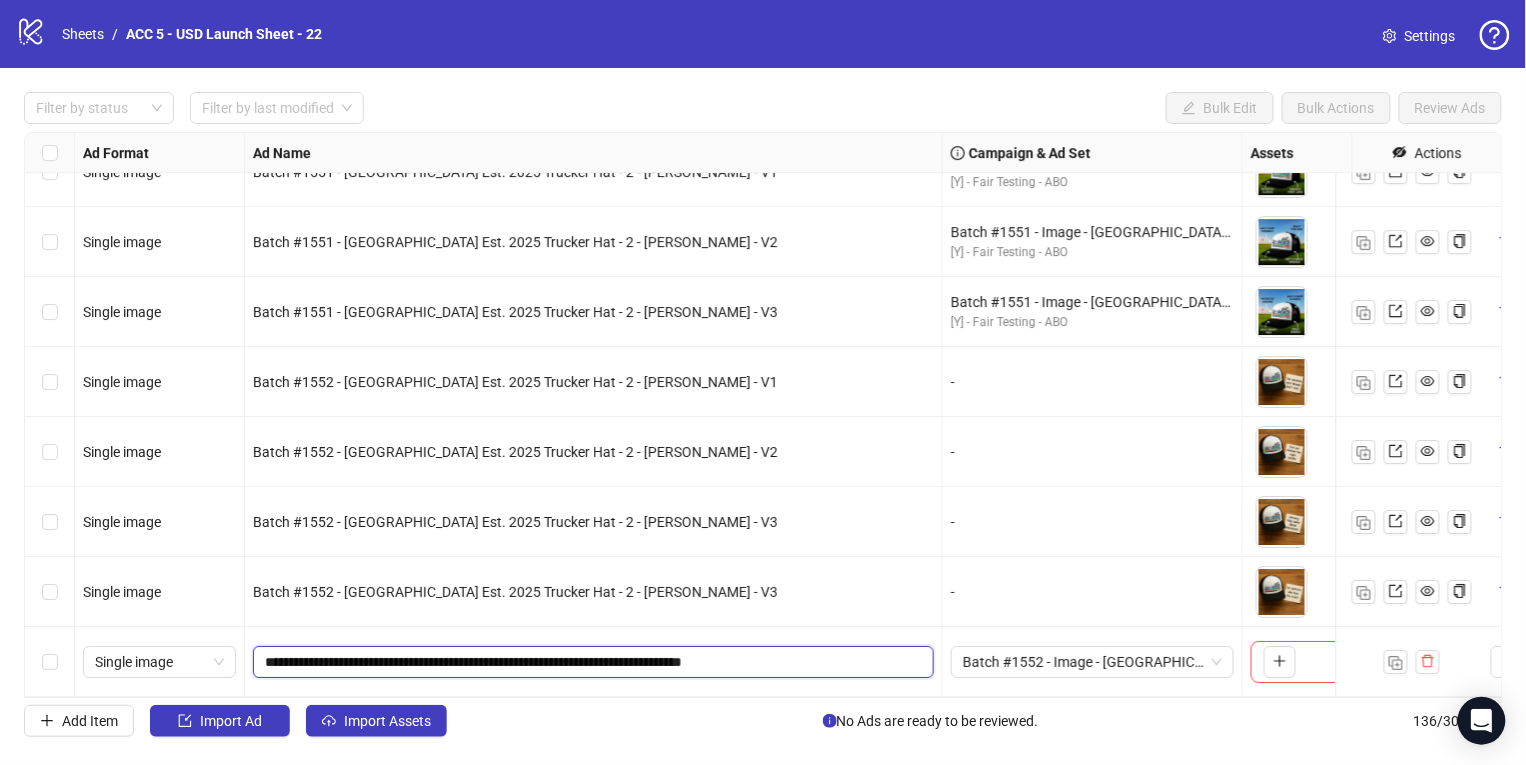 drag, startPoint x: 379, startPoint y: 645, endPoint x: 341, endPoint y: 651, distance: 38.470768 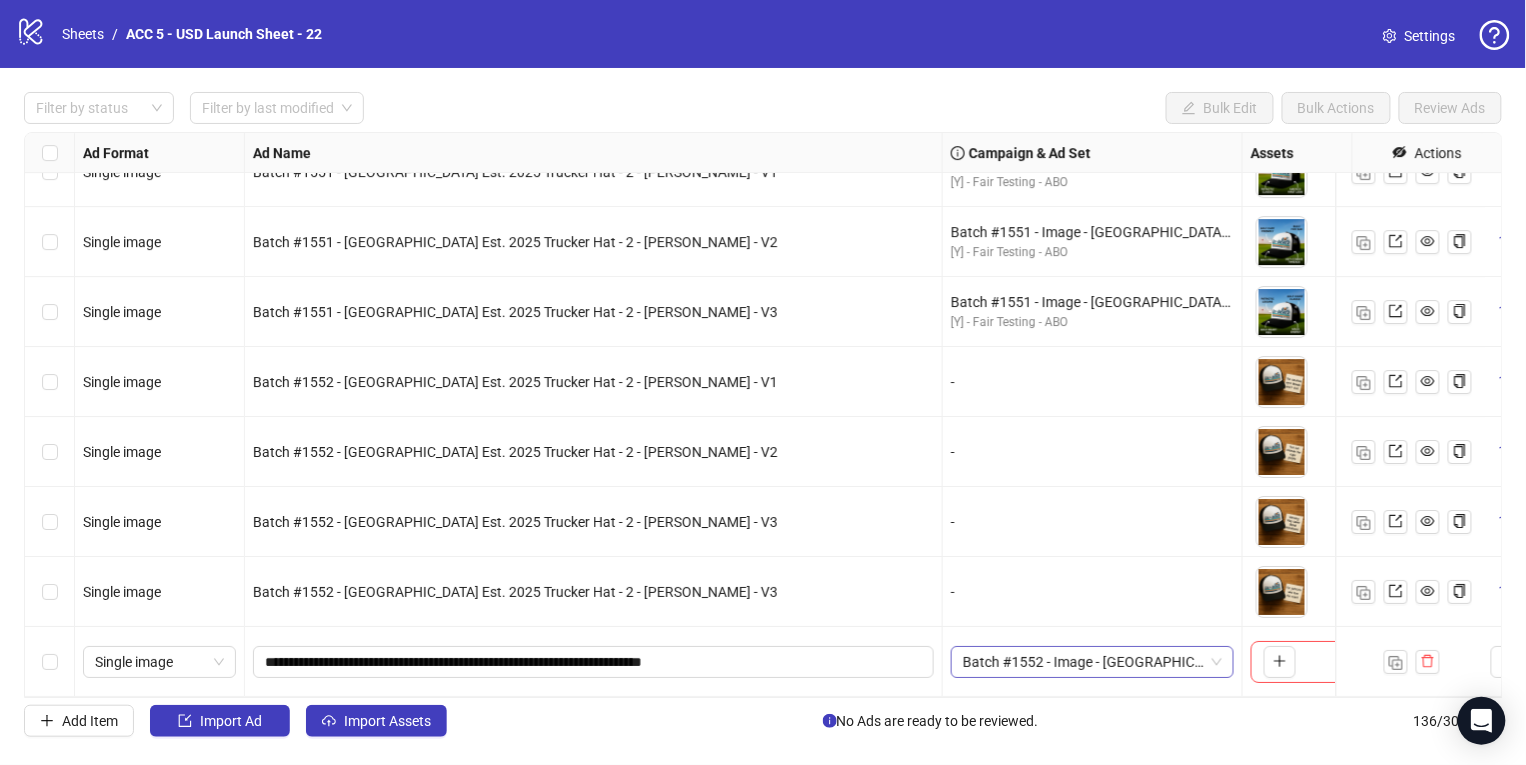 click on "-" at bounding box center (1092, 592) 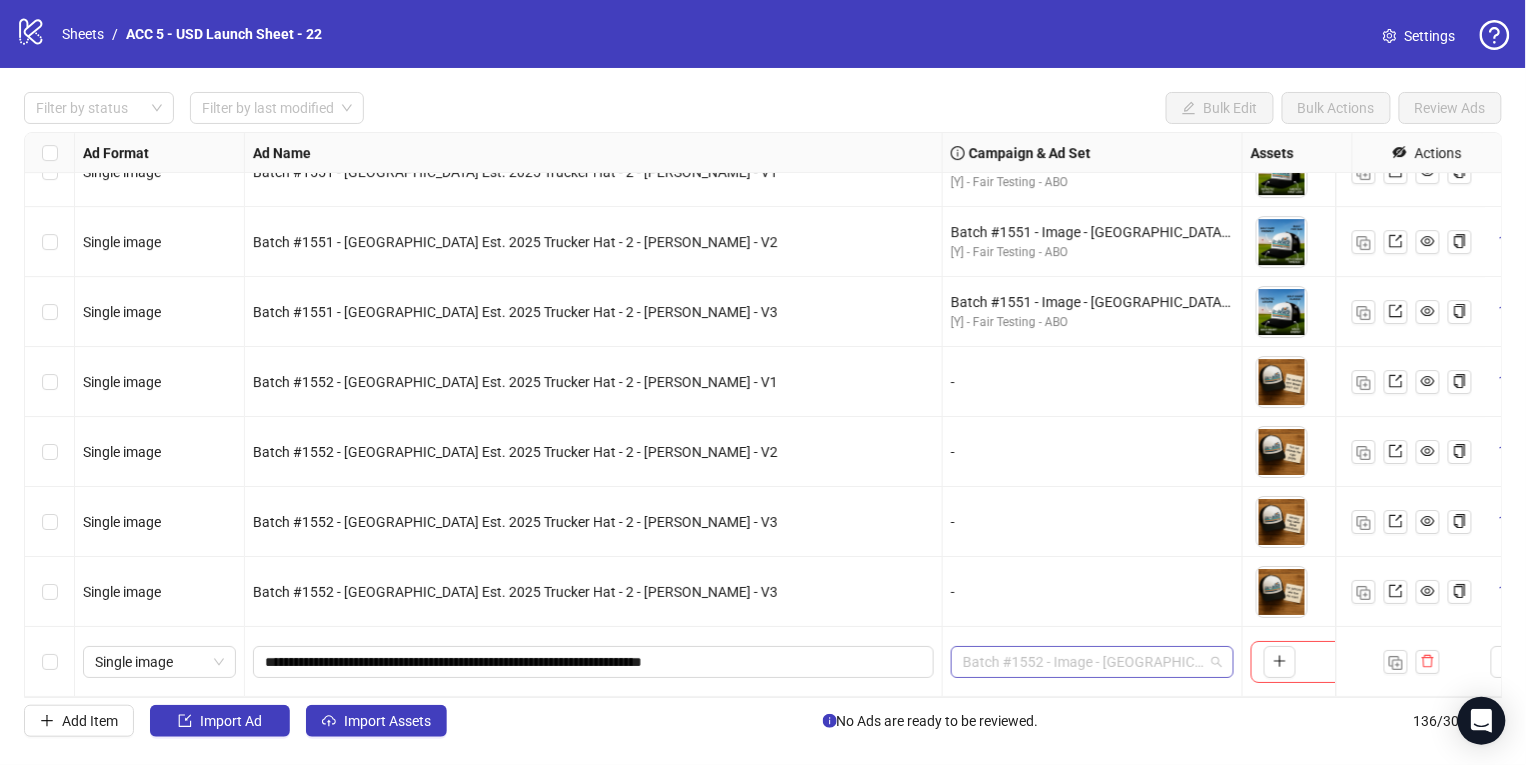 click on "Batch #1552 - Image - [GEOGRAPHIC_DATA] Est. 2025 Trucker Hat - 2 - [PERSON_NAME] - [DATE]" at bounding box center [1092, 662] 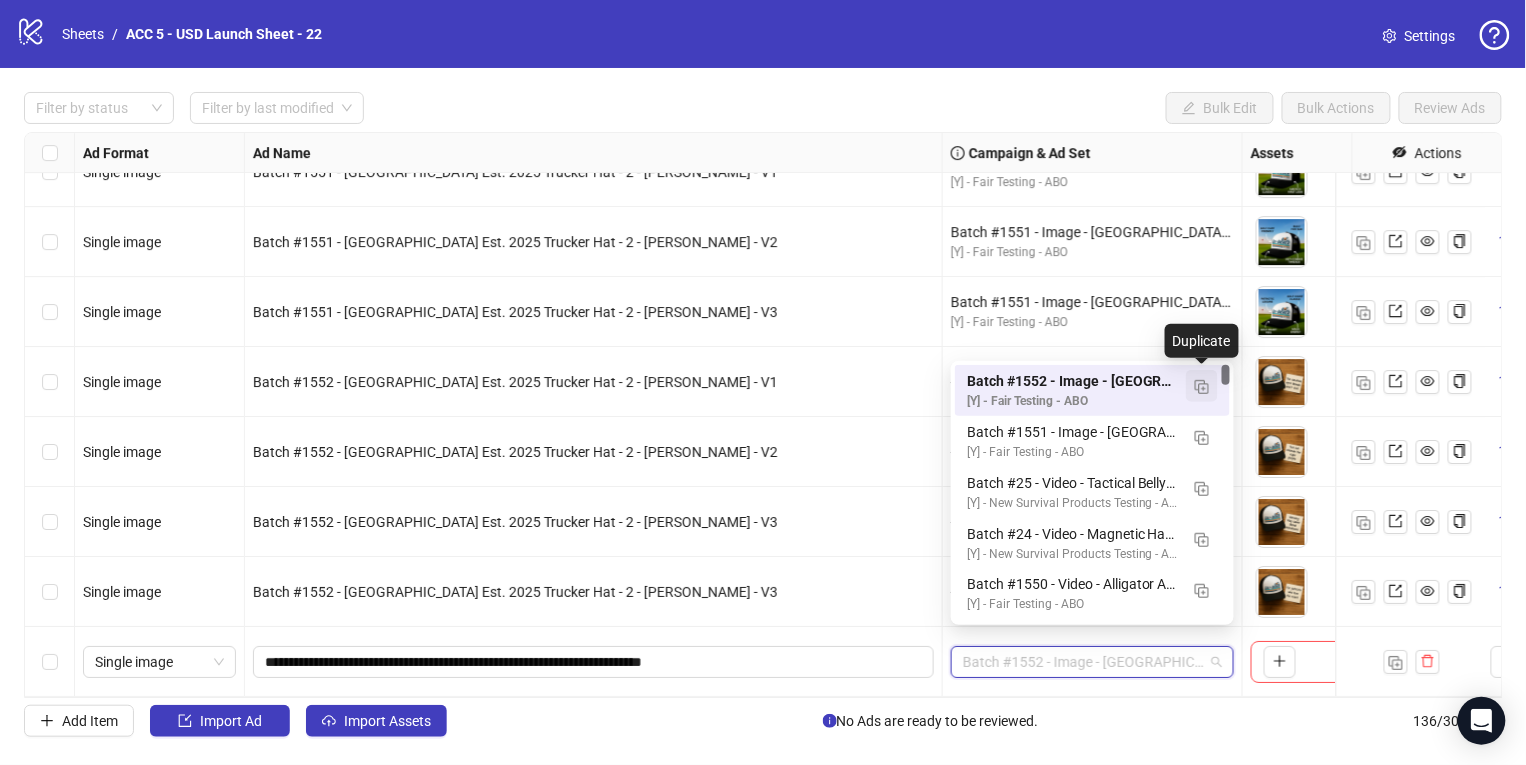 click at bounding box center [1202, 387] 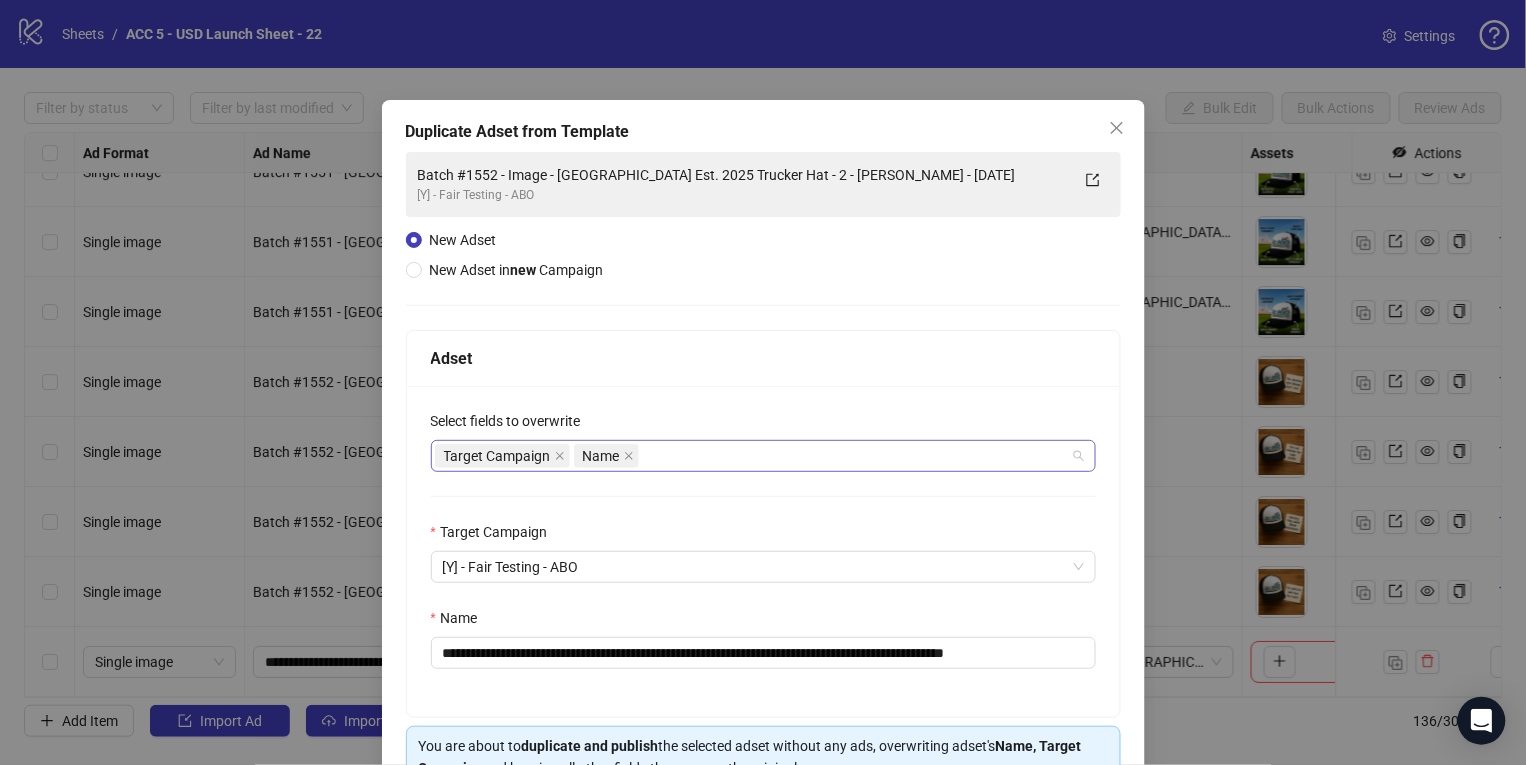 click on "Target Campaign Name" at bounding box center [753, 456] 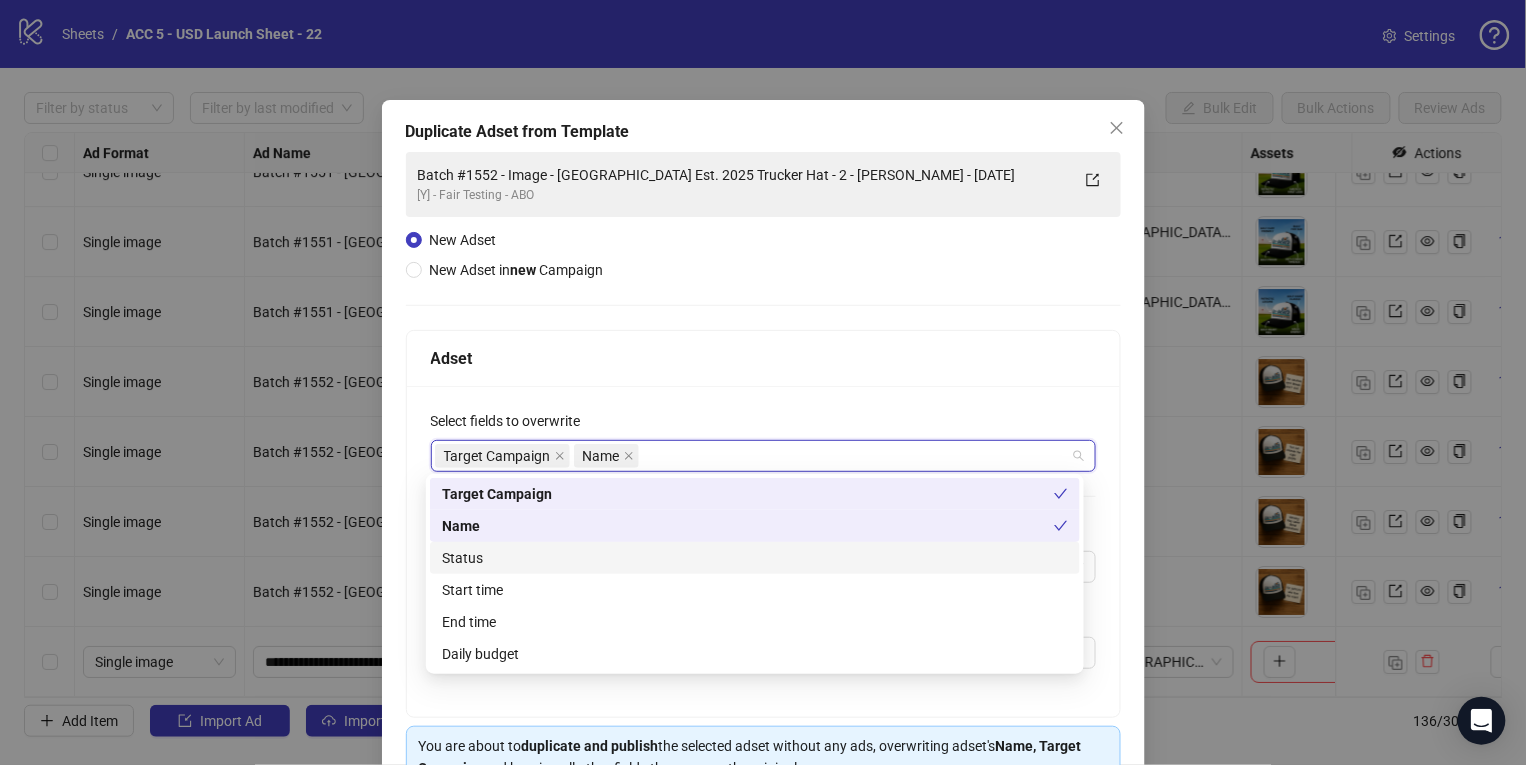 click on "Status" at bounding box center [755, 558] 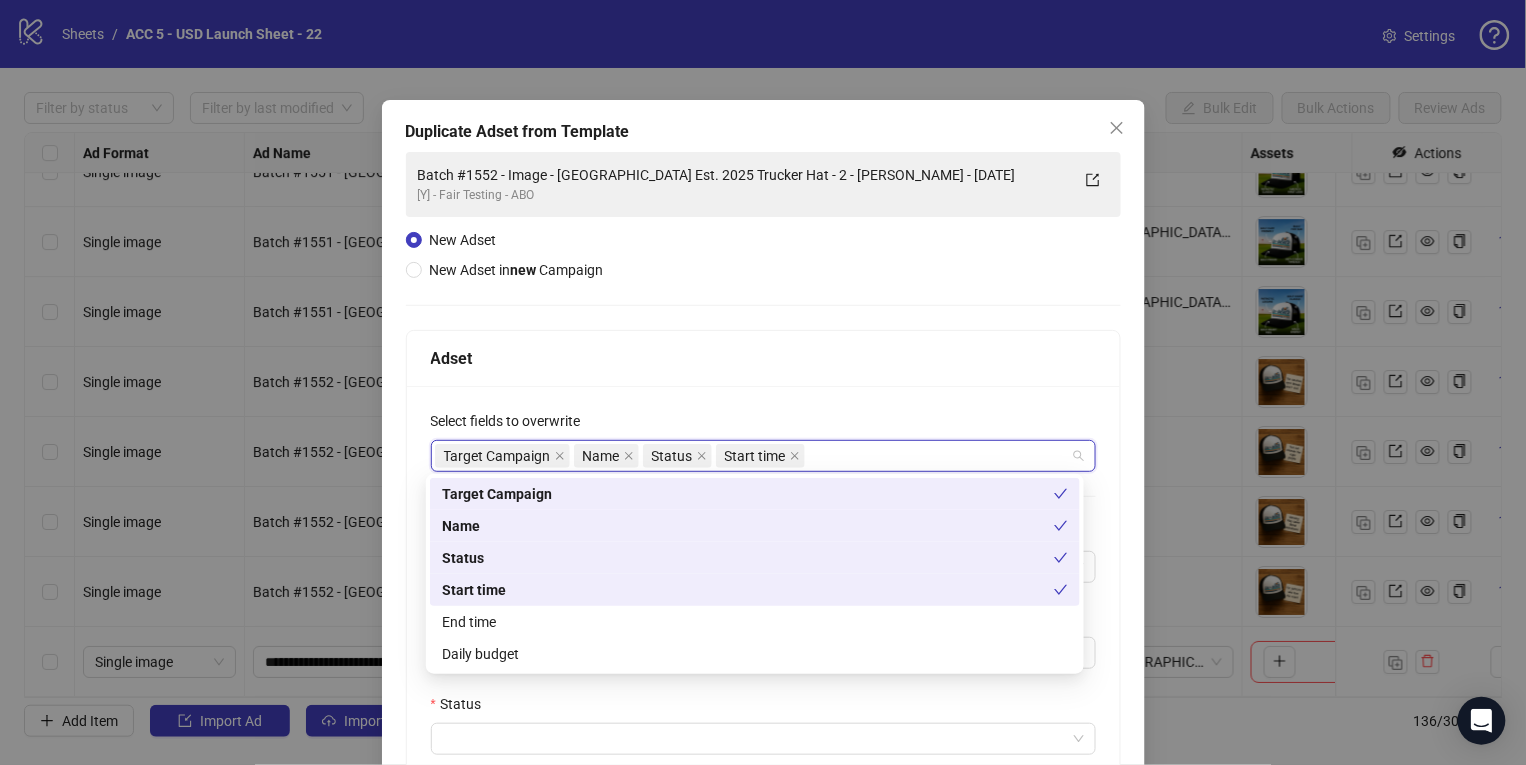 click on "End time" at bounding box center (755, 622) 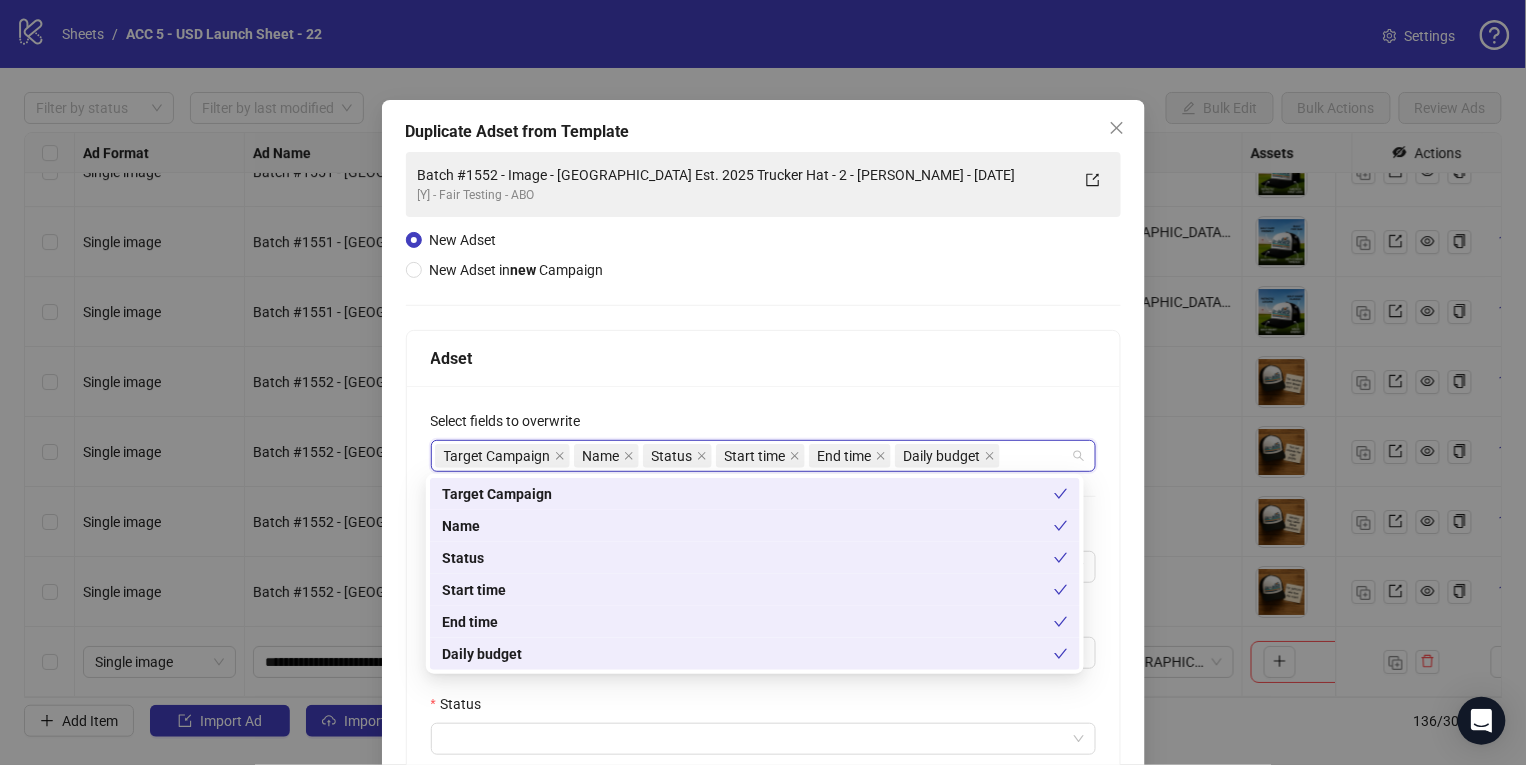 click on "Status" at bounding box center [763, 708] 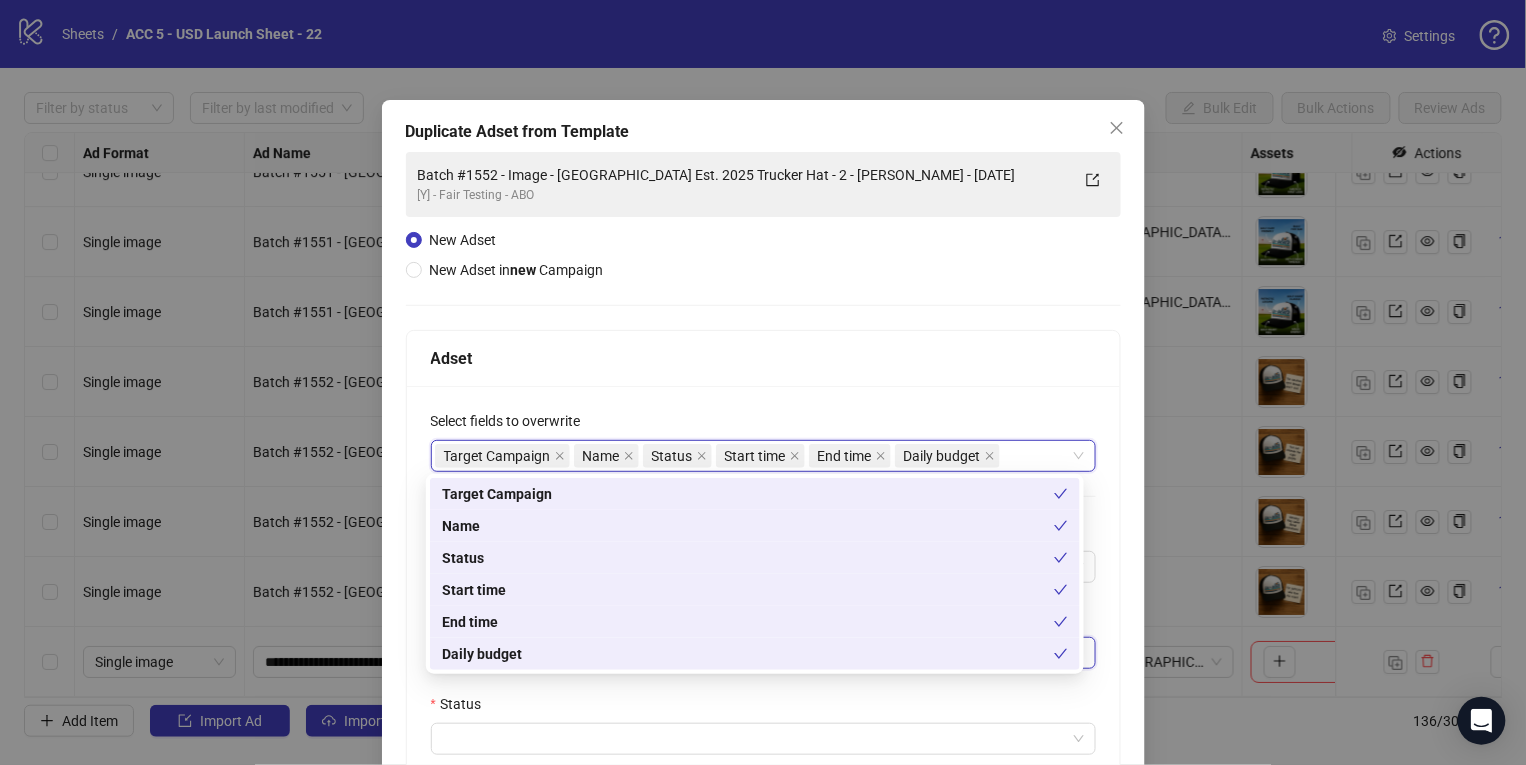 click on "**********" at bounding box center [763, 653] 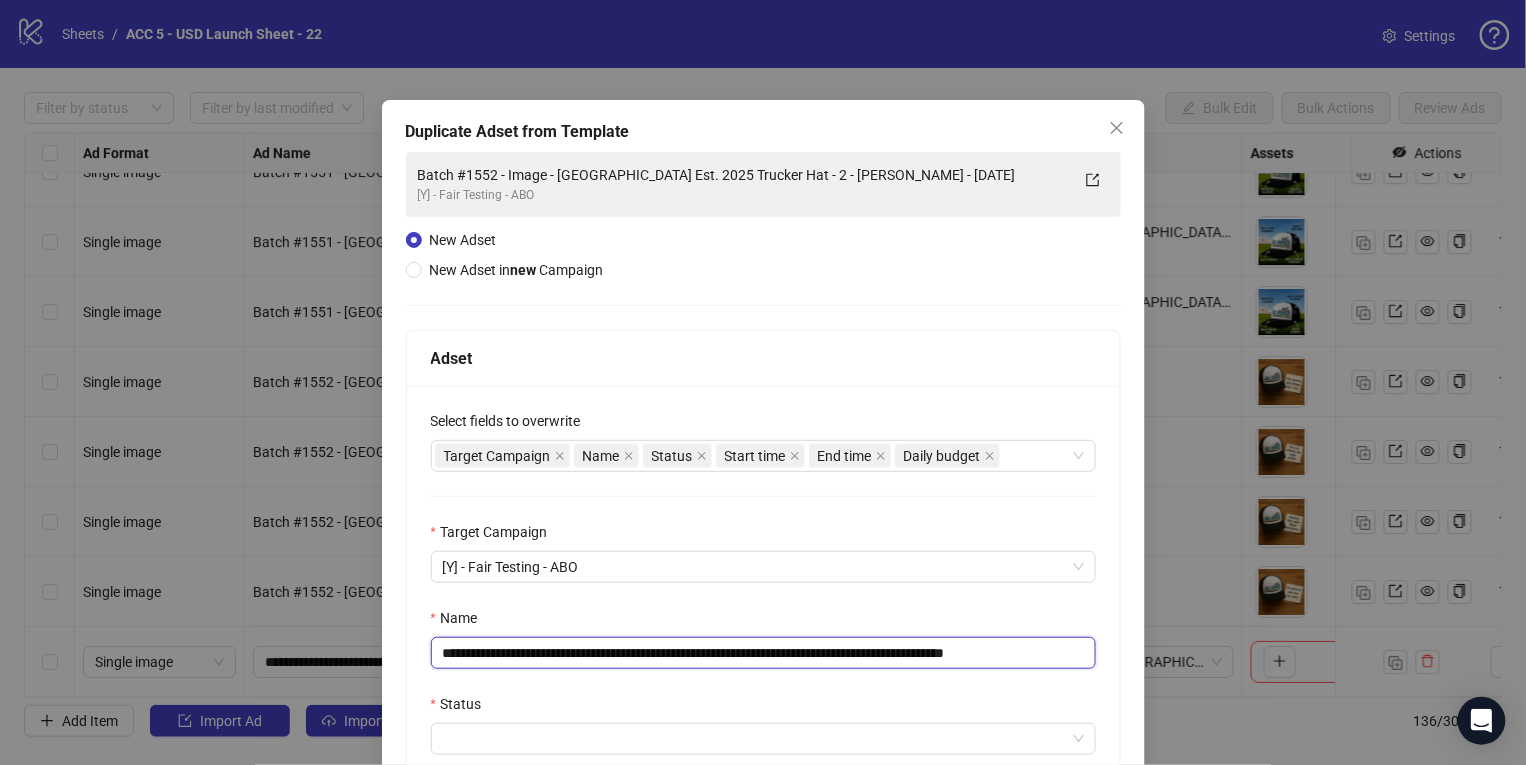 click on "**********" at bounding box center [763, 653] 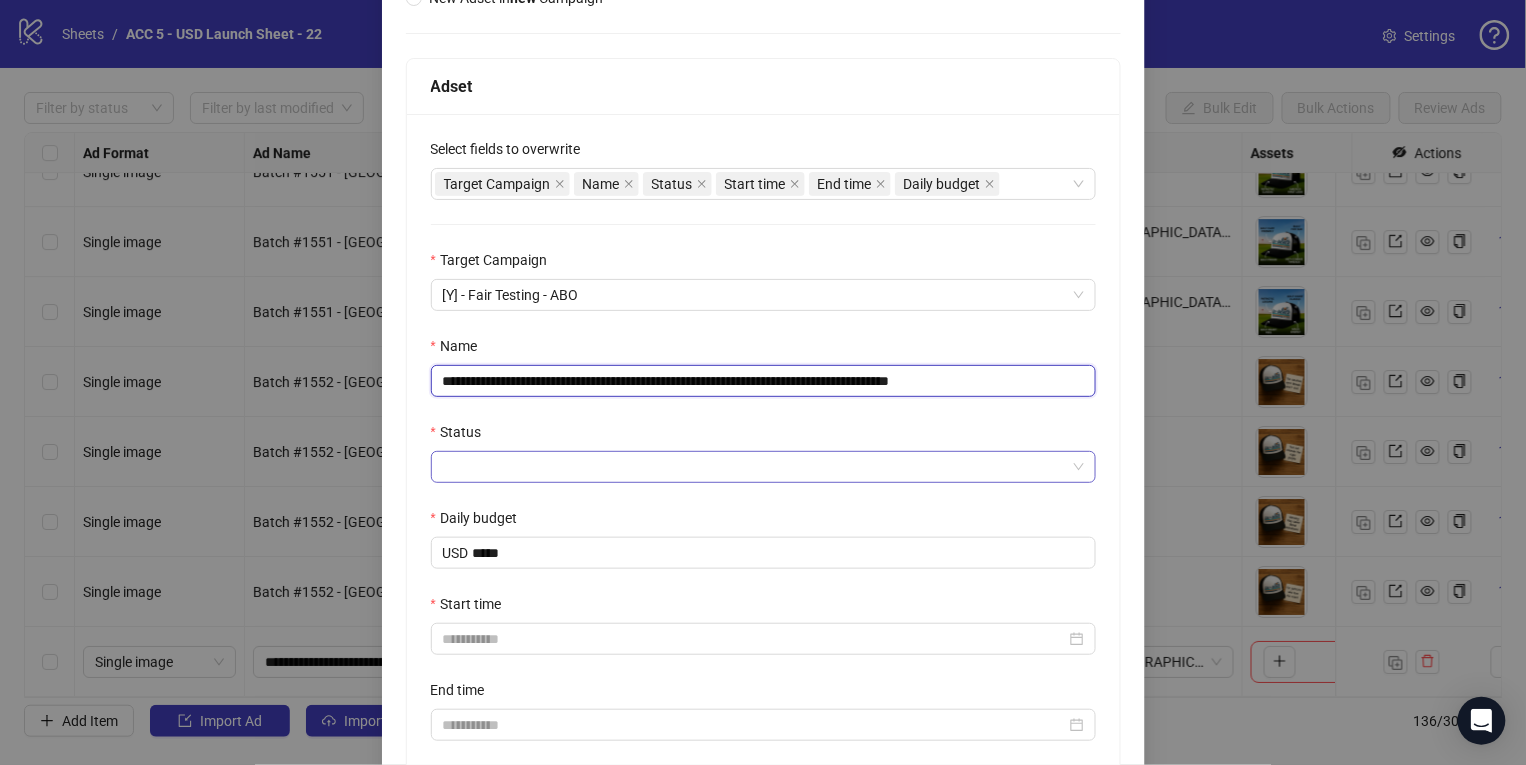 scroll, scrollTop: 273, scrollLeft: 0, axis: vertical 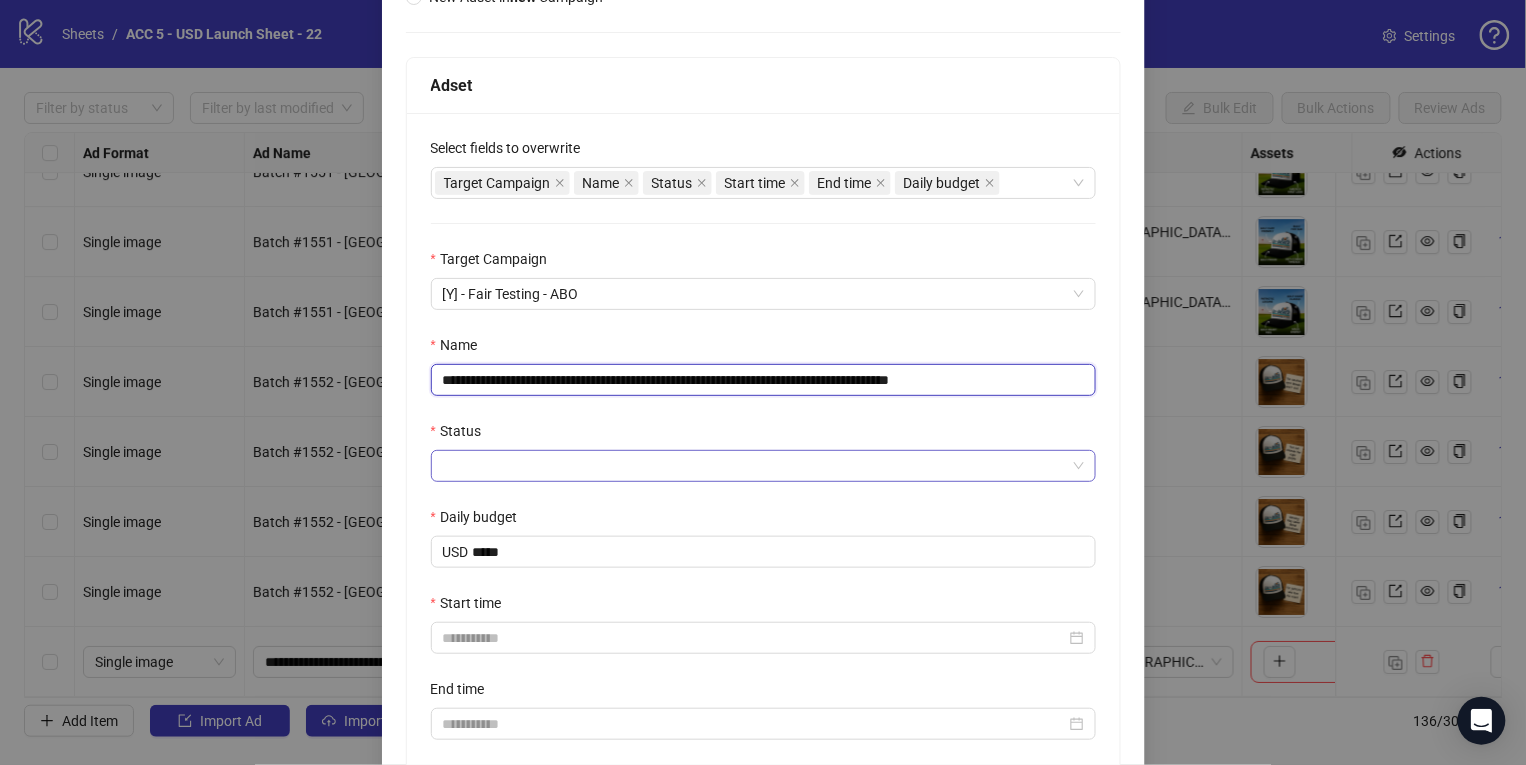 type on "**********" 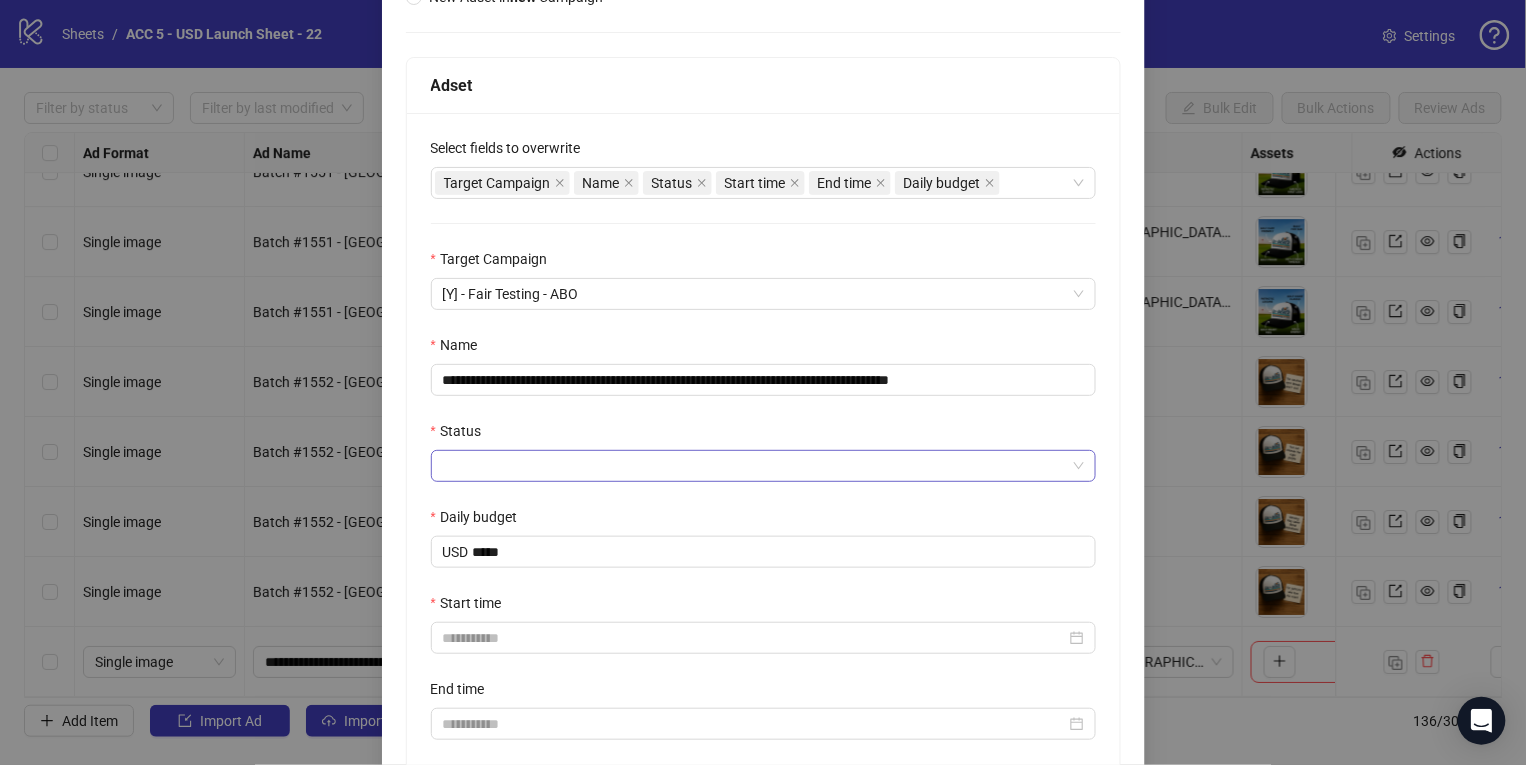 click on "Status" at bounding box center (754, 466) 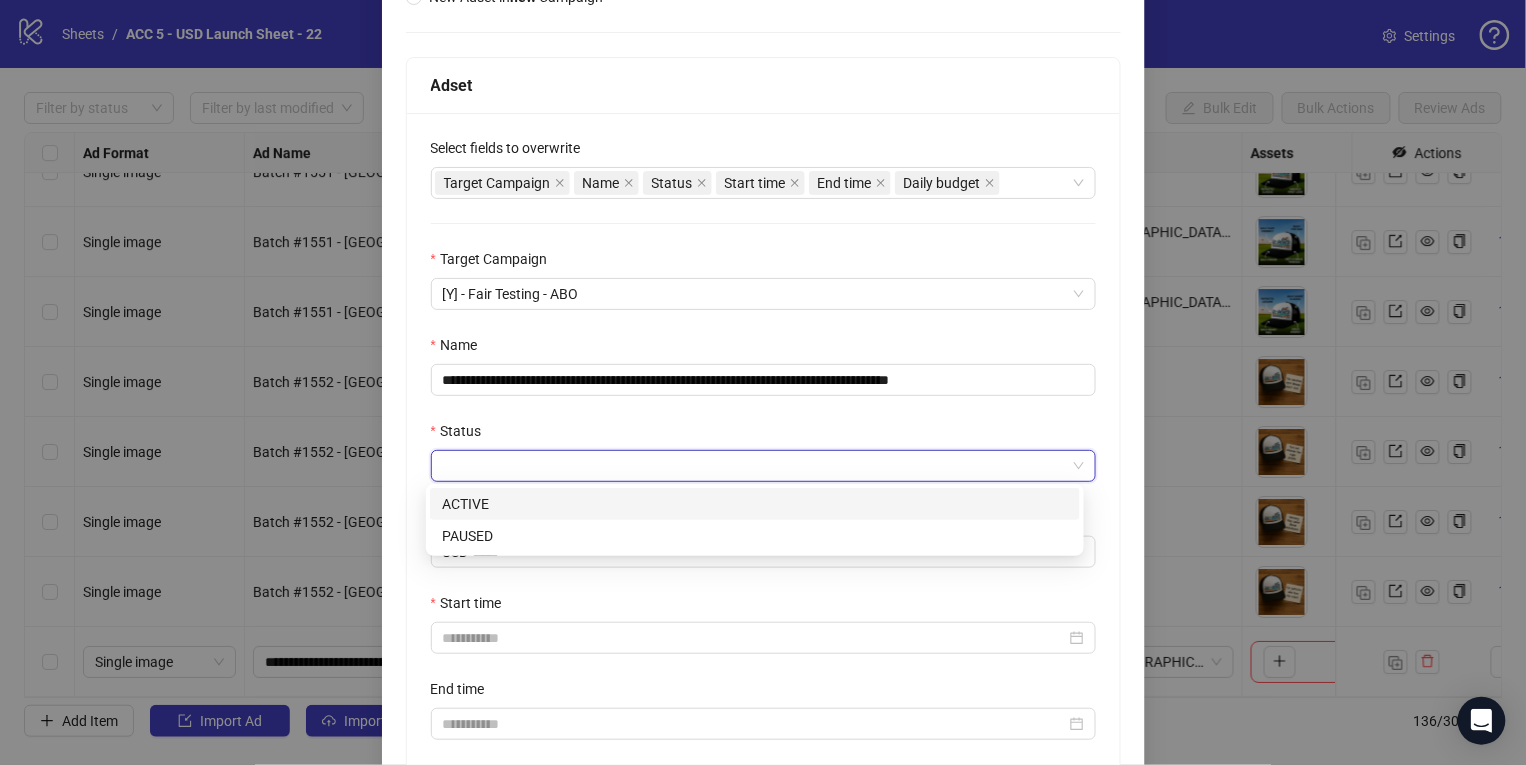 click on "ACTIVE" at bounding box center (755, 504) 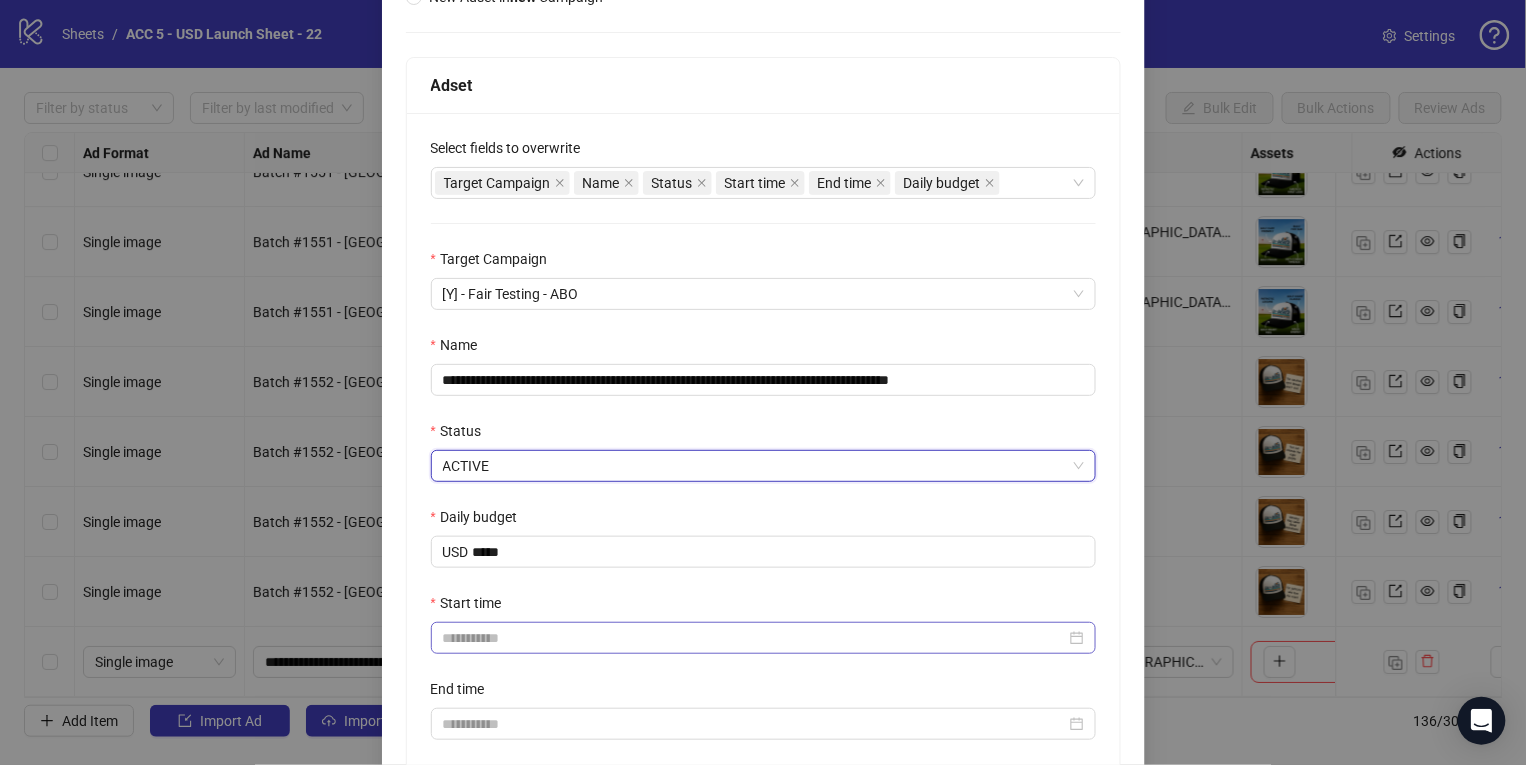 click at bounding box center (763, 638) 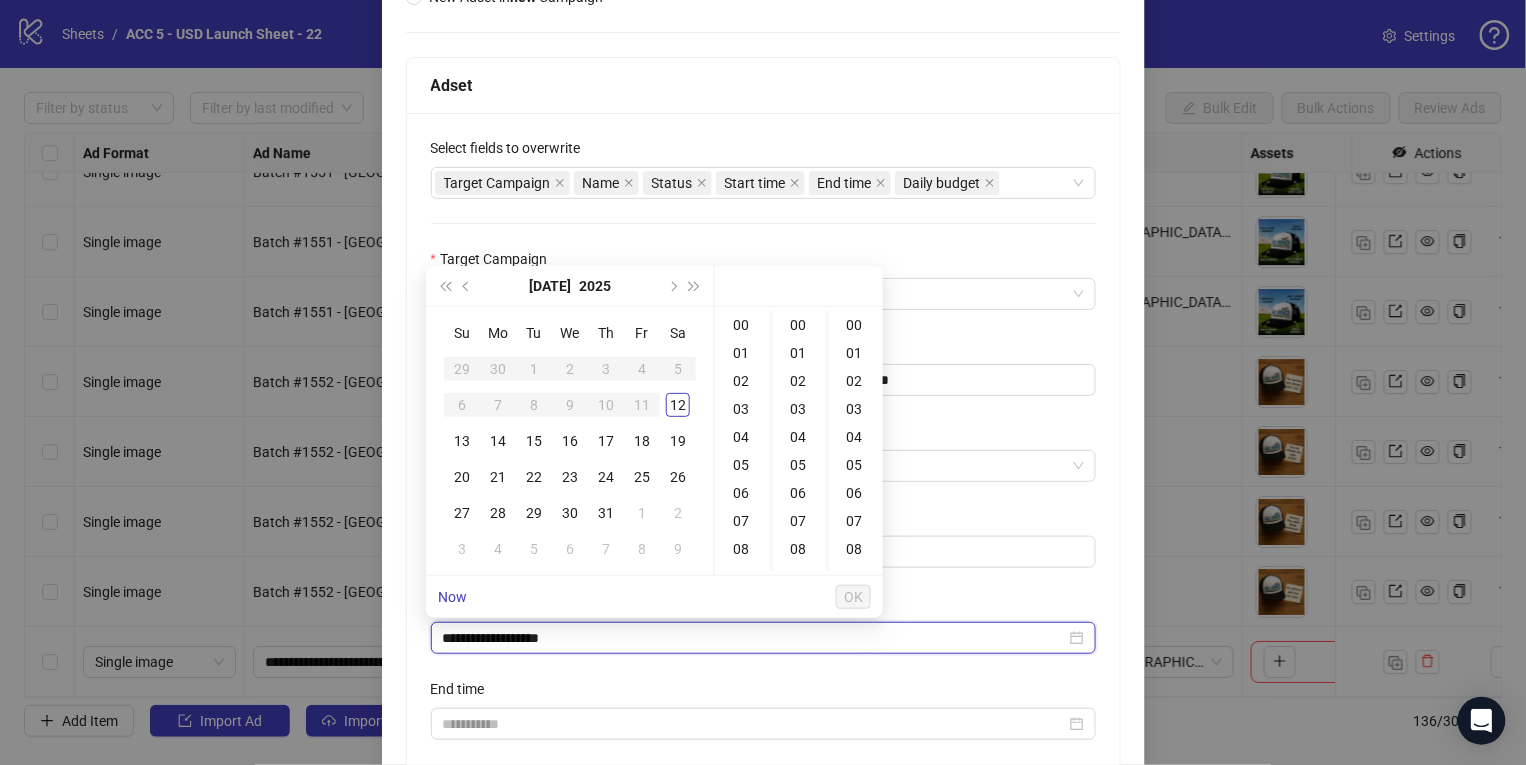 type on "**********" 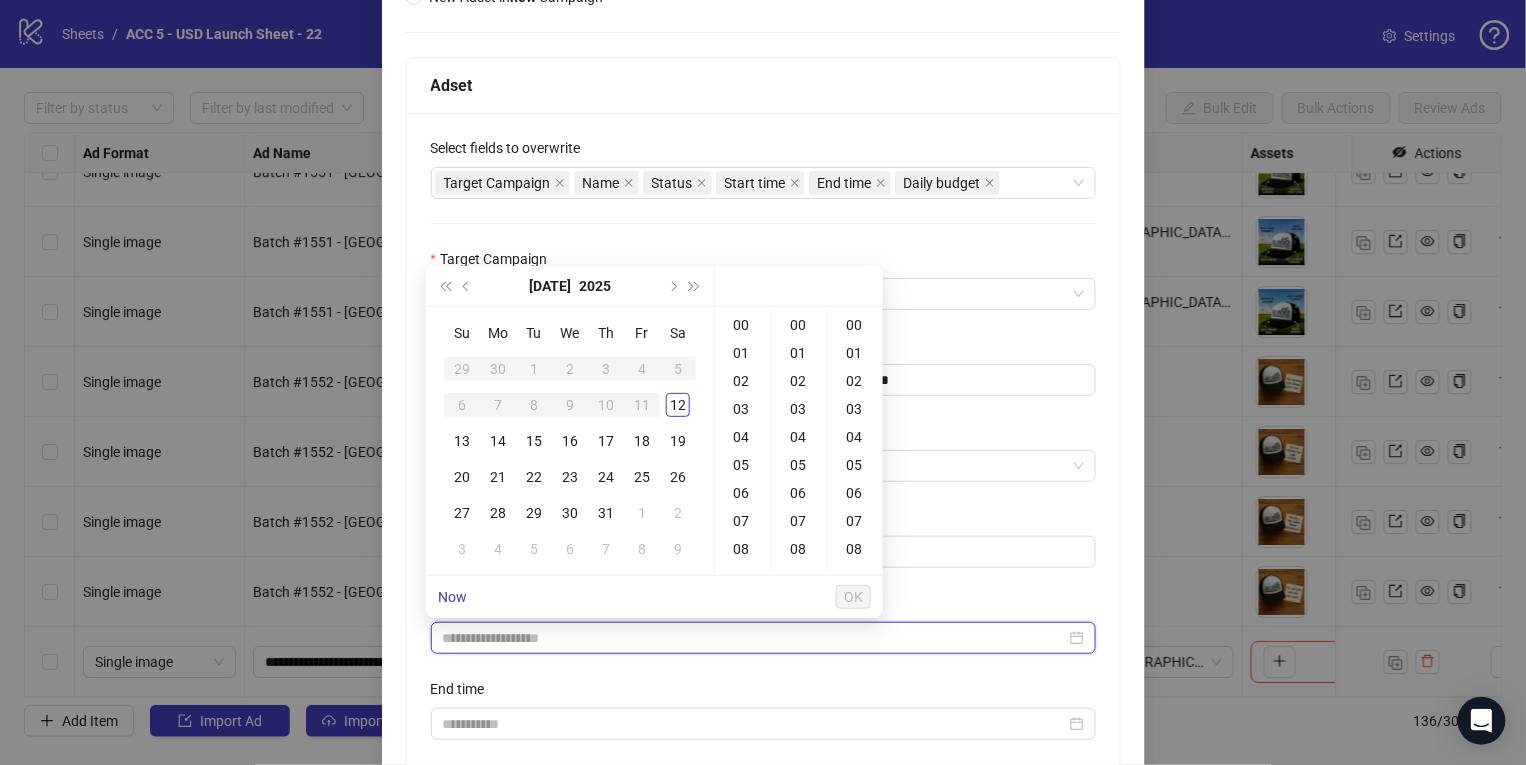 type on "**********" 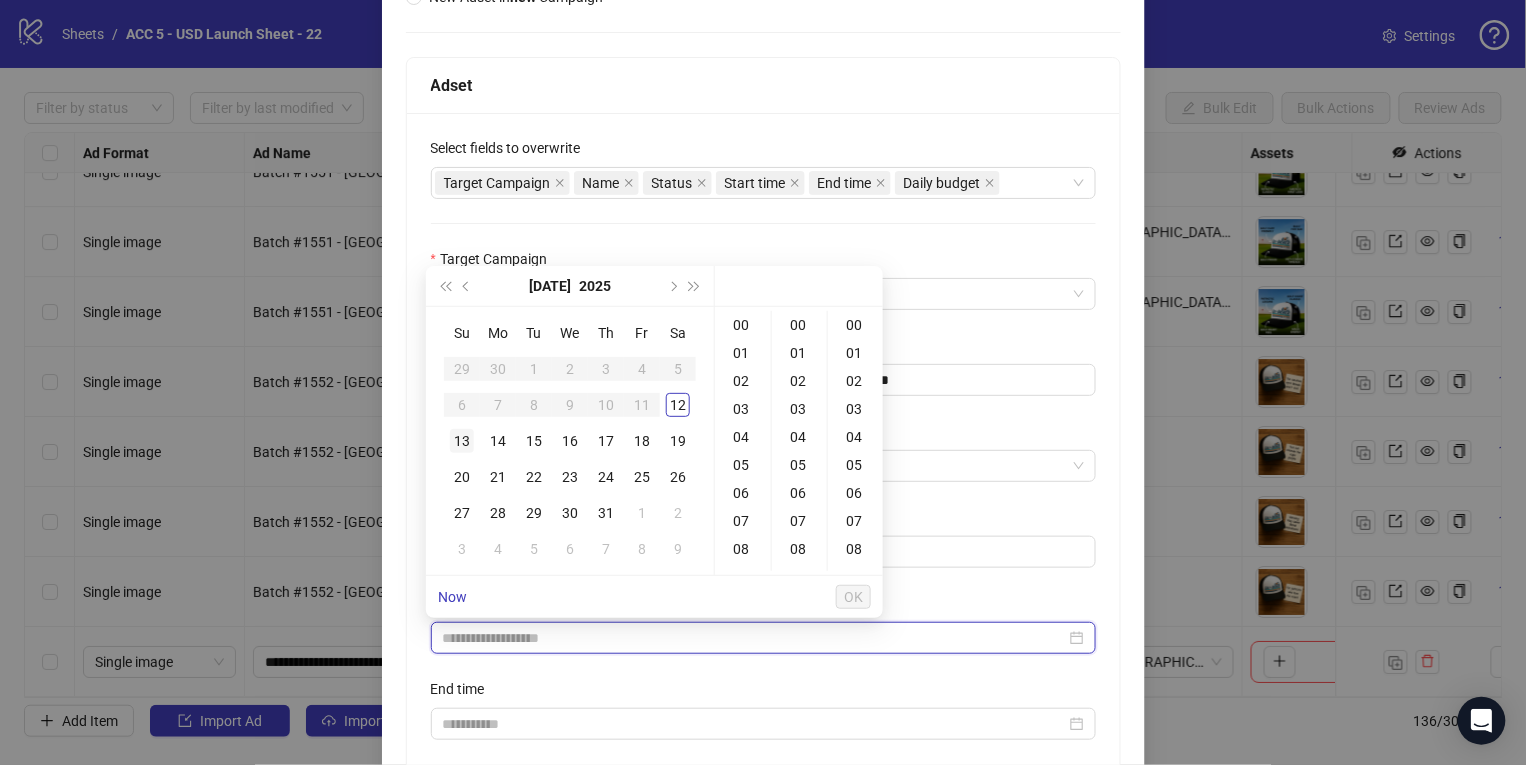 type on "**********" 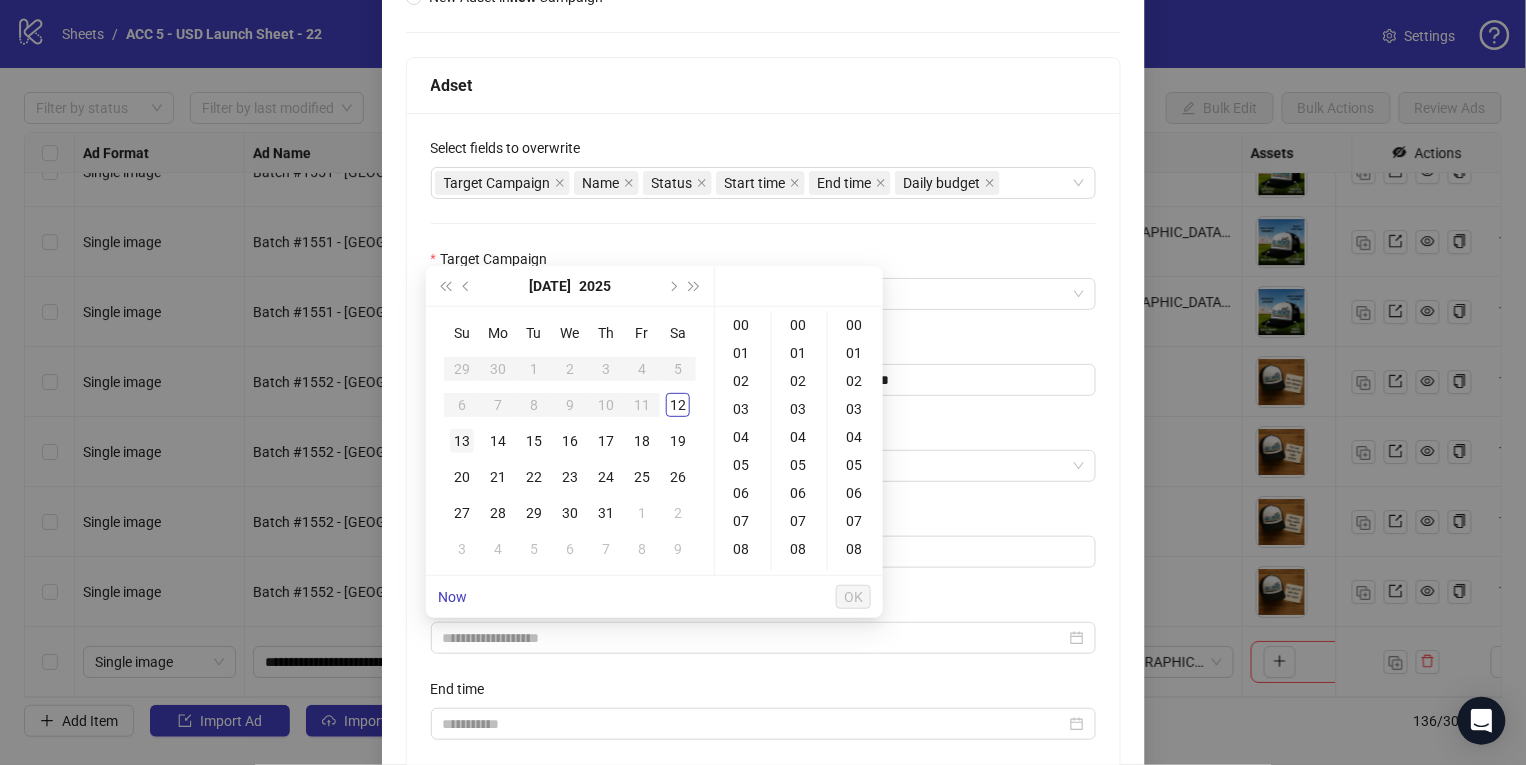 click on "13" at bounding box center [462, 441] 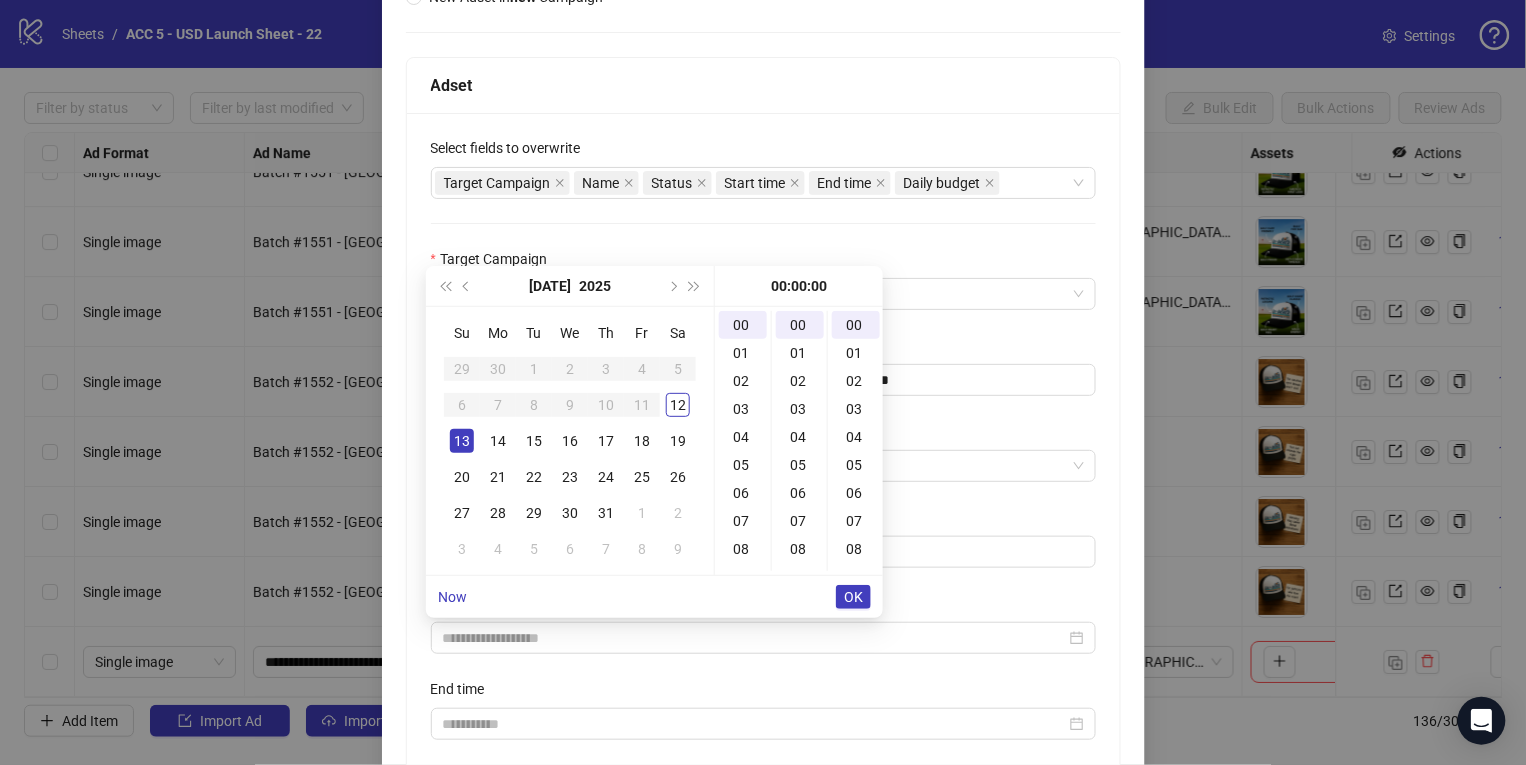 click on "03" at bounding box center [743, 409] 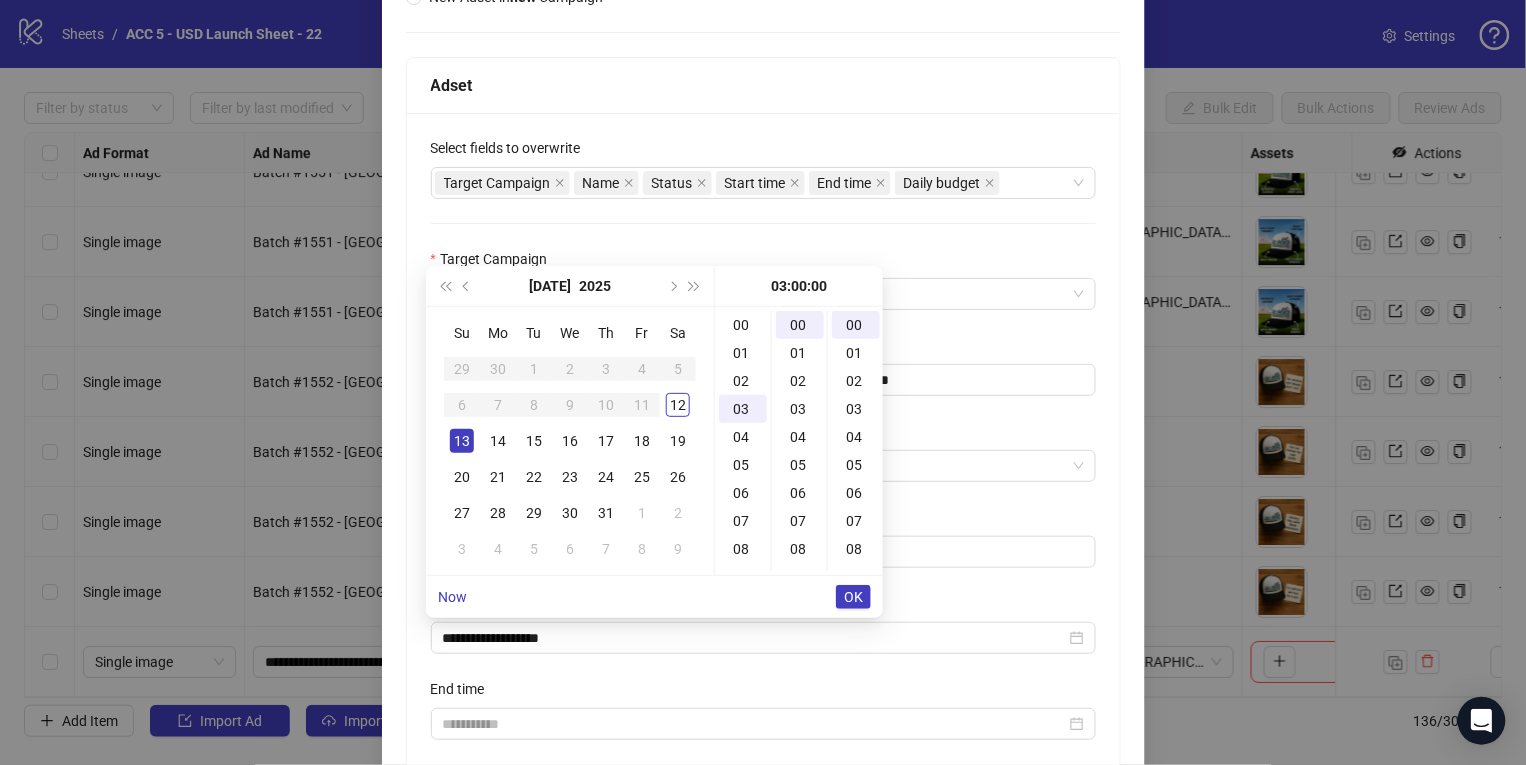 scroll, scrollTop: 83, scrollLeft: 0, axis: vertical 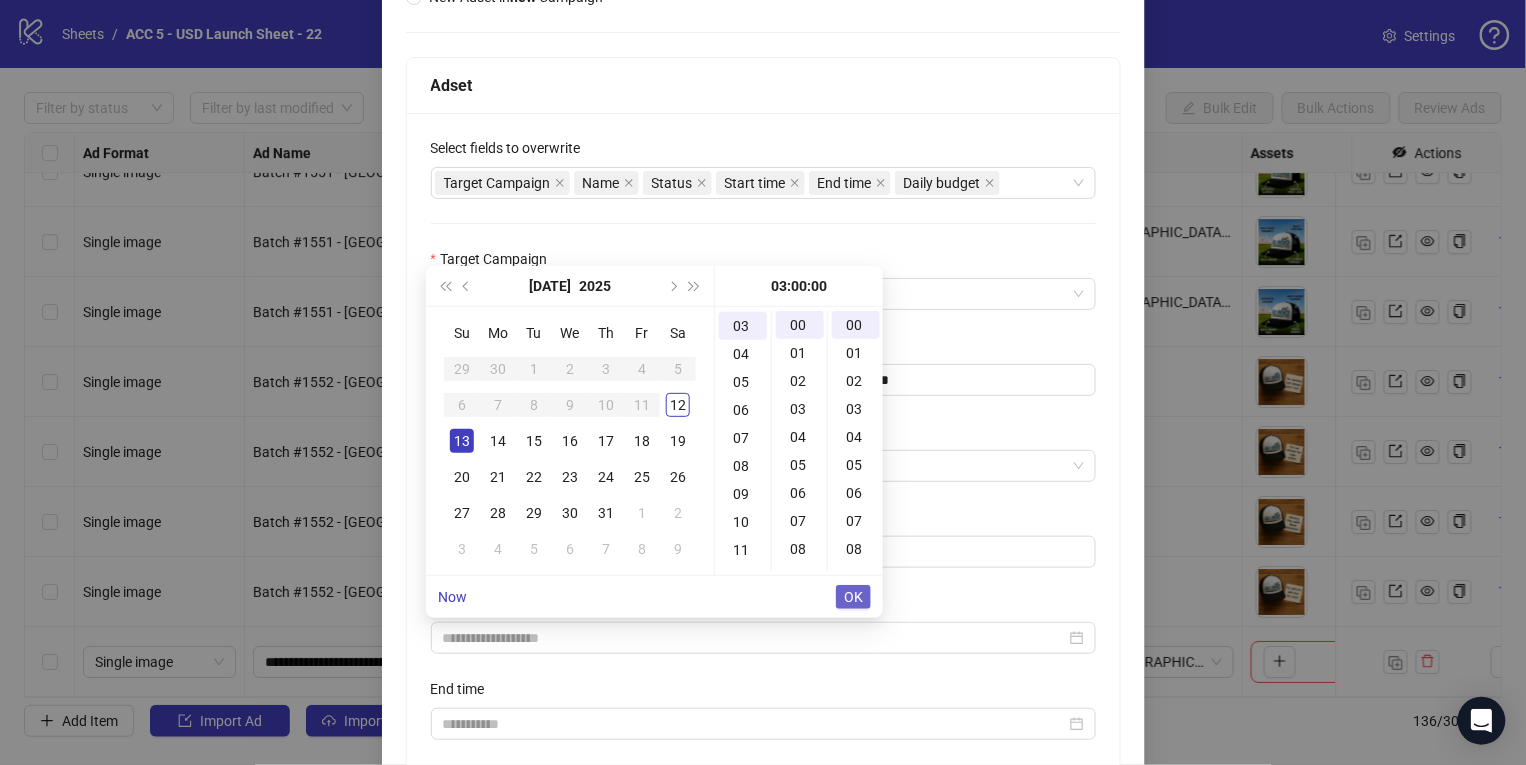 type on "**********" 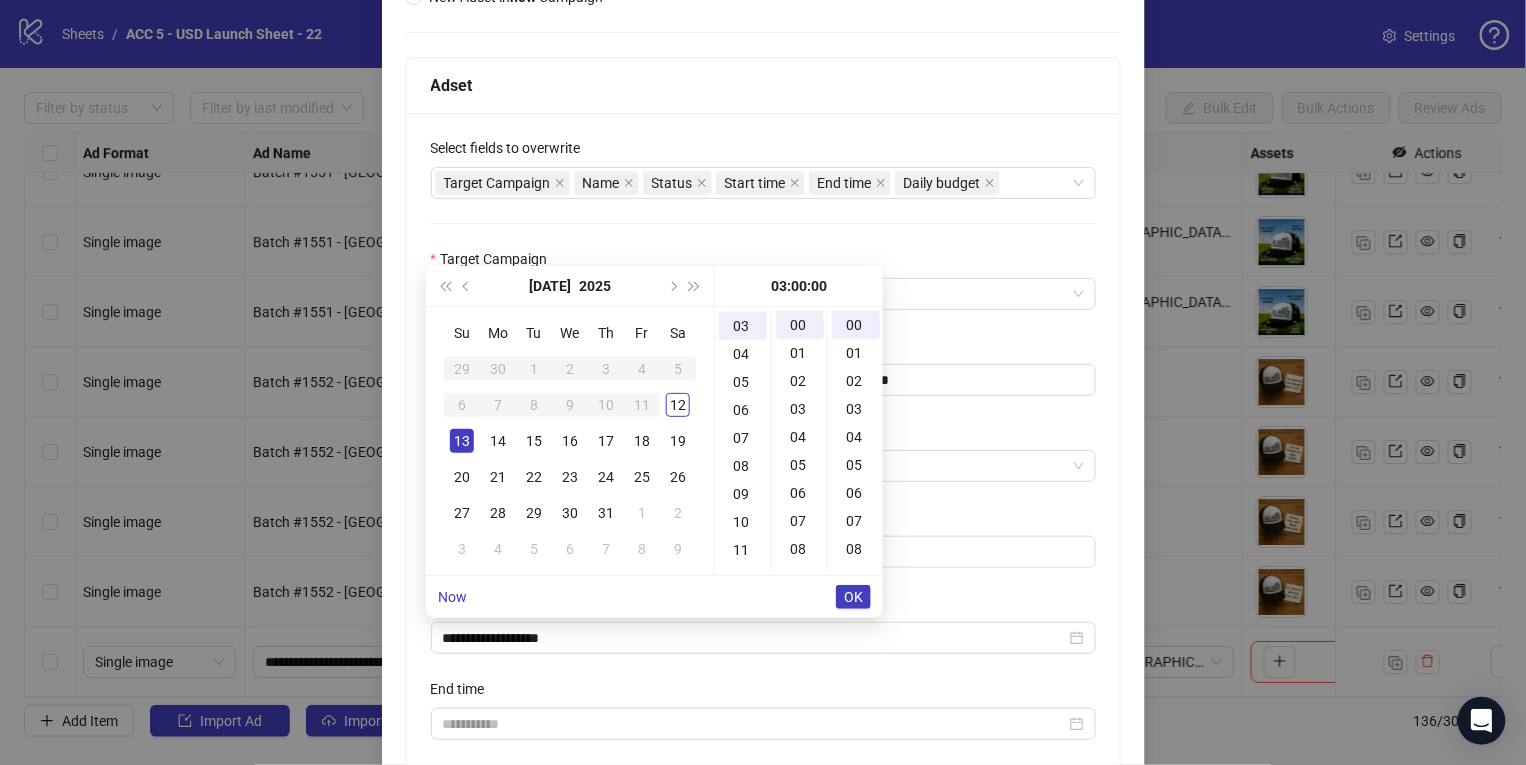 click on "OK" at bounding box center [853, 597] 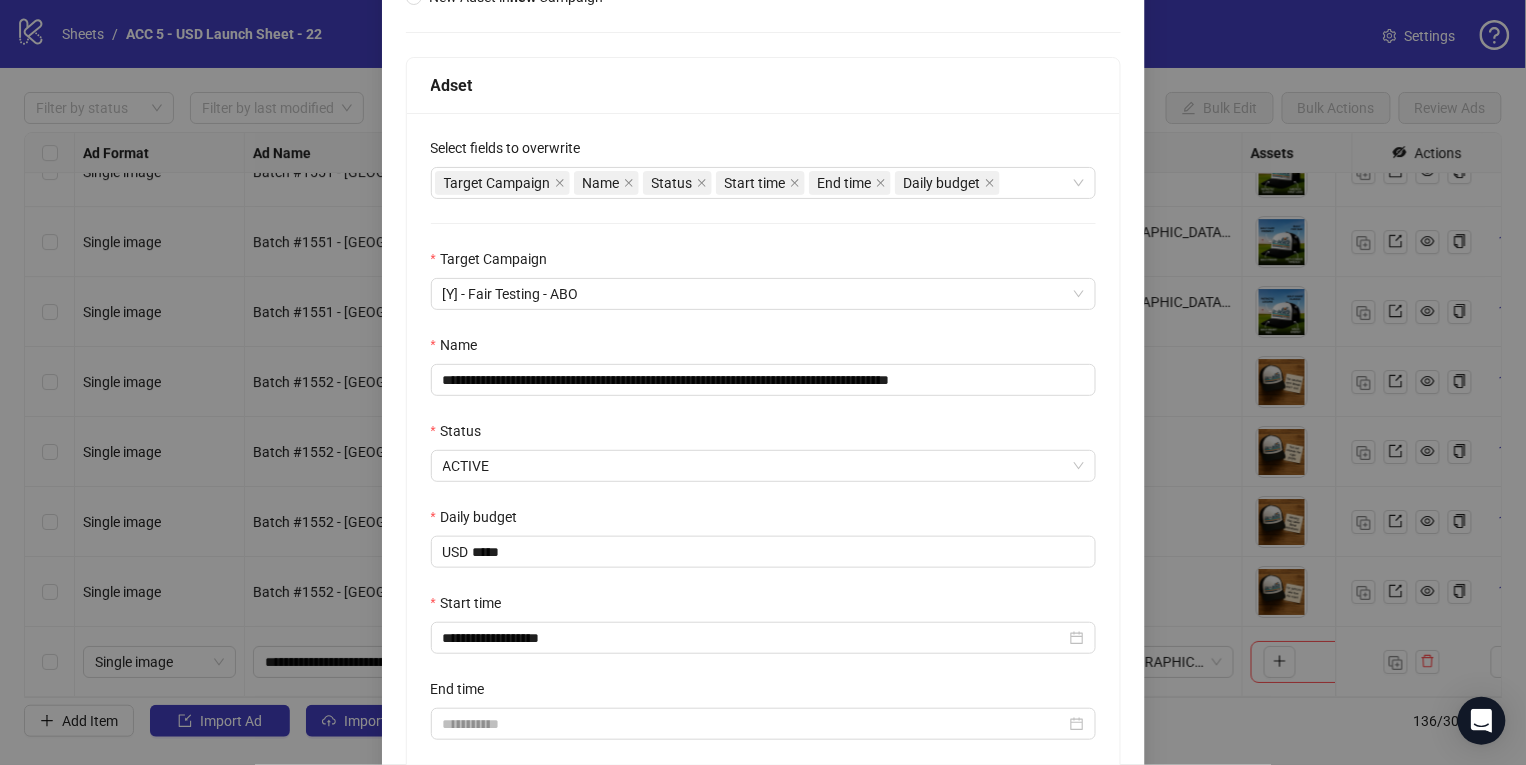 scroll, scrollTop: 451, scrollLeft: 0, axis: vertical 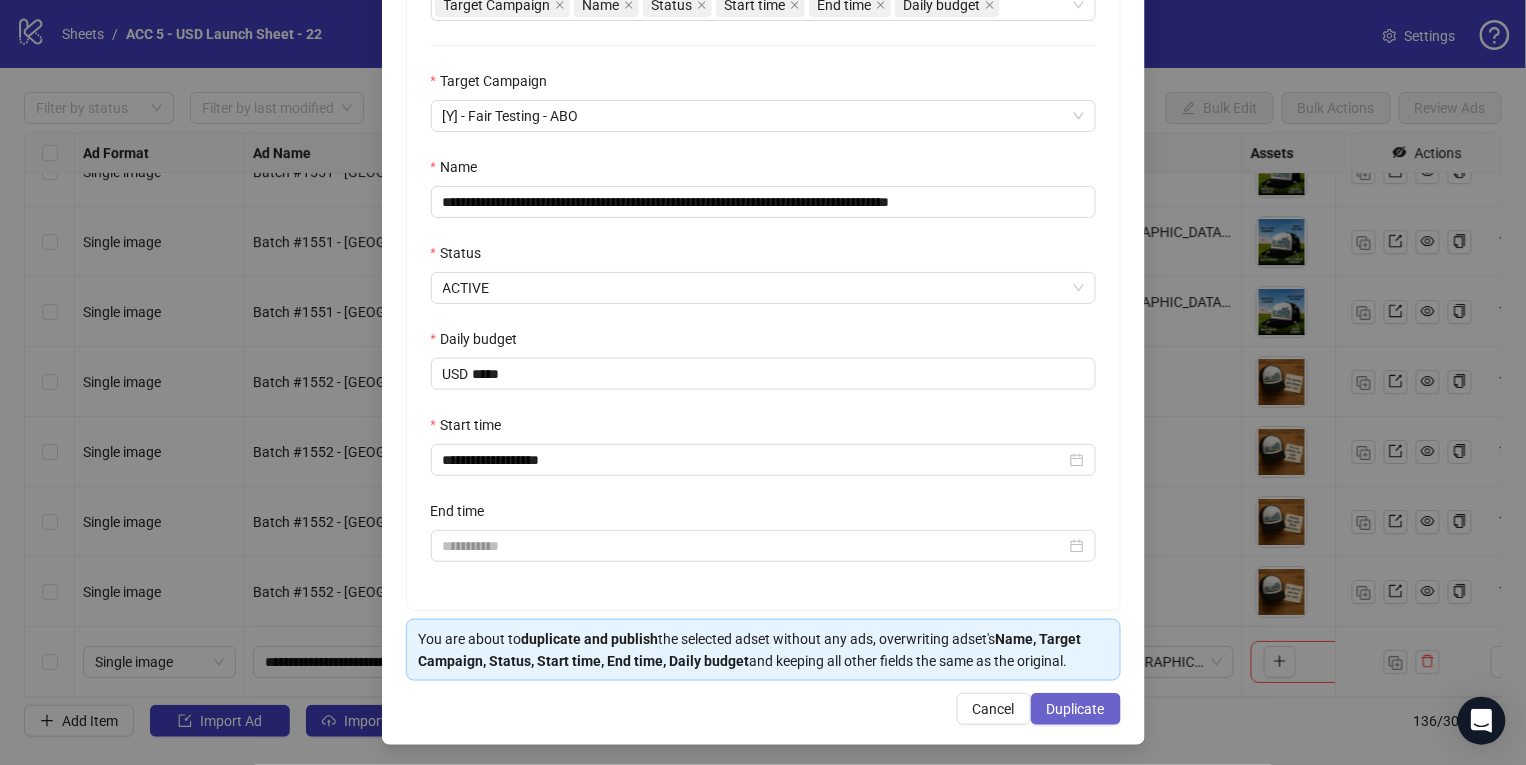 click on "Duplicate" at bounding box center (1076, 709) 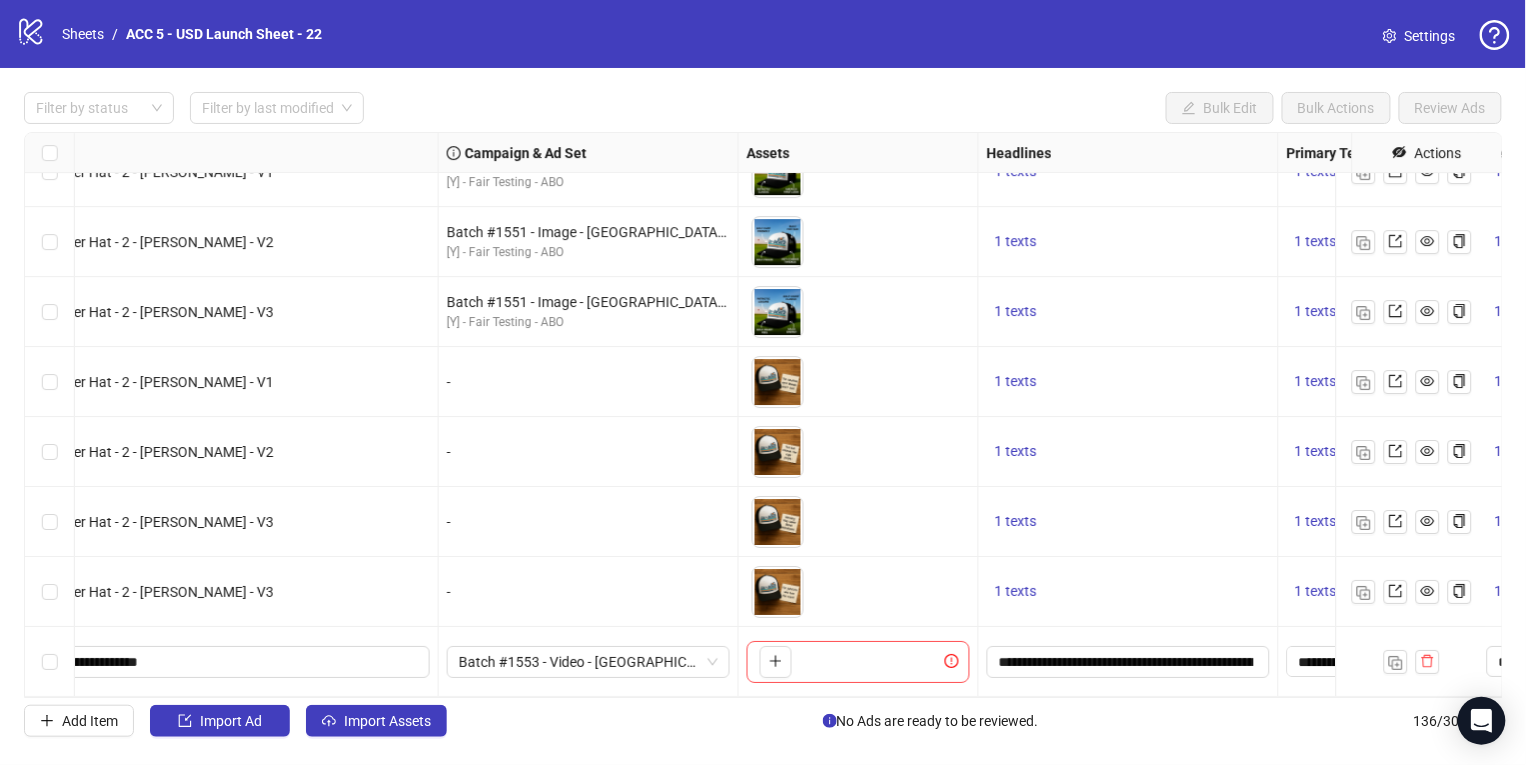 scroll, scrollTop: 9011, scrollLeft: 1062, axis: both 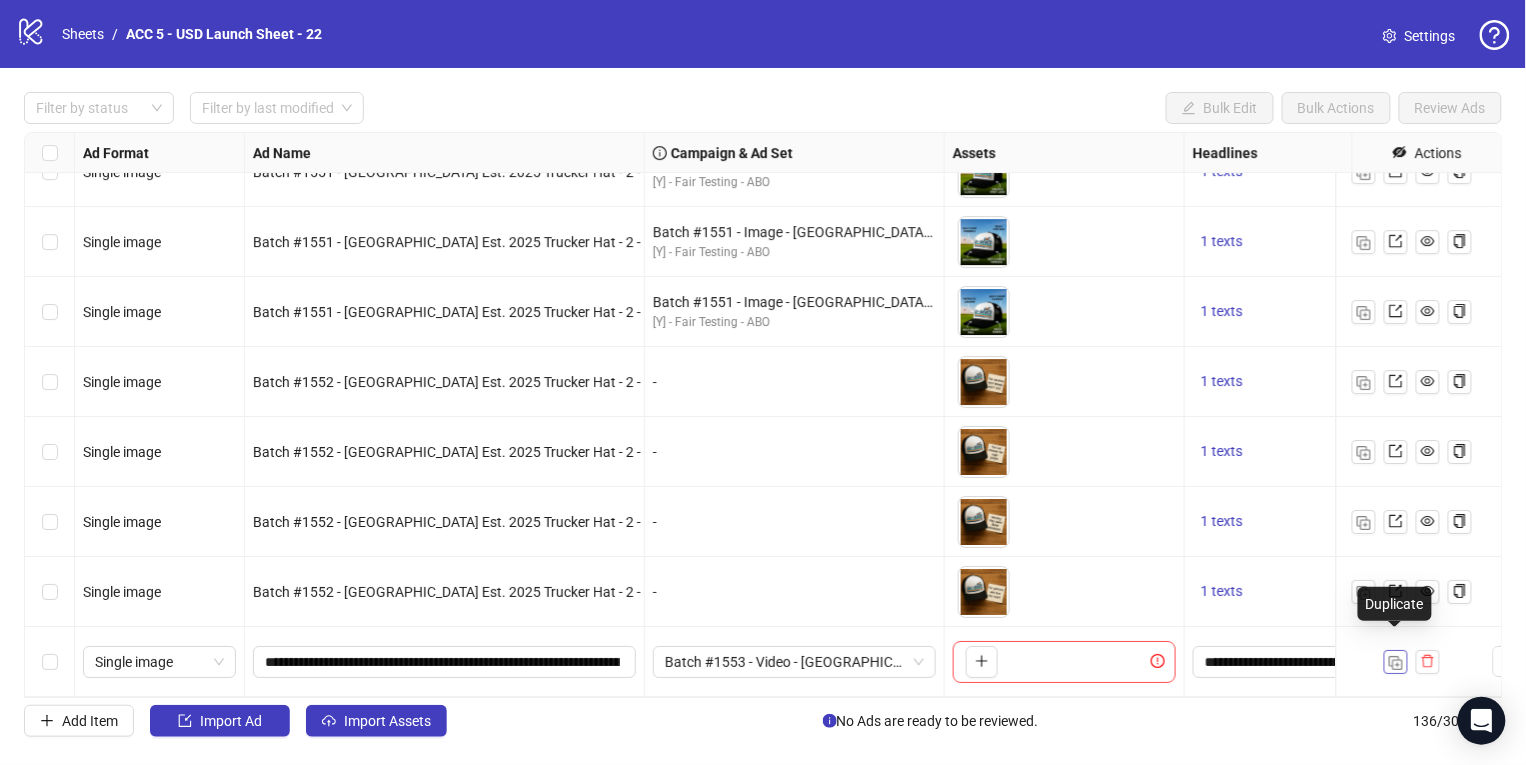 click at bounding box center (1396, 663) 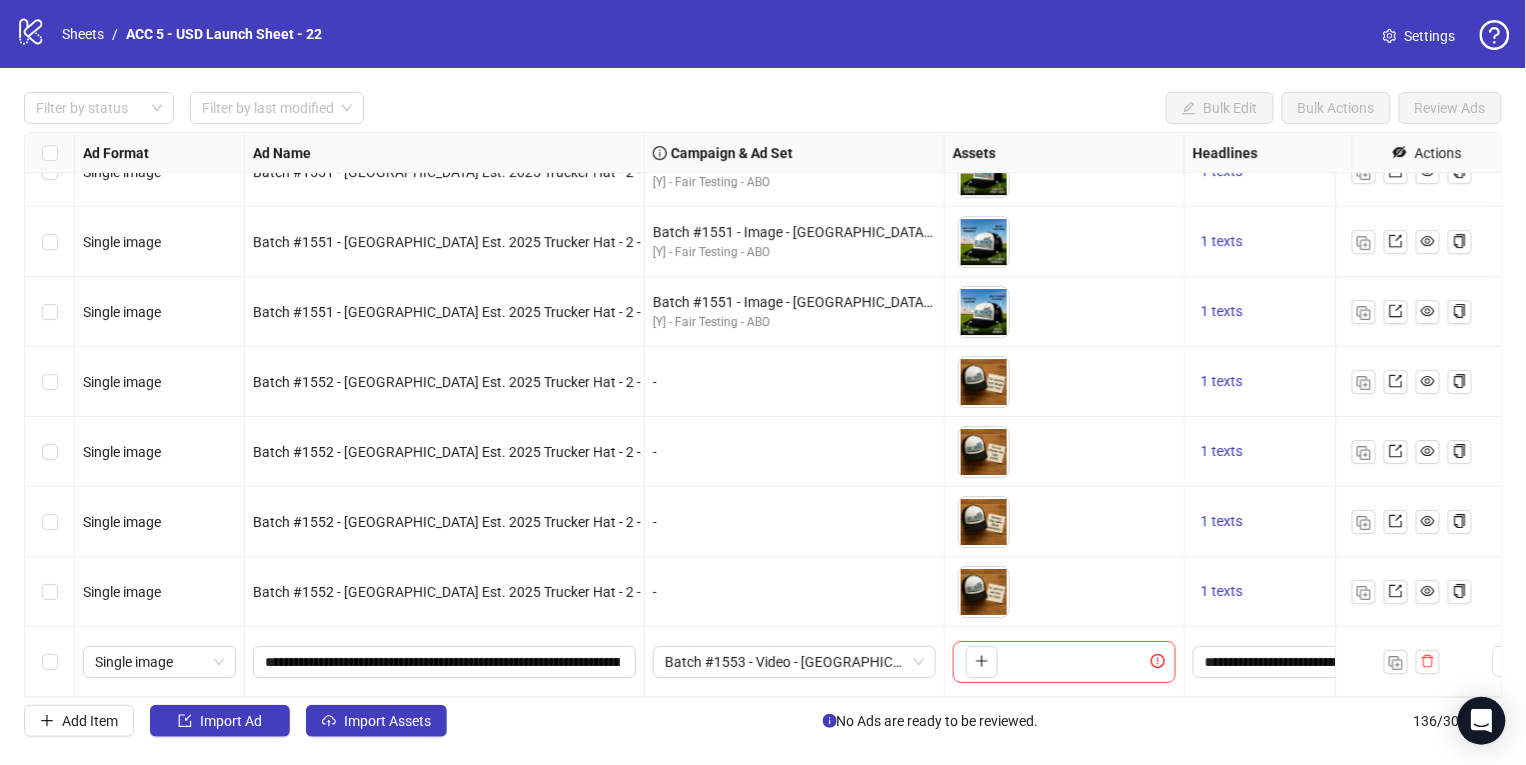 scroll, scrollTop: 9011, scrollLeft: 0, axis: vertical 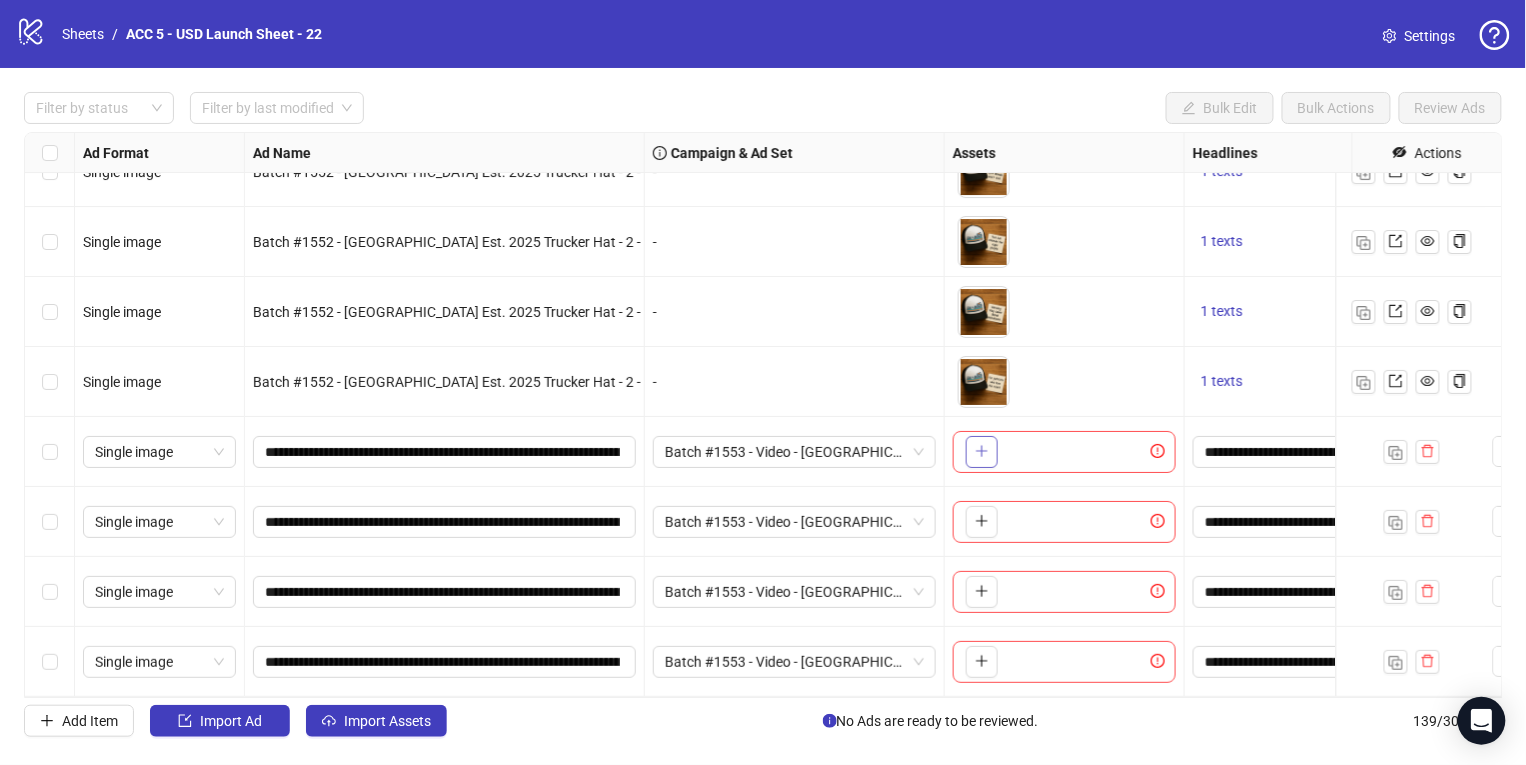 click 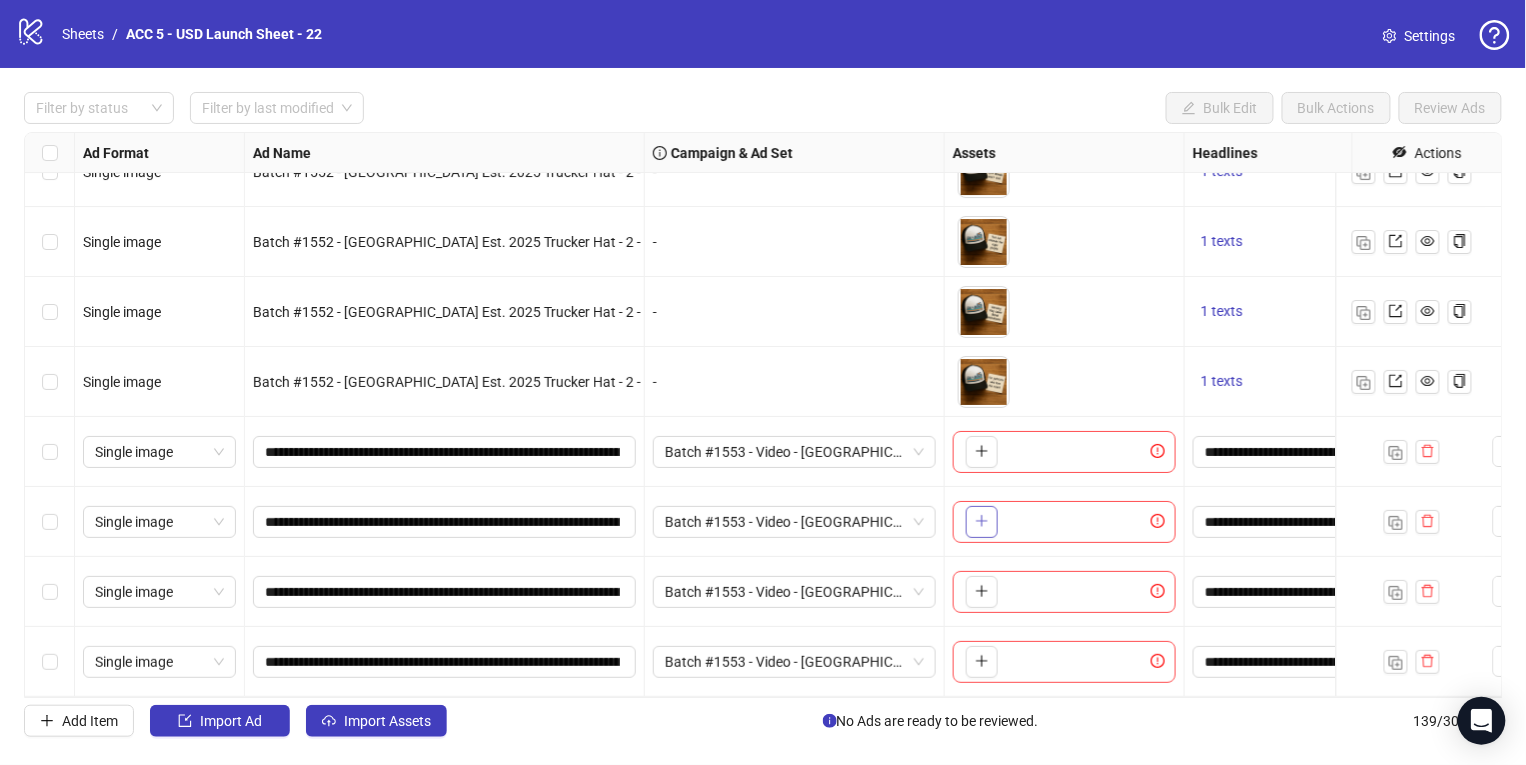click 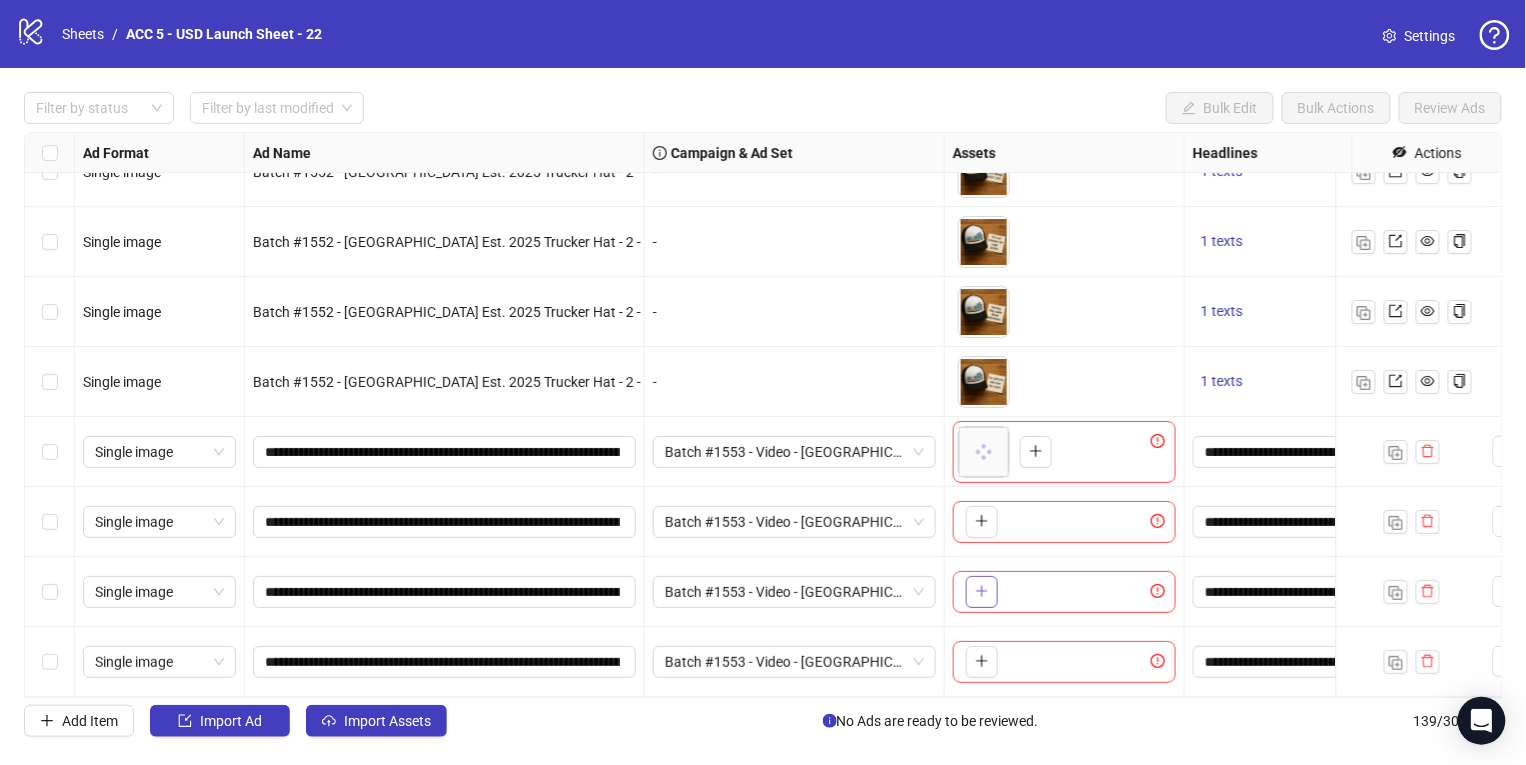 click 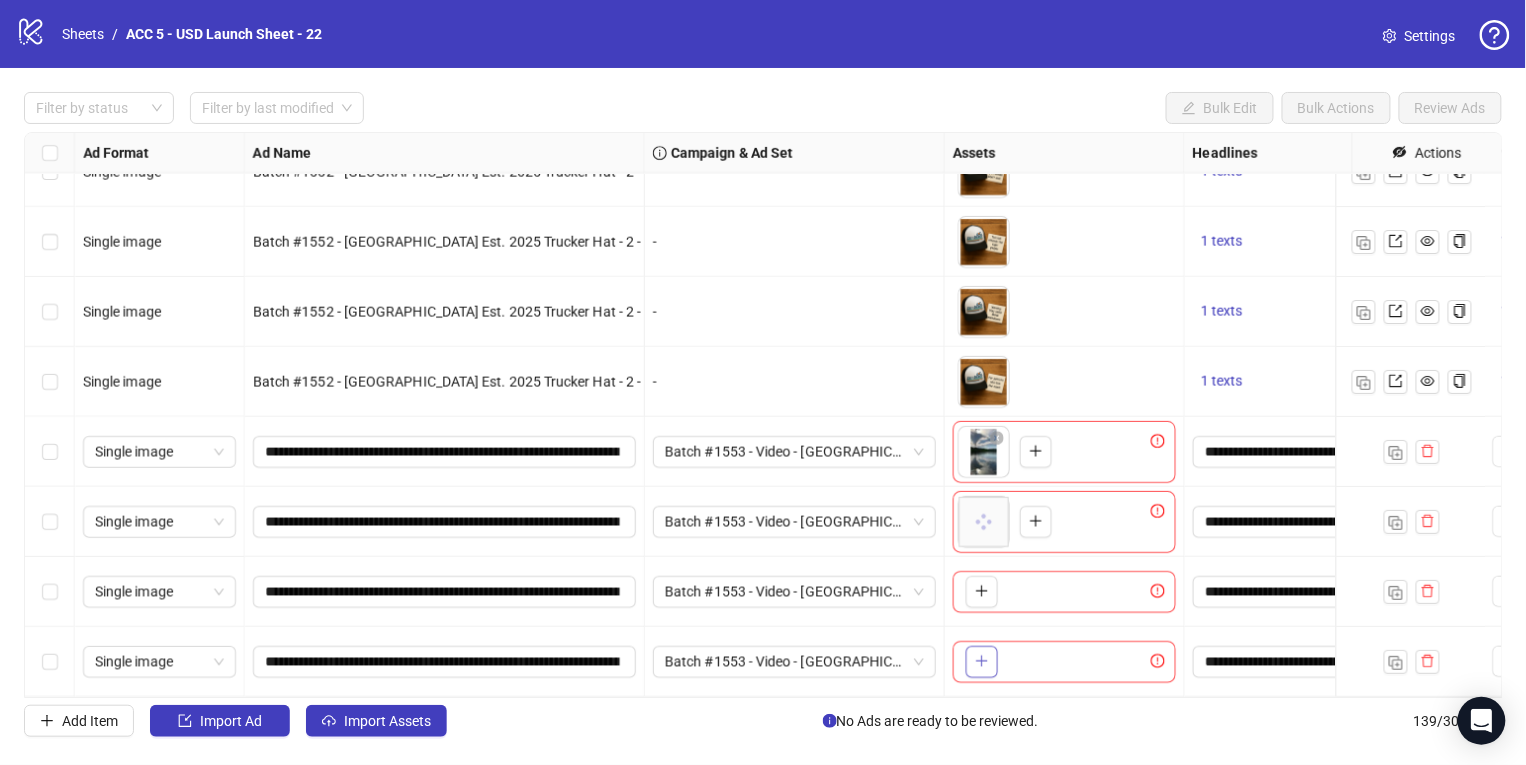 click at bounding box center [982, 662] 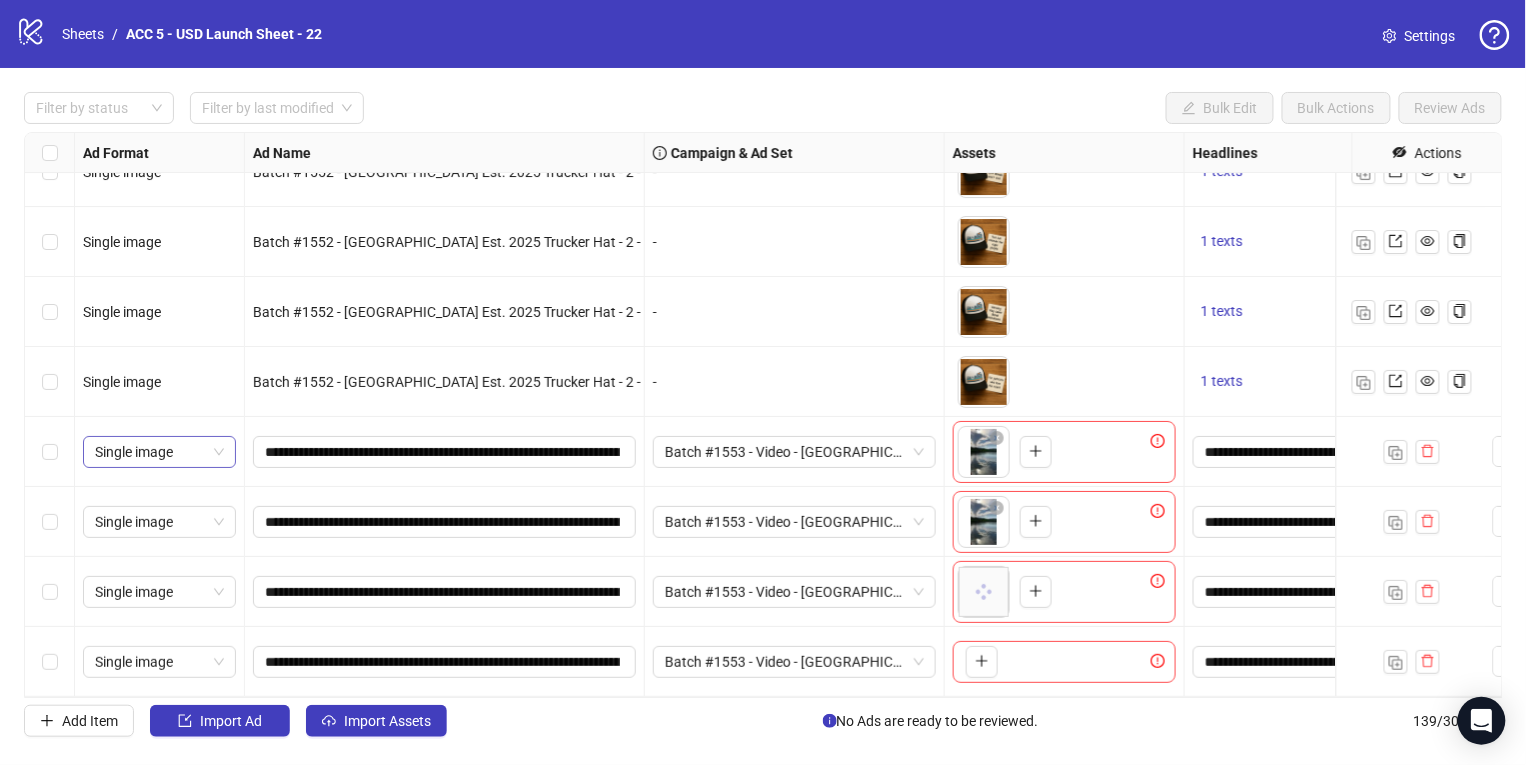 click on "Single image" at bounding box center [159, 452] 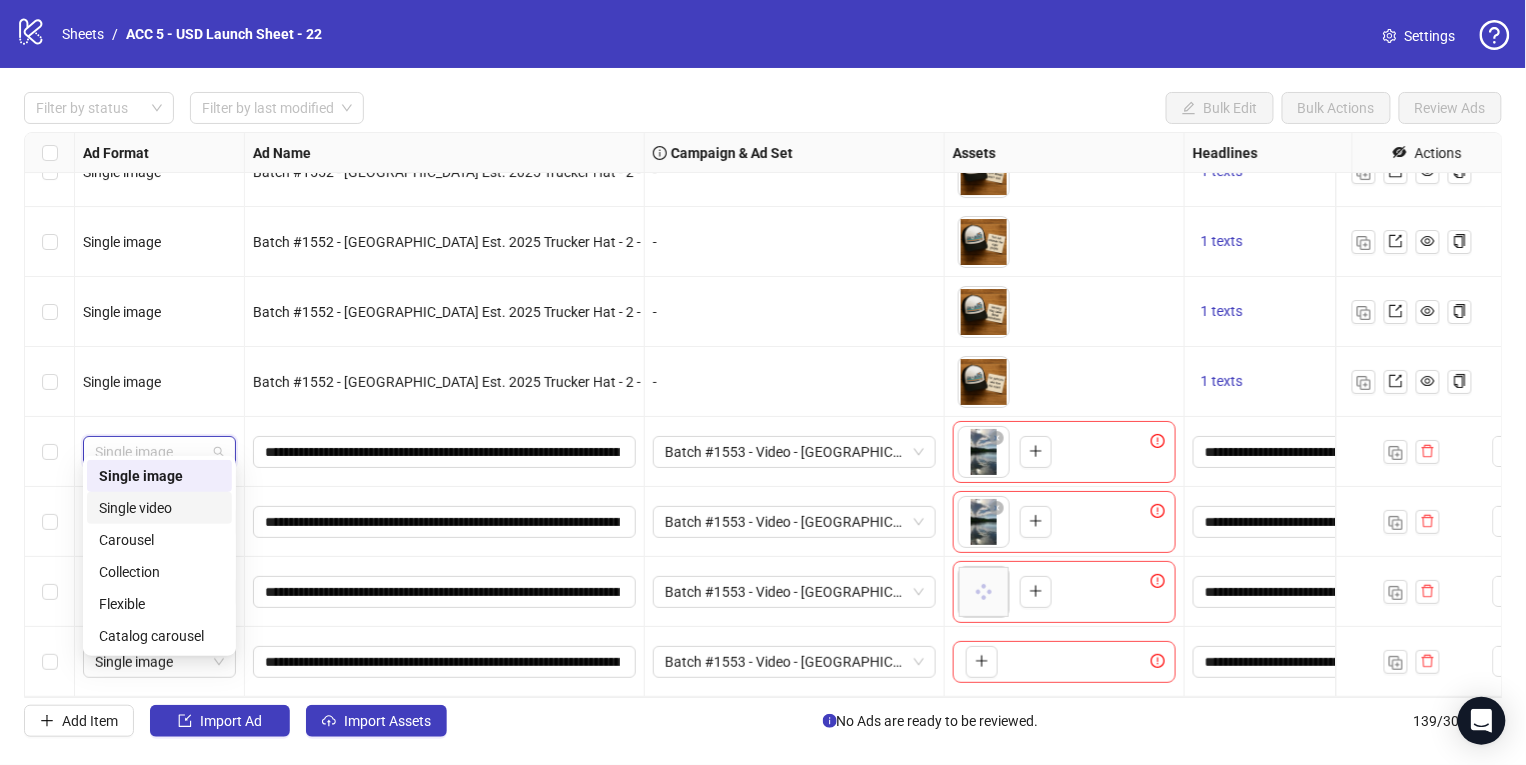 click on "Single video" at bounding box center [159, 508] 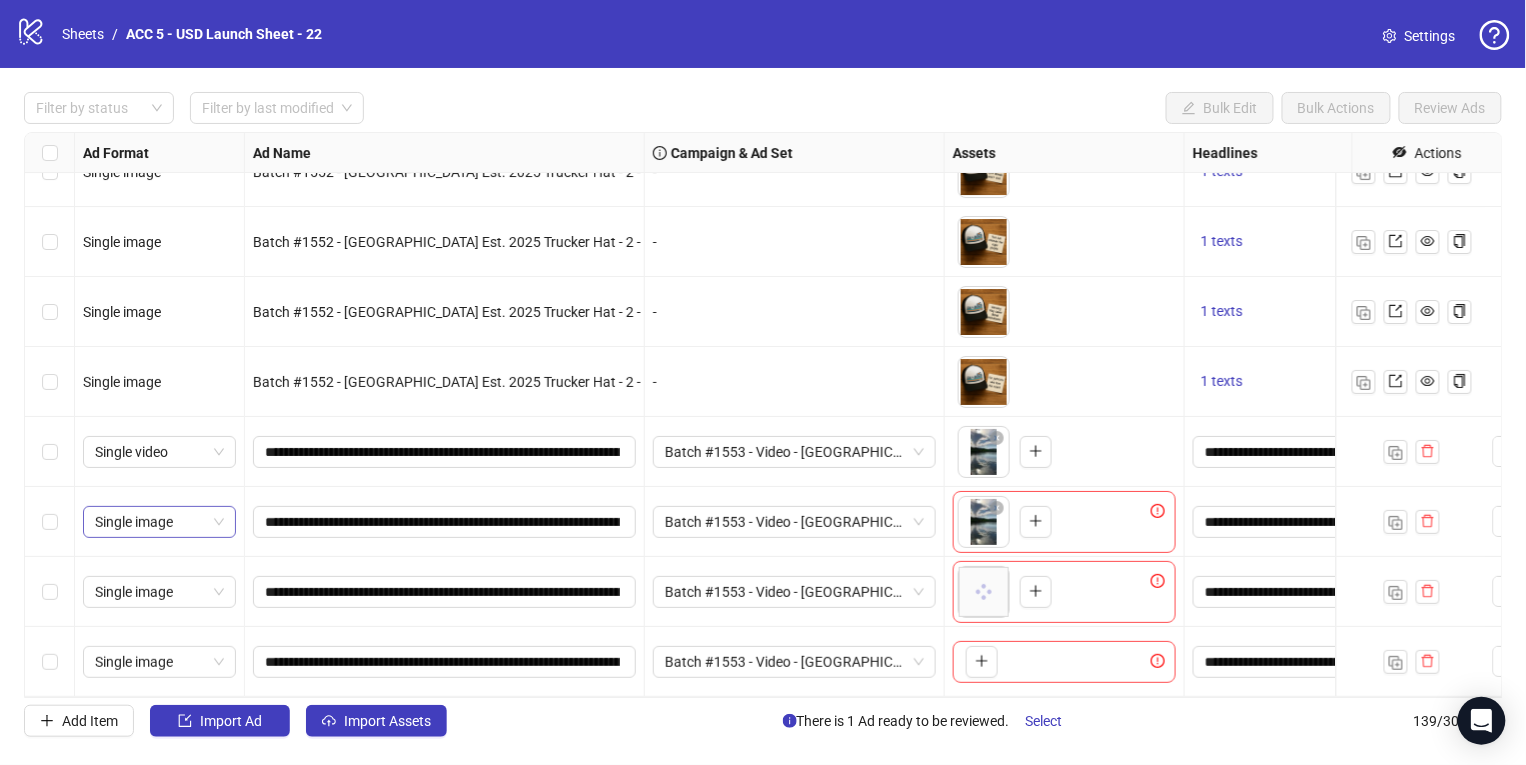 click on "Single image" at bounding box center [159, 522] 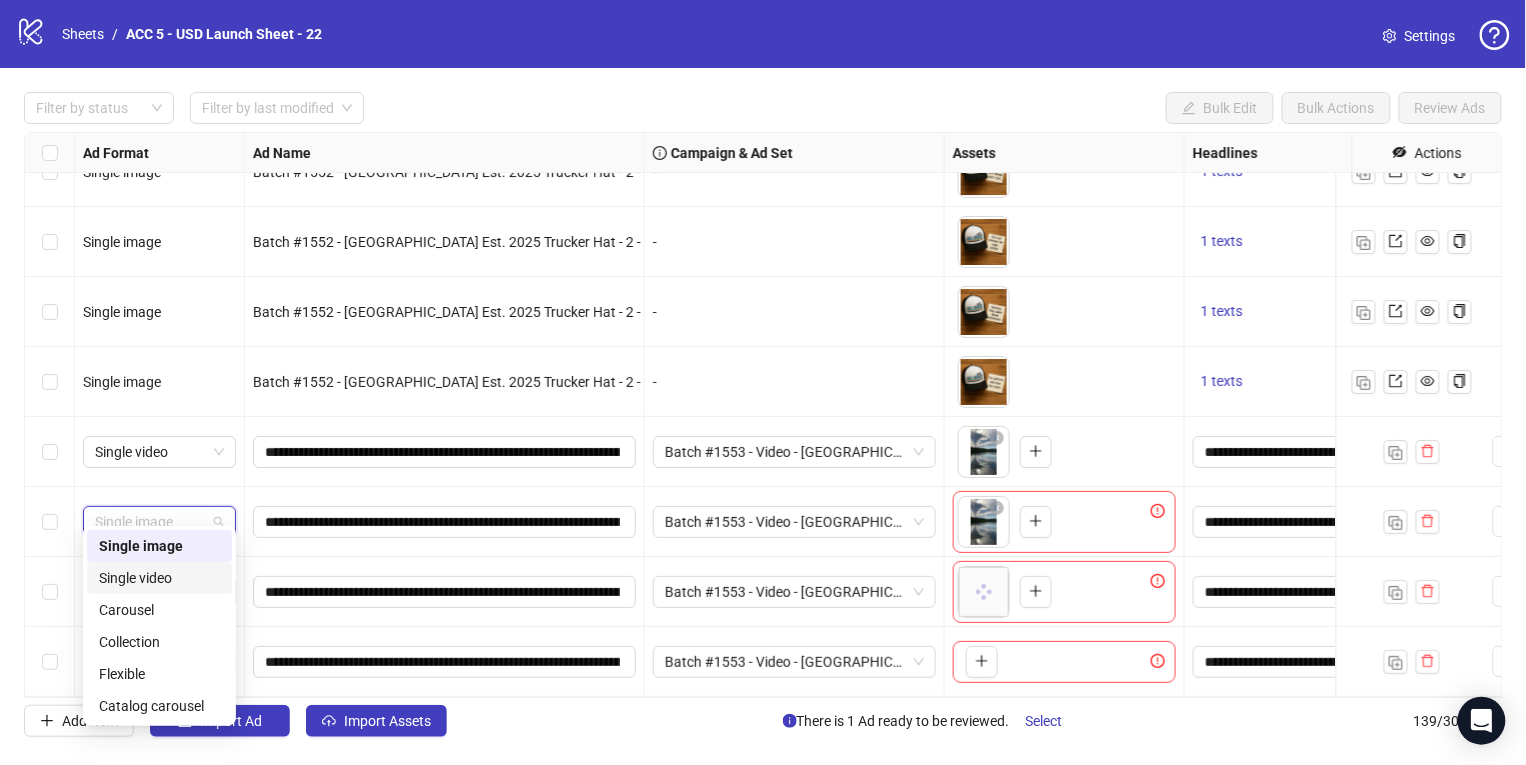 click on "Single video" at bounding box center [159, 578] 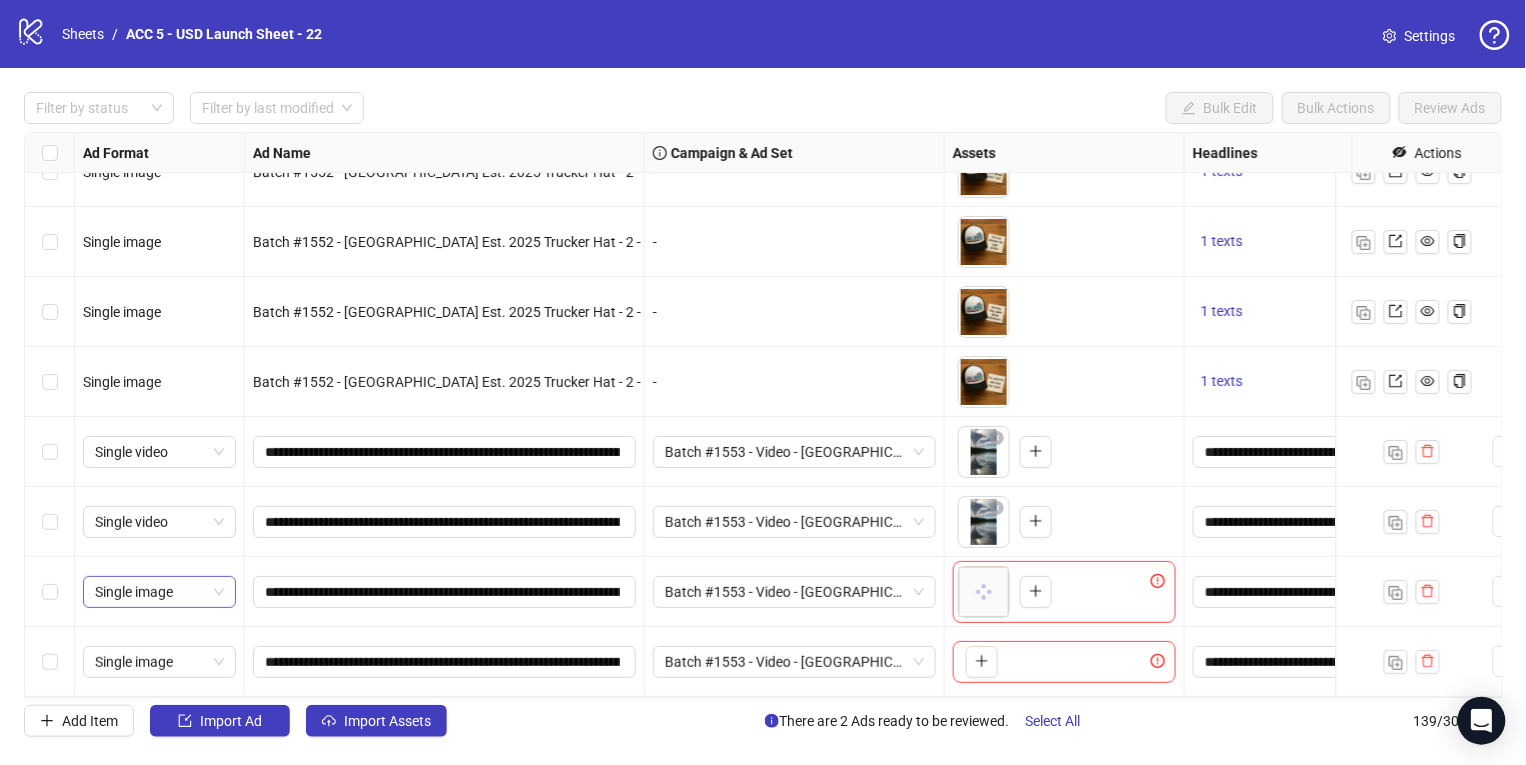 click on "Single image" at bounding box center [159, 592] 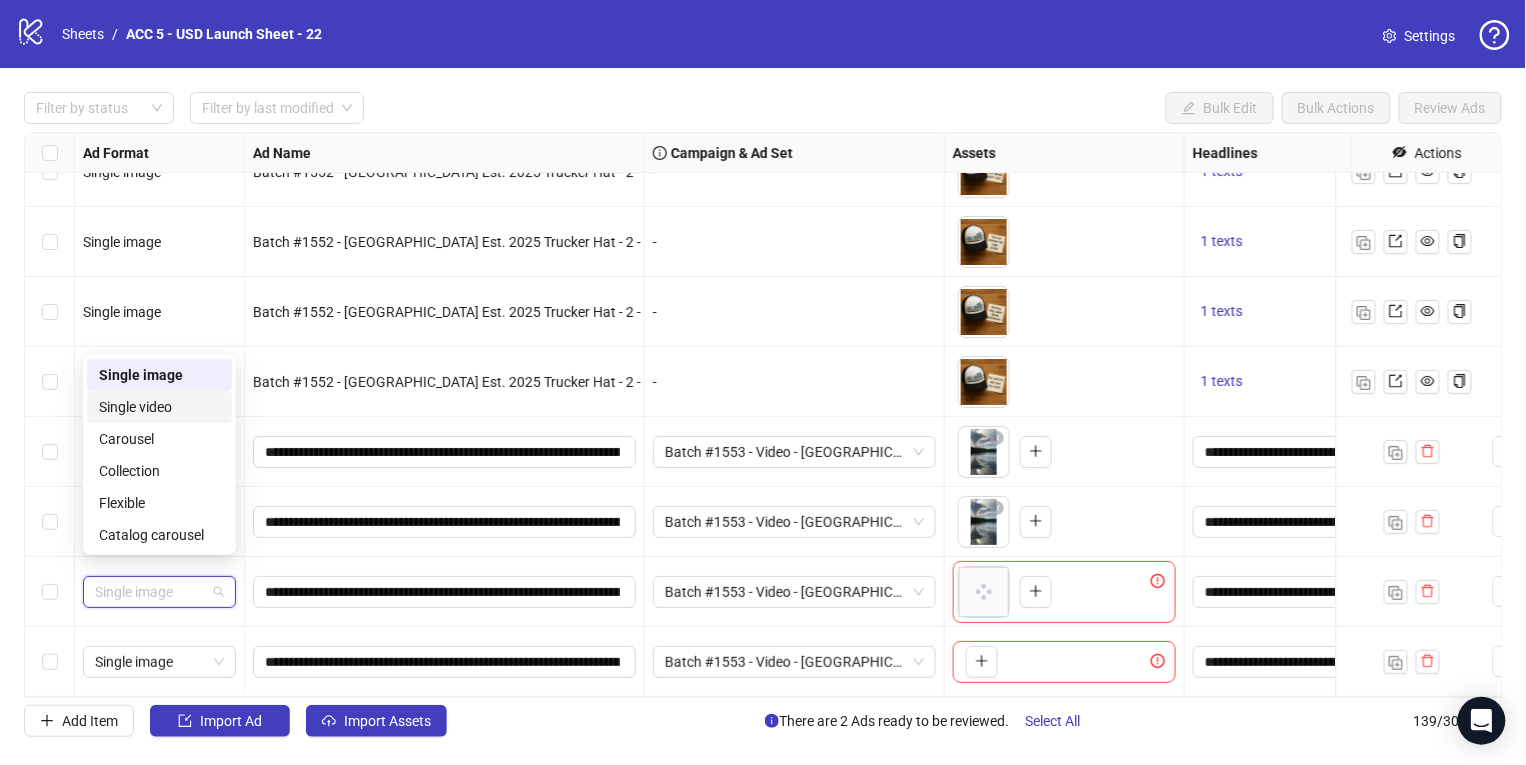 click on "Single video" at bounding box center [159, 407] 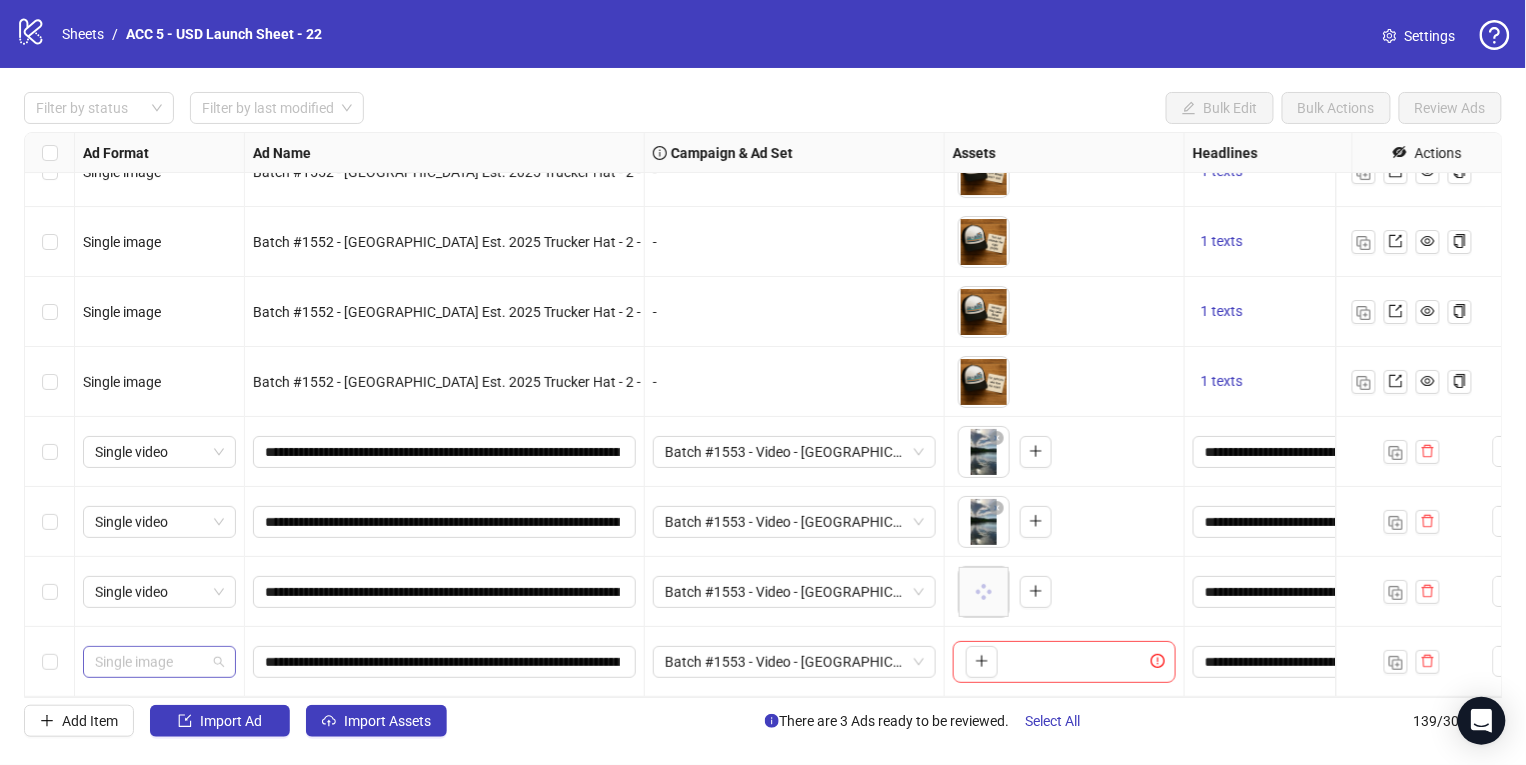 click on "Single image" at bounding box center [159, 662] 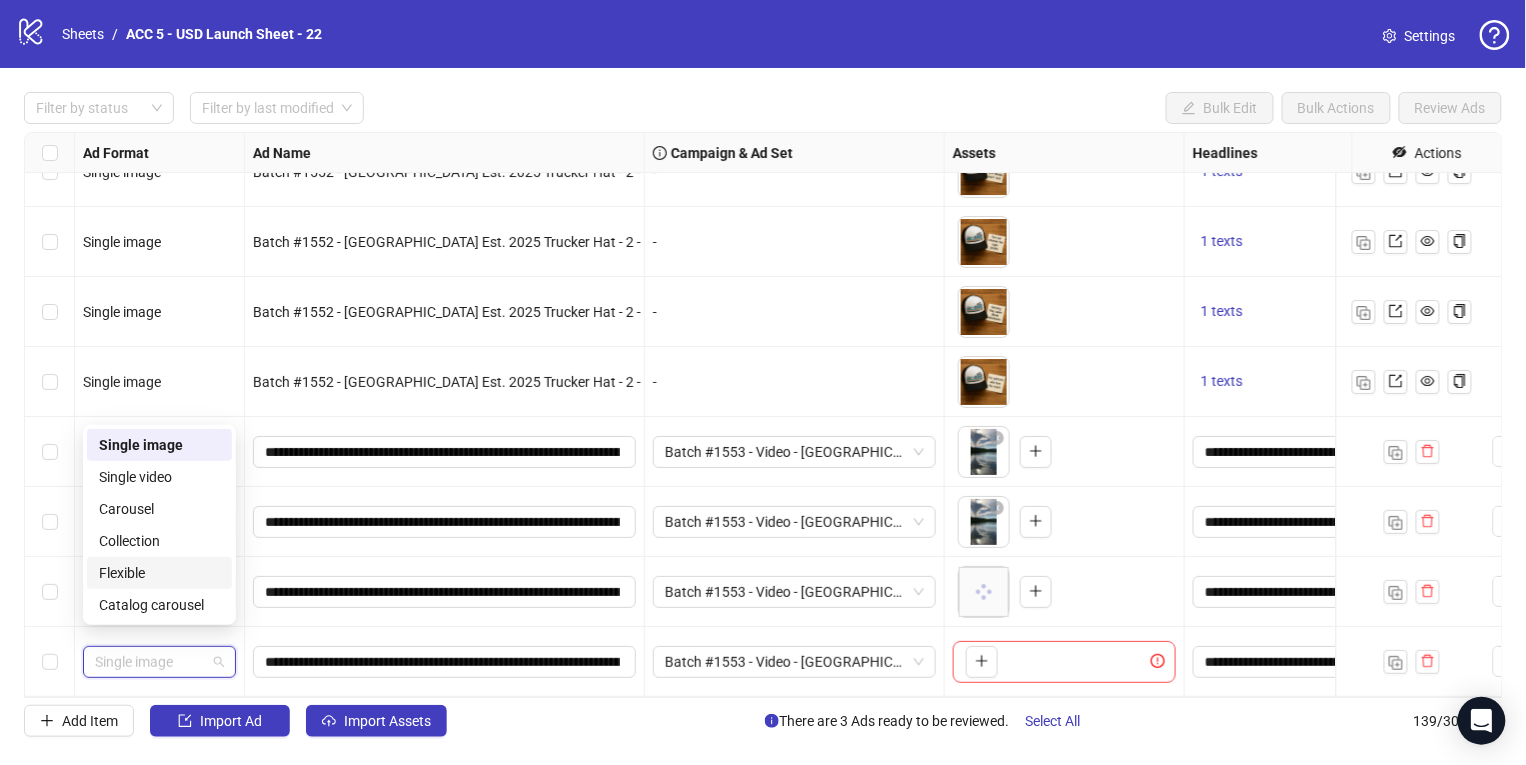 click on "Single video" at bounding box center [159, 477] 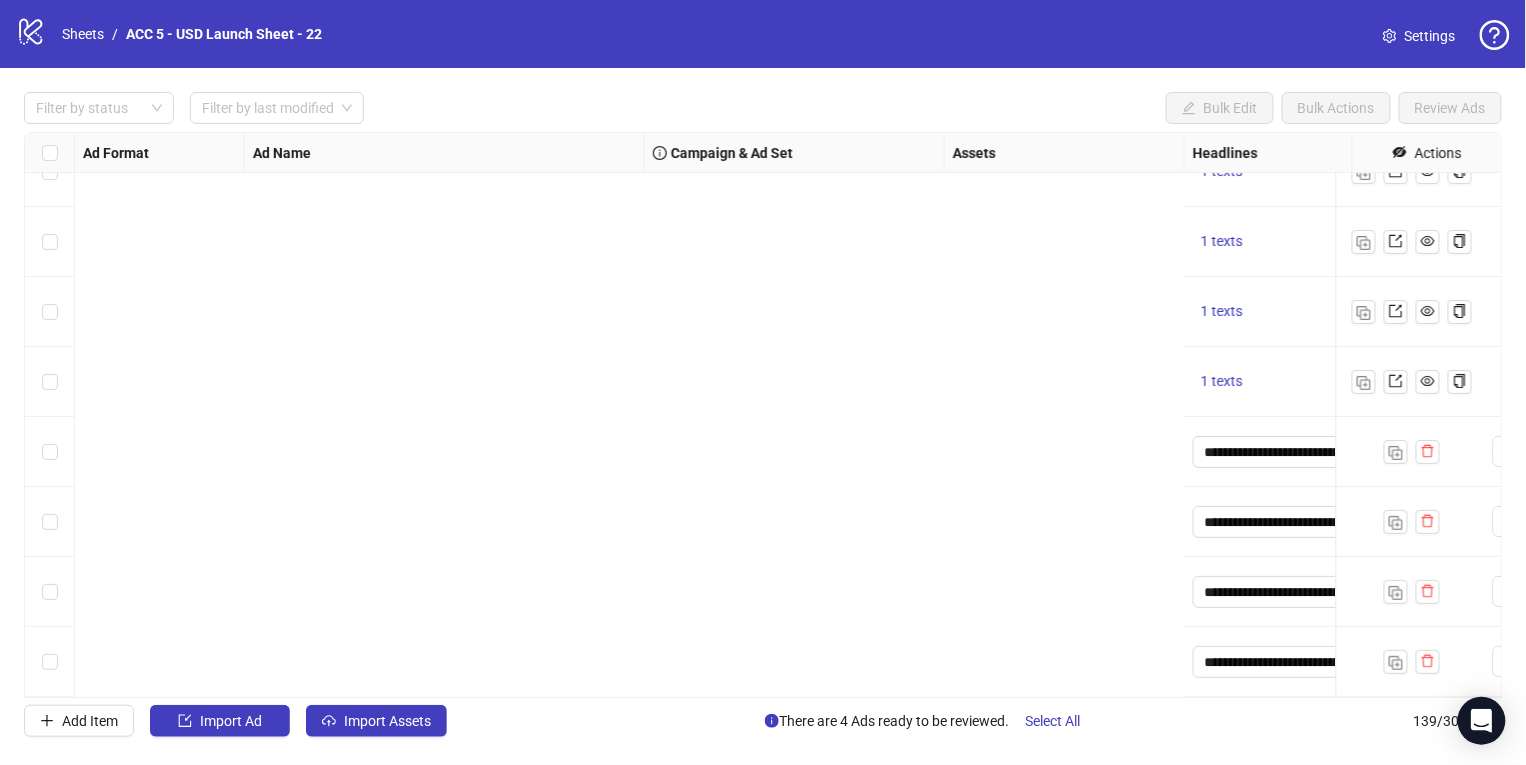scroll, scrollTop: 9221, scrollLeft: 1578, axis: both 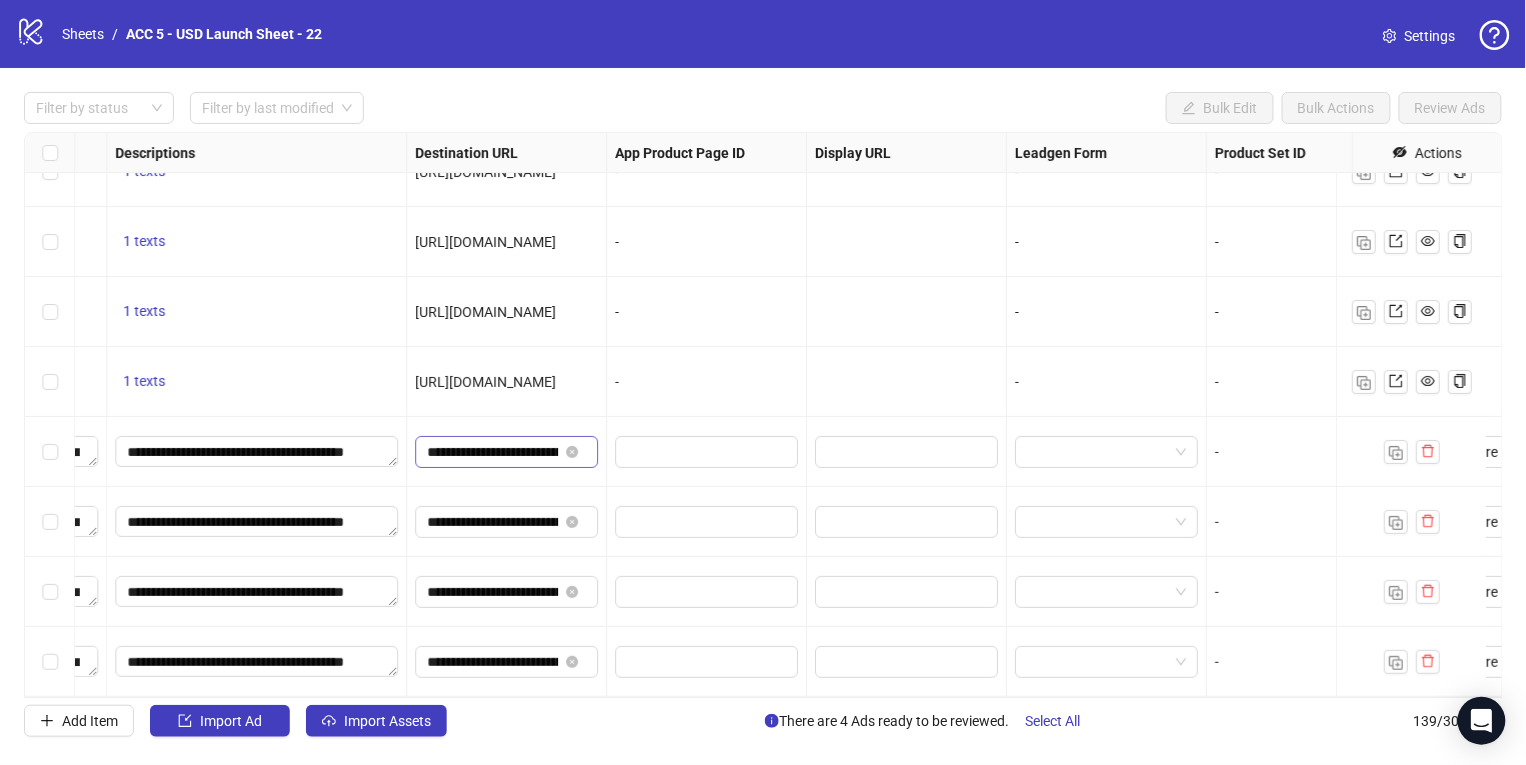 click on "**********" at bounding box center [506, 452] 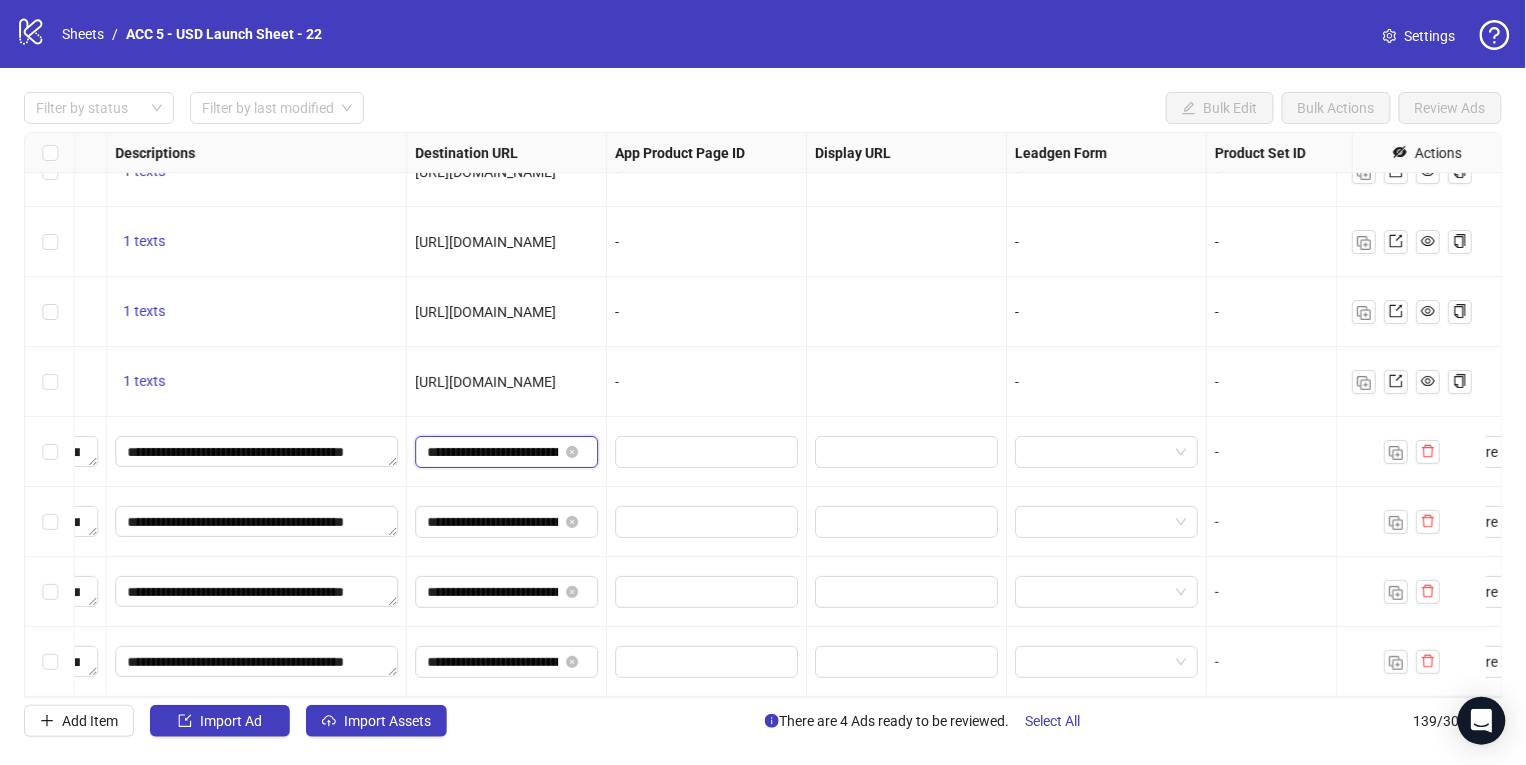 scroll, scrollTop: 0, scrollLeft: 376, axis: horizontal 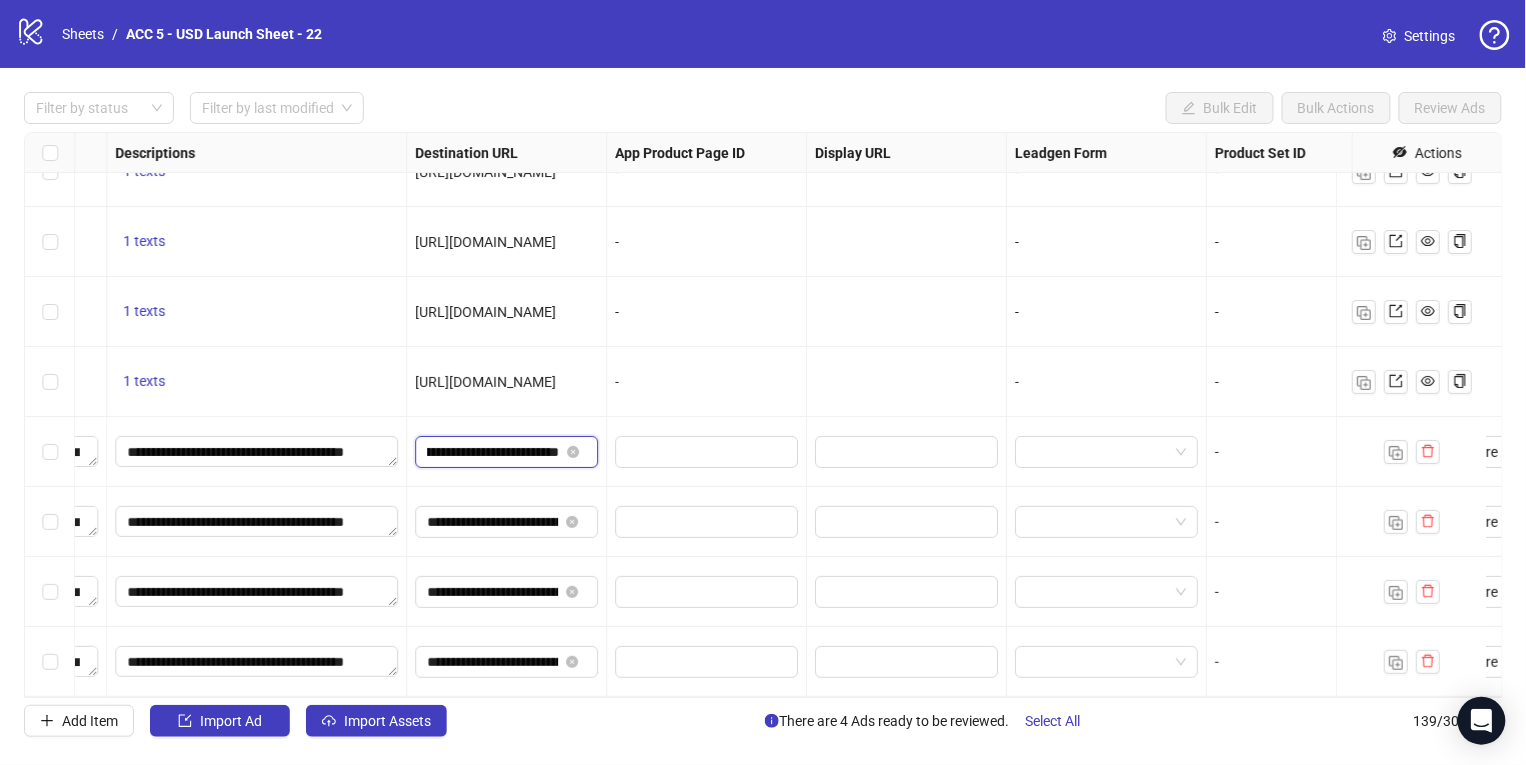 click on "**********" at bounding box center [493, 452] 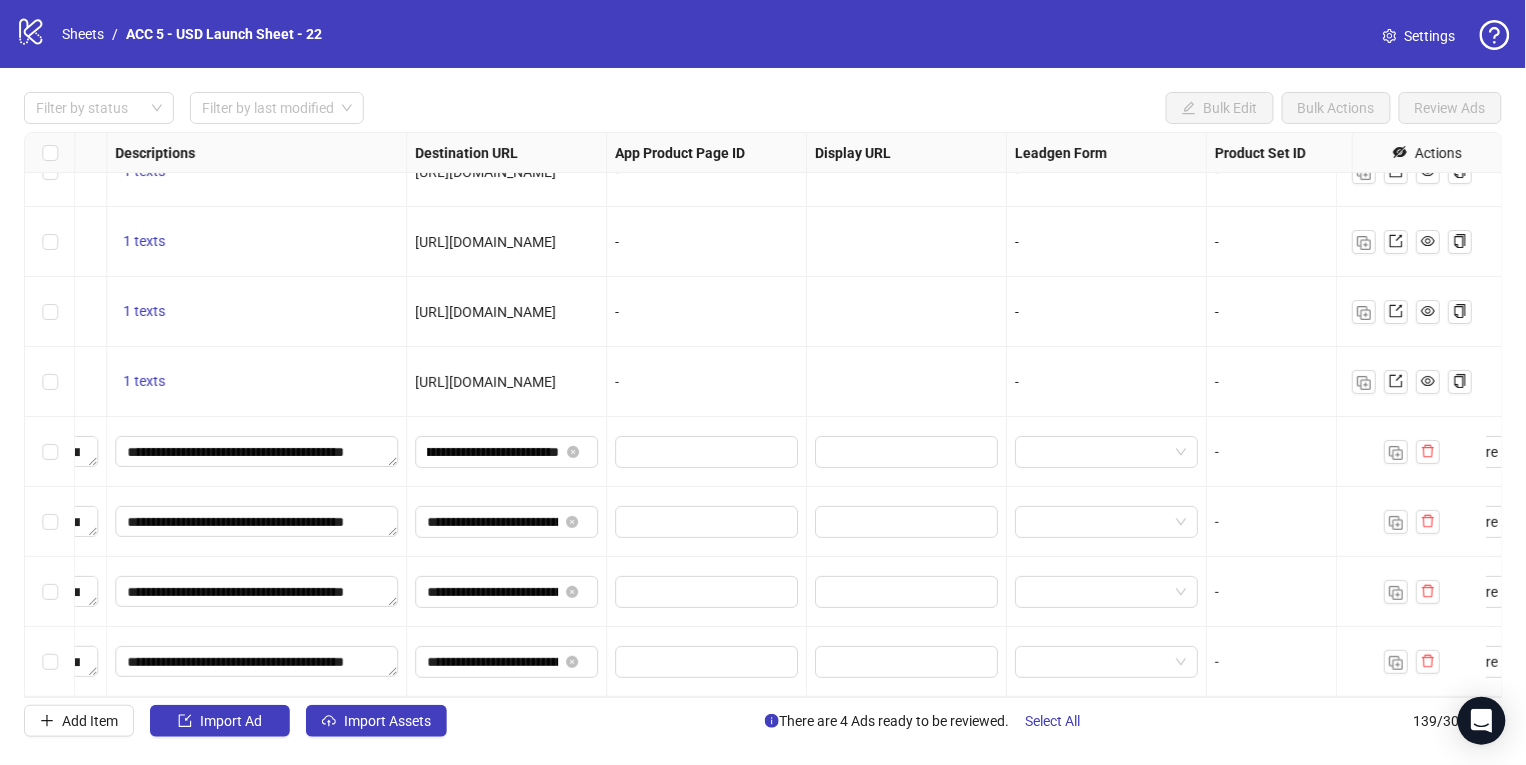 click on "-" at bounding box center [706, 382] 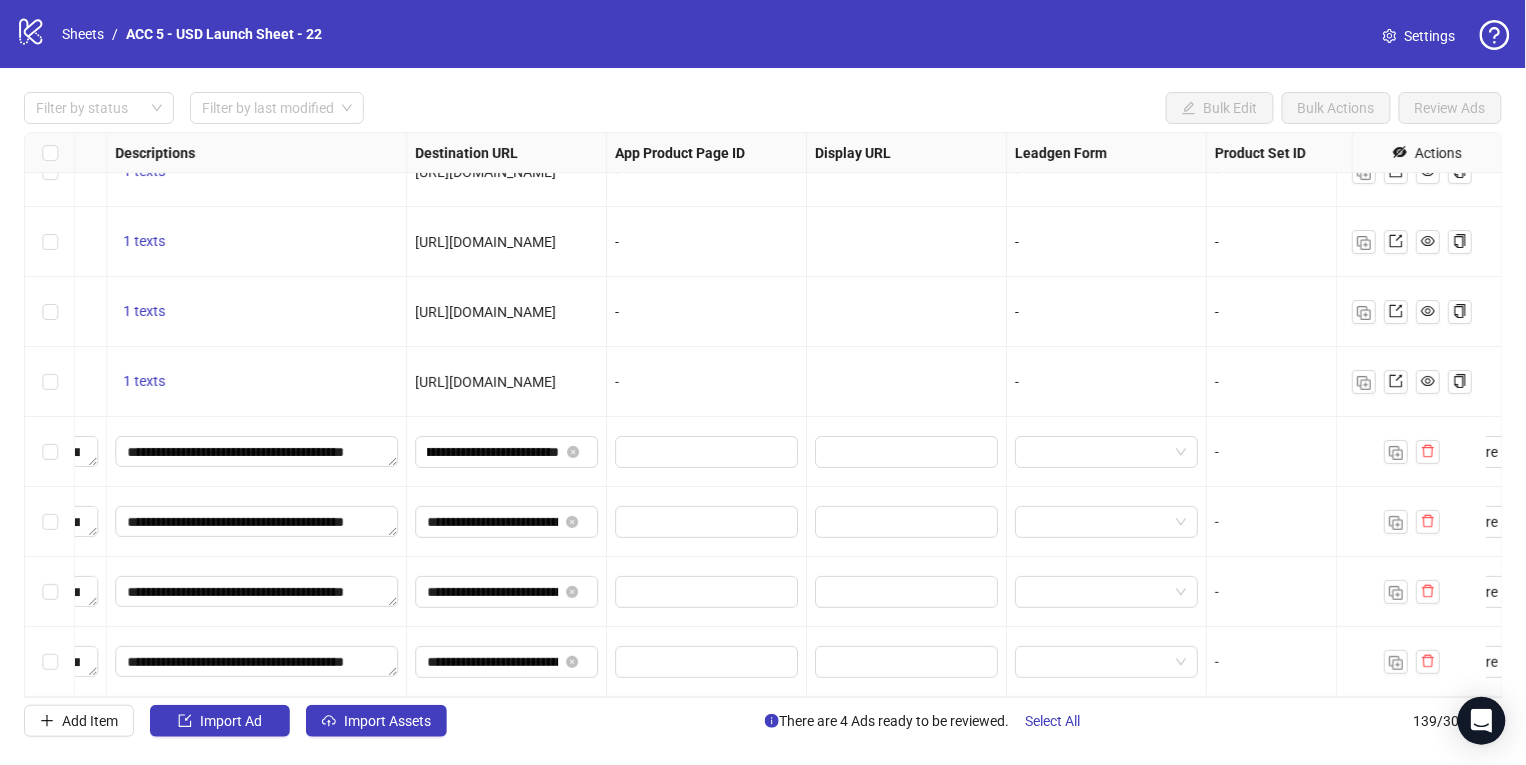 scroll, scrollTop: 0, scrollLeft: 0, axis: both 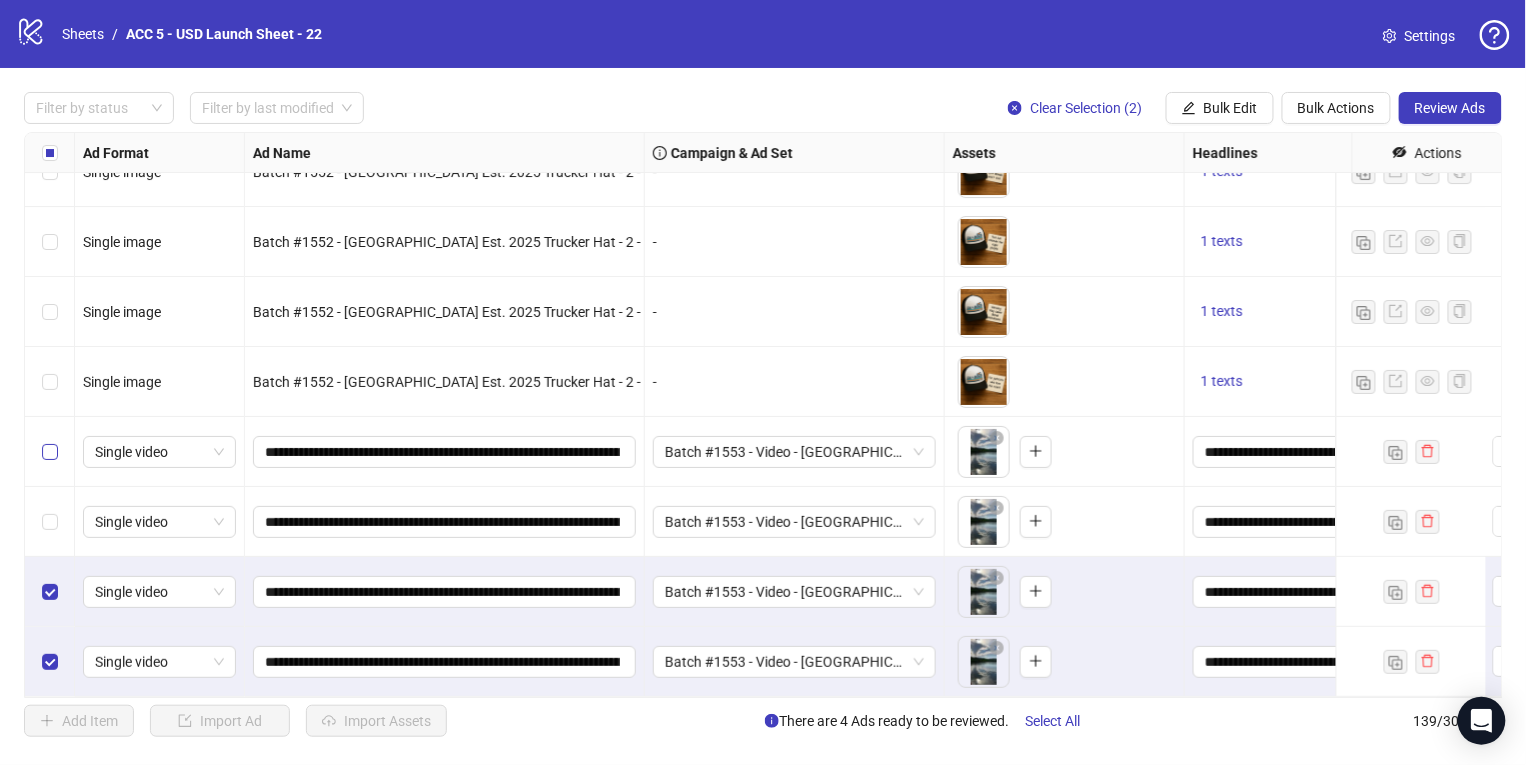 click at bounding box center [50, 522] 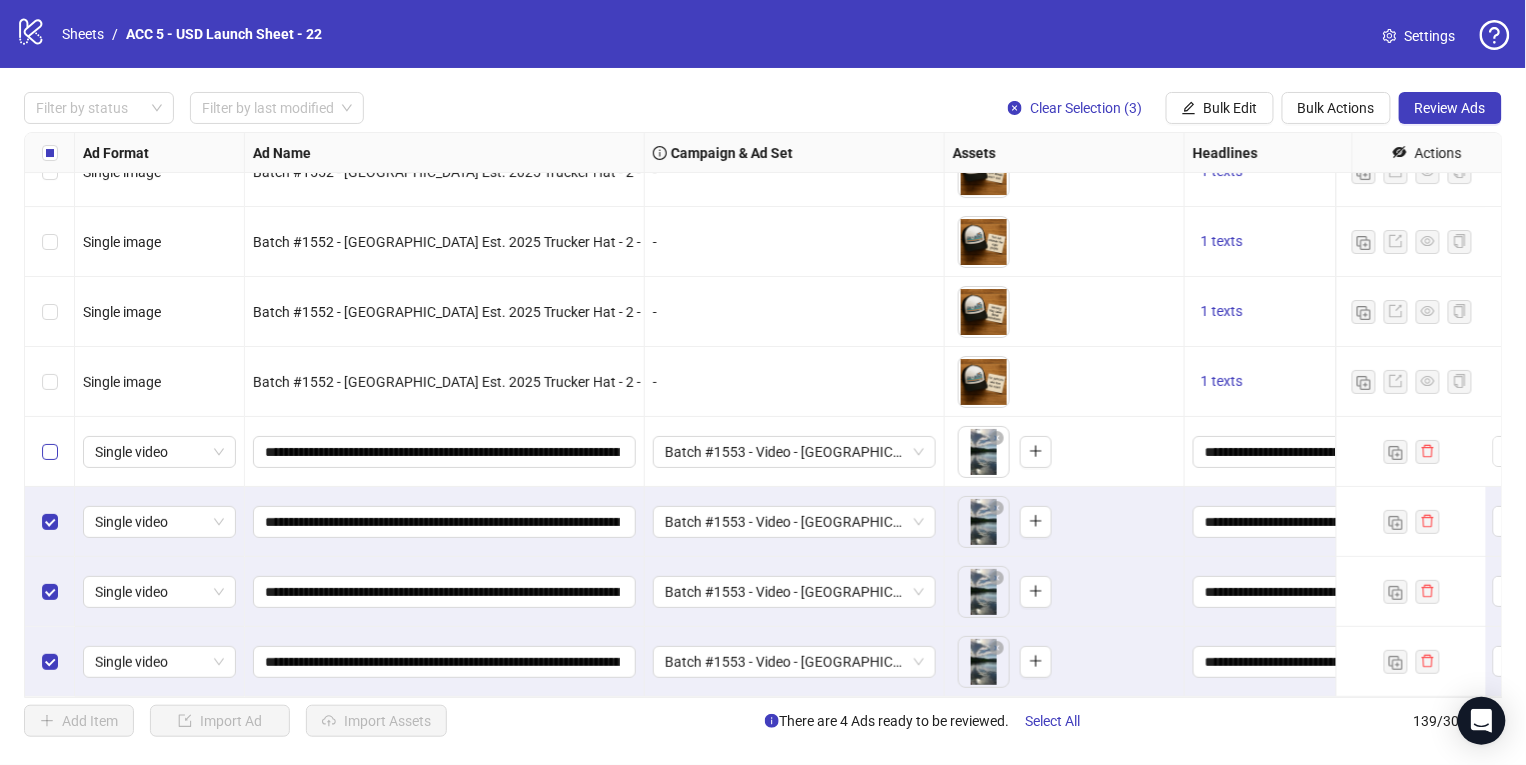 click at bounding box center (50, 452) 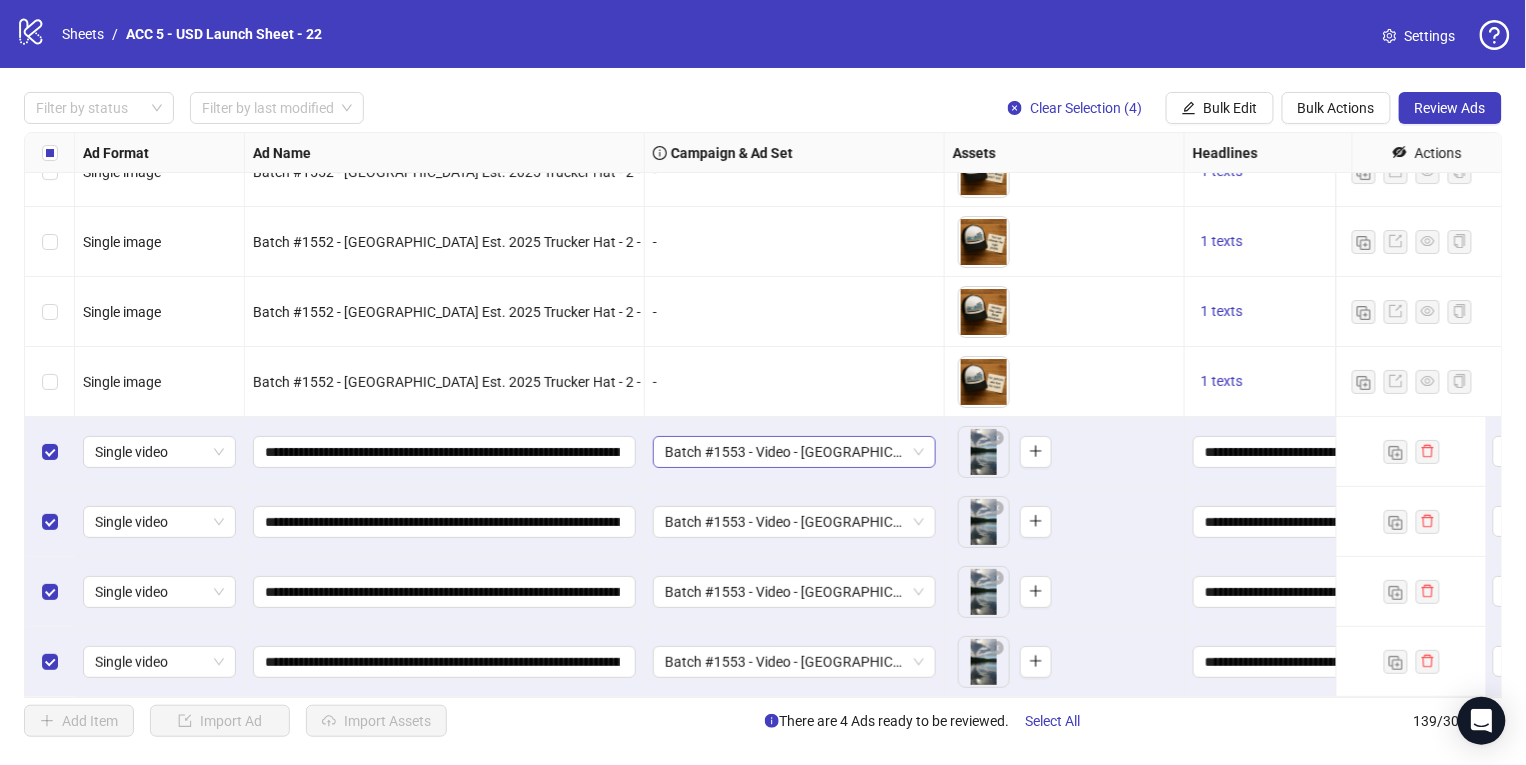 click on "Batch #1553 - Video - [GEOGRAPHIC_DATA] Est. 2025 Trucker Hat - 2 - Yuanda - Taha - [DATE]" at bounding box center (794, 452) 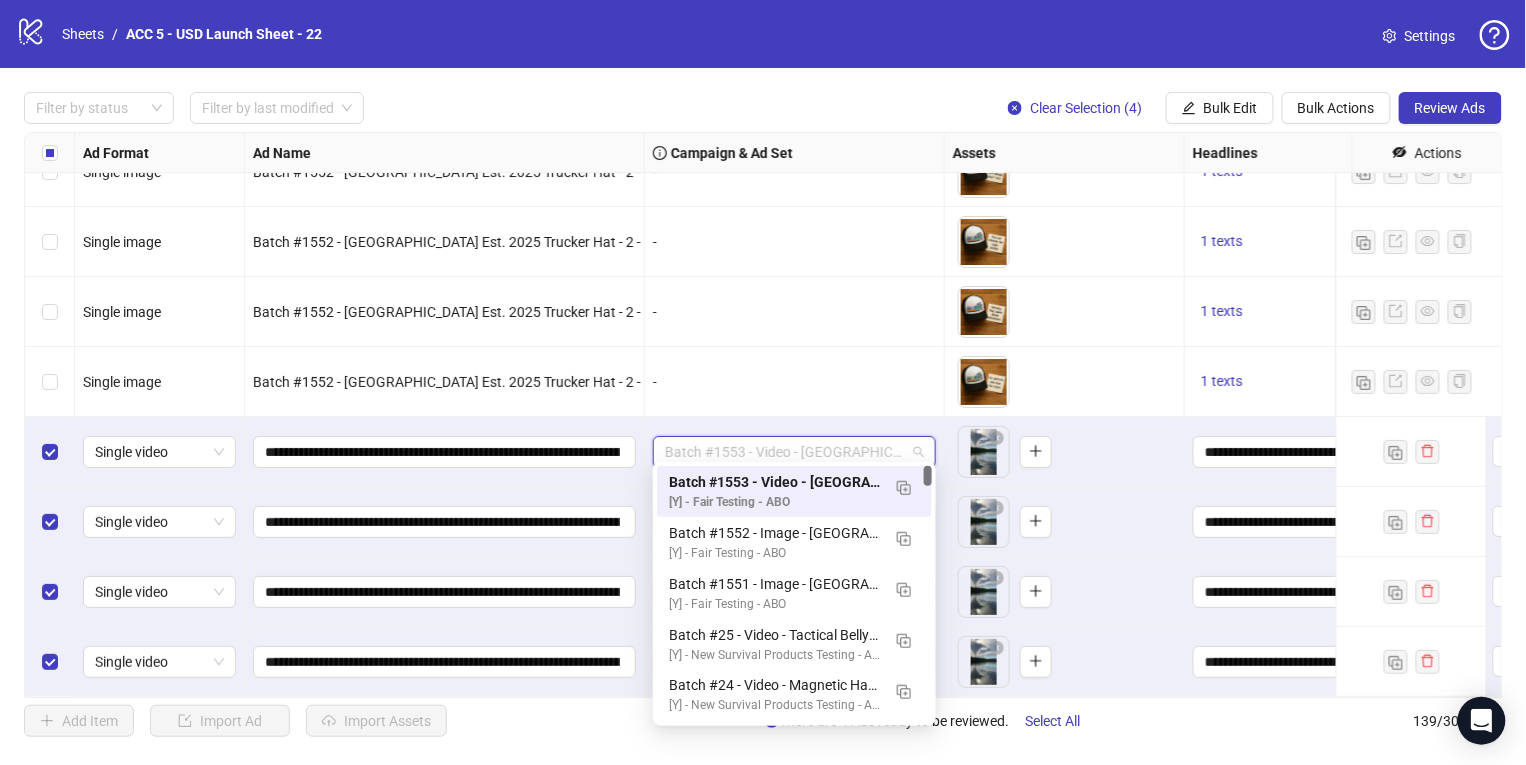click on "-" at bounding box center [795, 242] 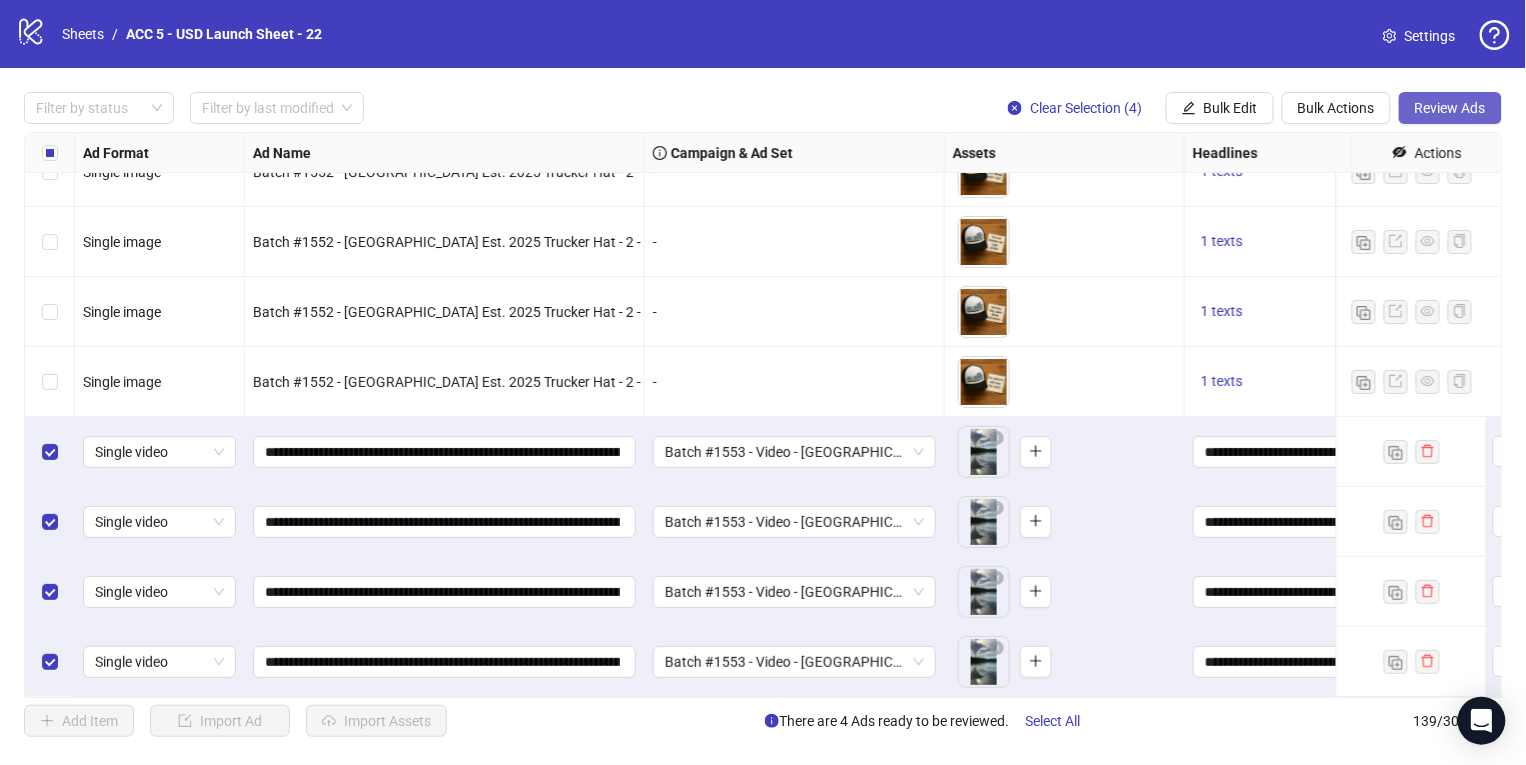 click on "Review Ads" at bounding box center [1450, 108] 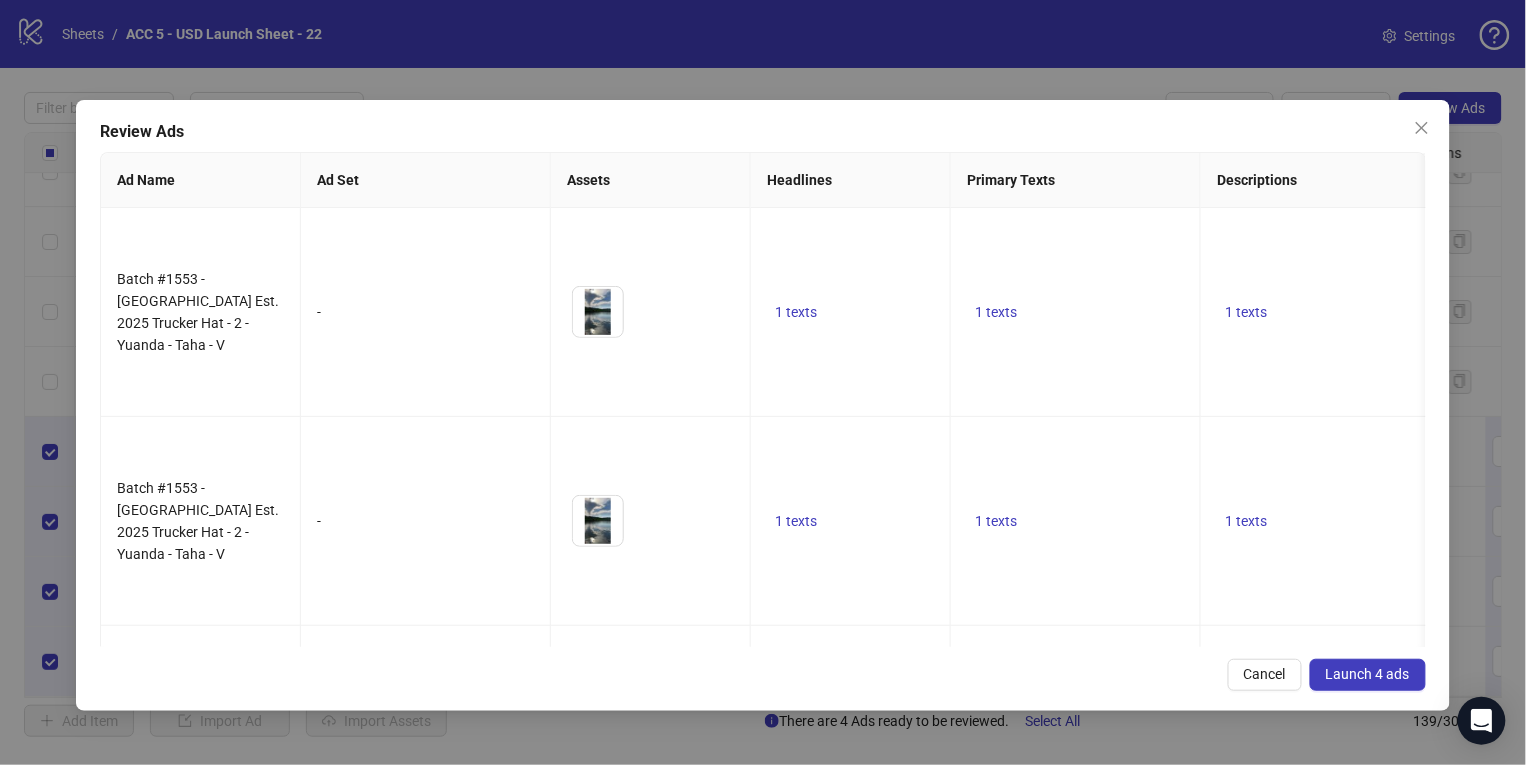 click on "Launch 4 ads" at bounding box center [1368, 674] 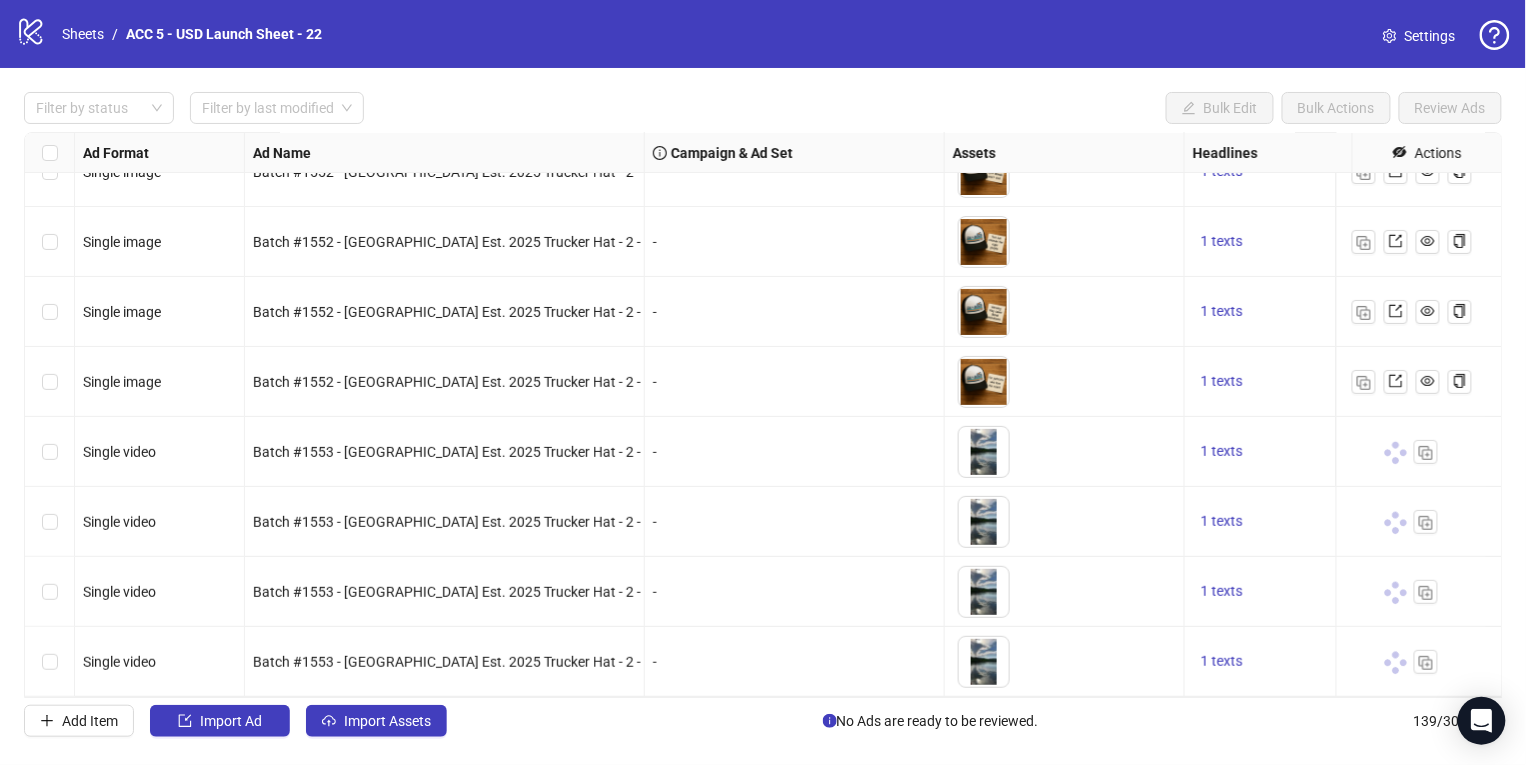 scroll, scrollTop: 9221, scrollLeft: 0, axis: vertical 